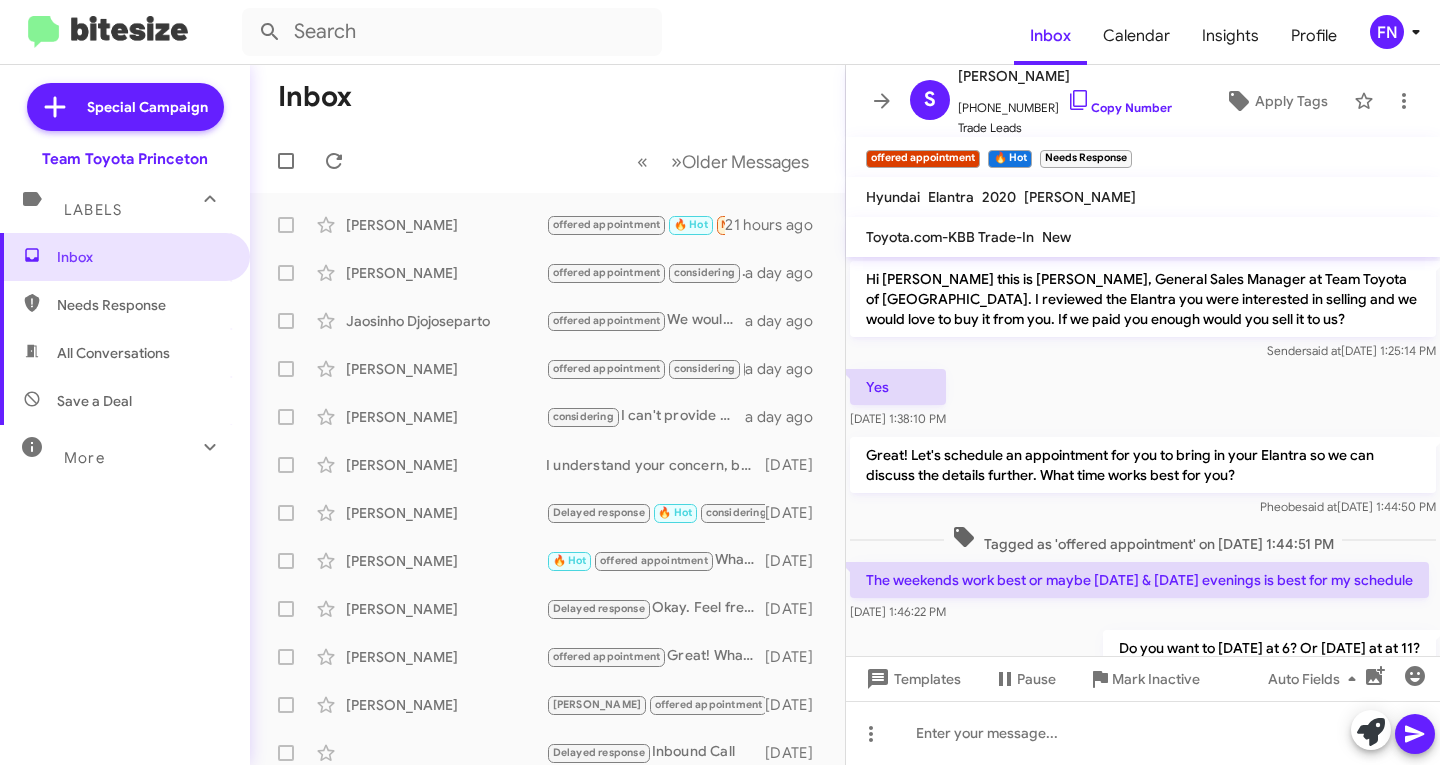 scroll, scrollTop: 0, scrollLeft: 0, axis: both 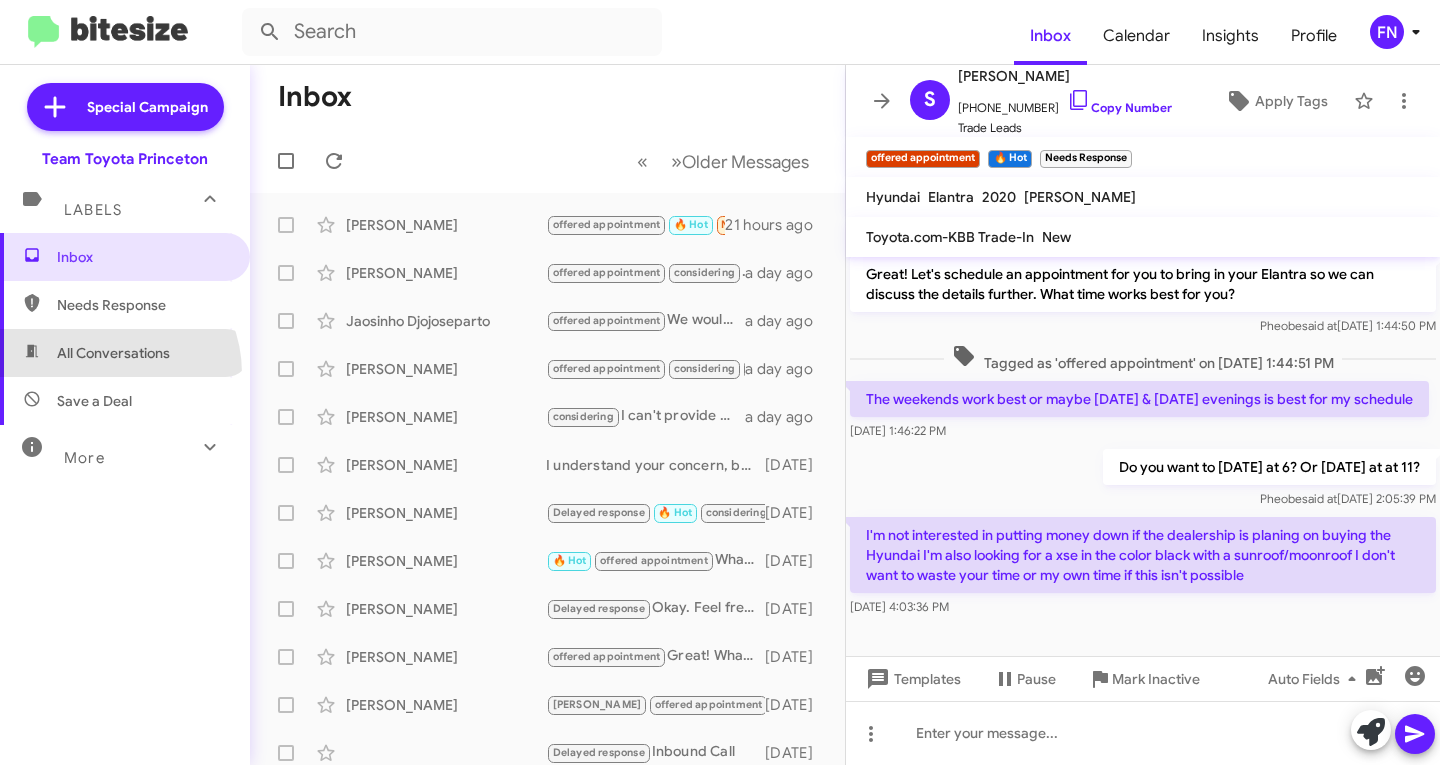 click on "All Conversations" at bounding box center (125, 353) 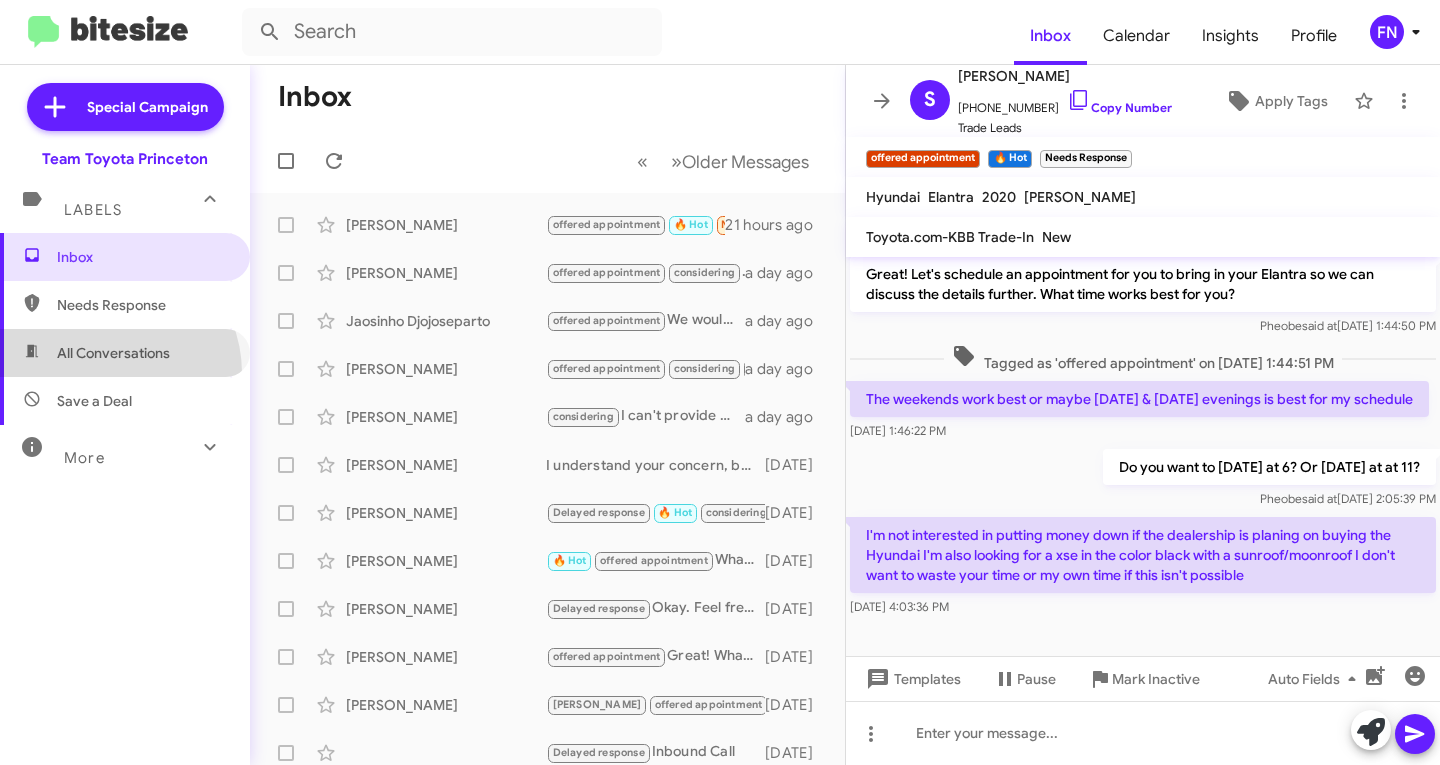 type on "in:all-conversations" 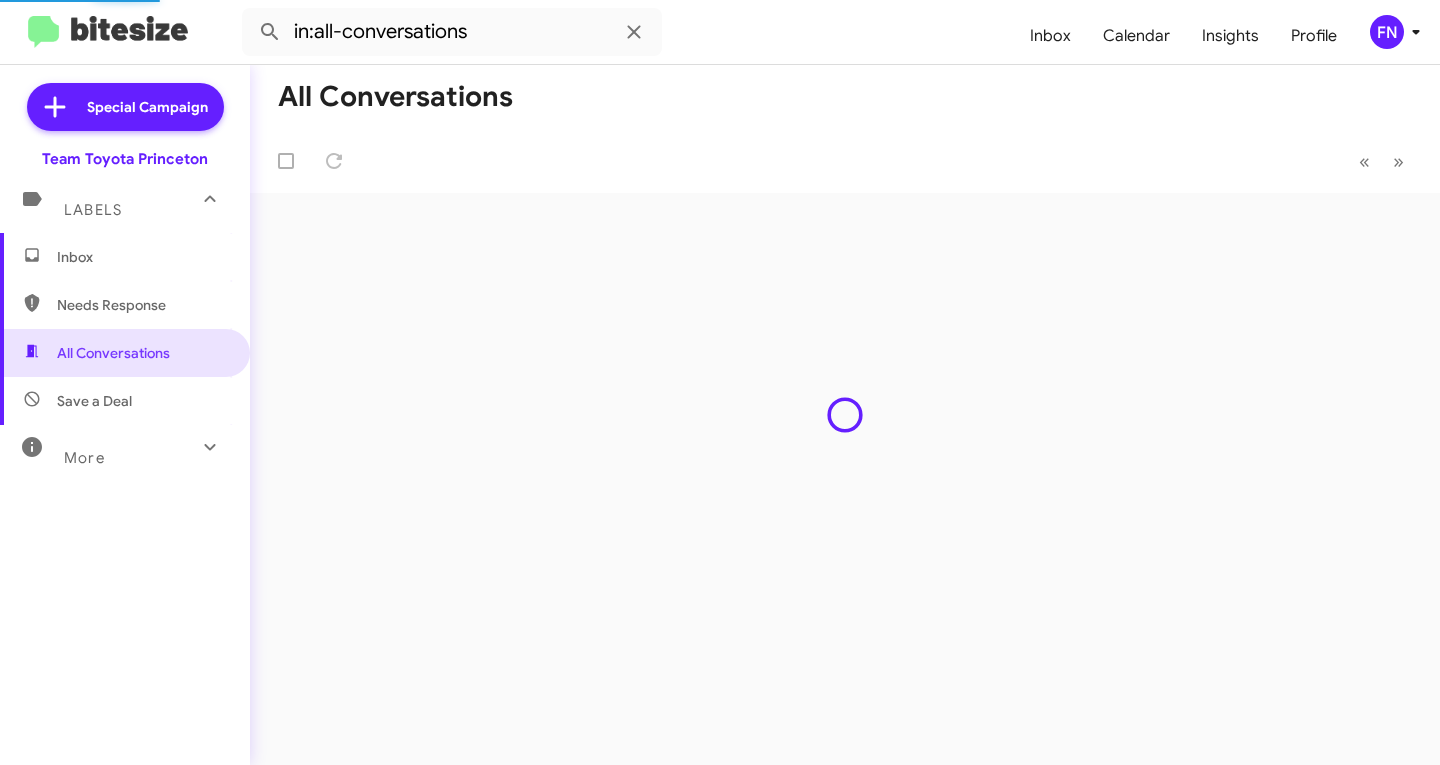 click on "FN" 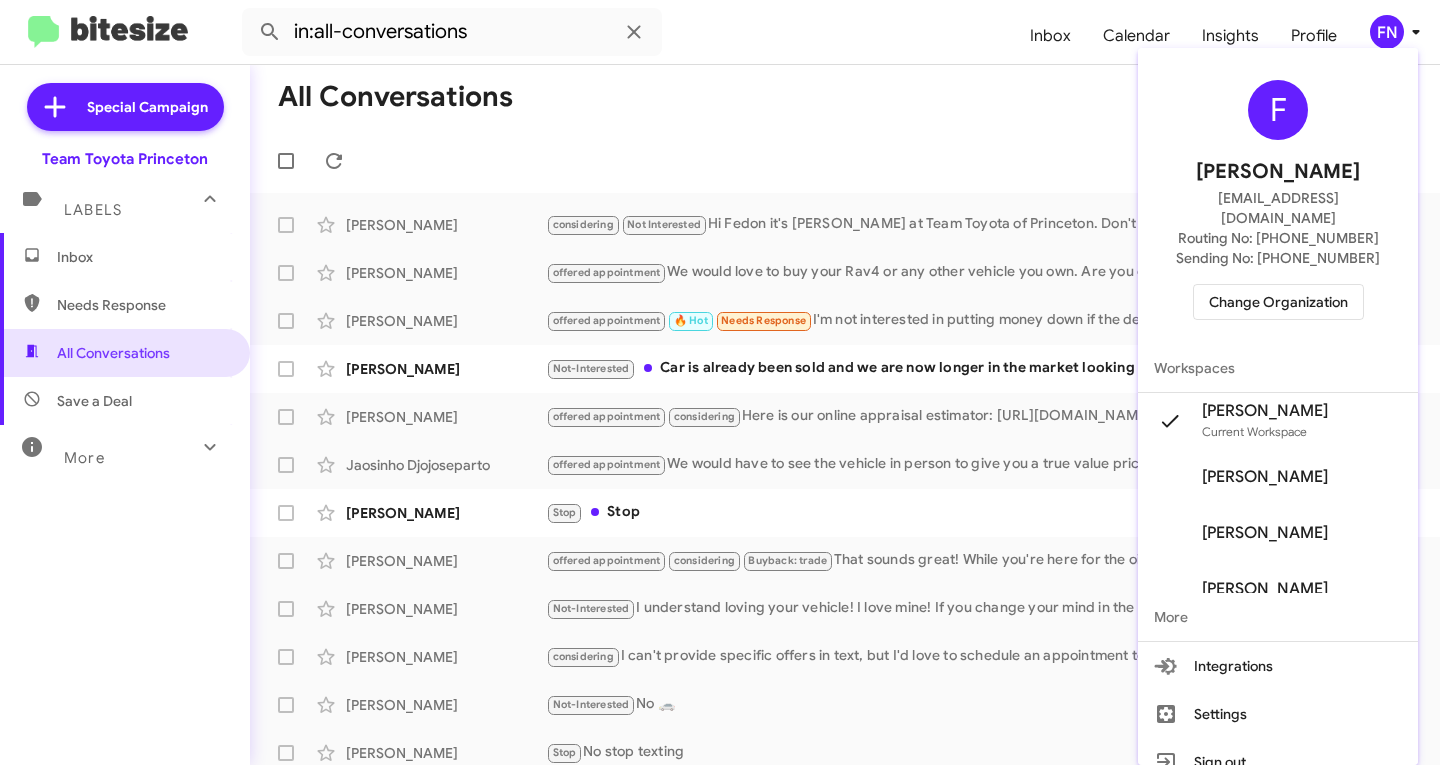 click on "Change Organization" at bounding box center (1278, 302) 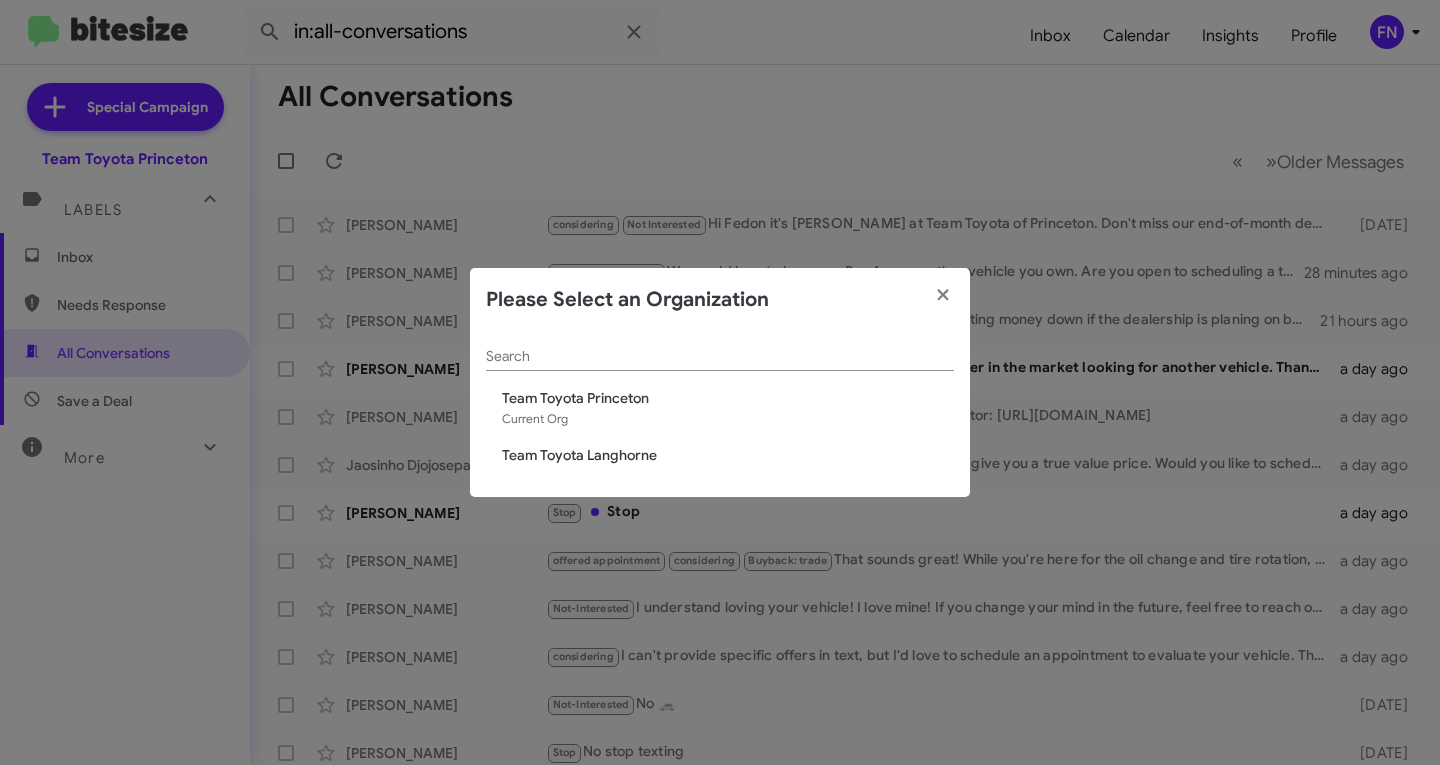 click on "Search Team Toyota Princeton  Current Org  Team Toyota Langhorne" 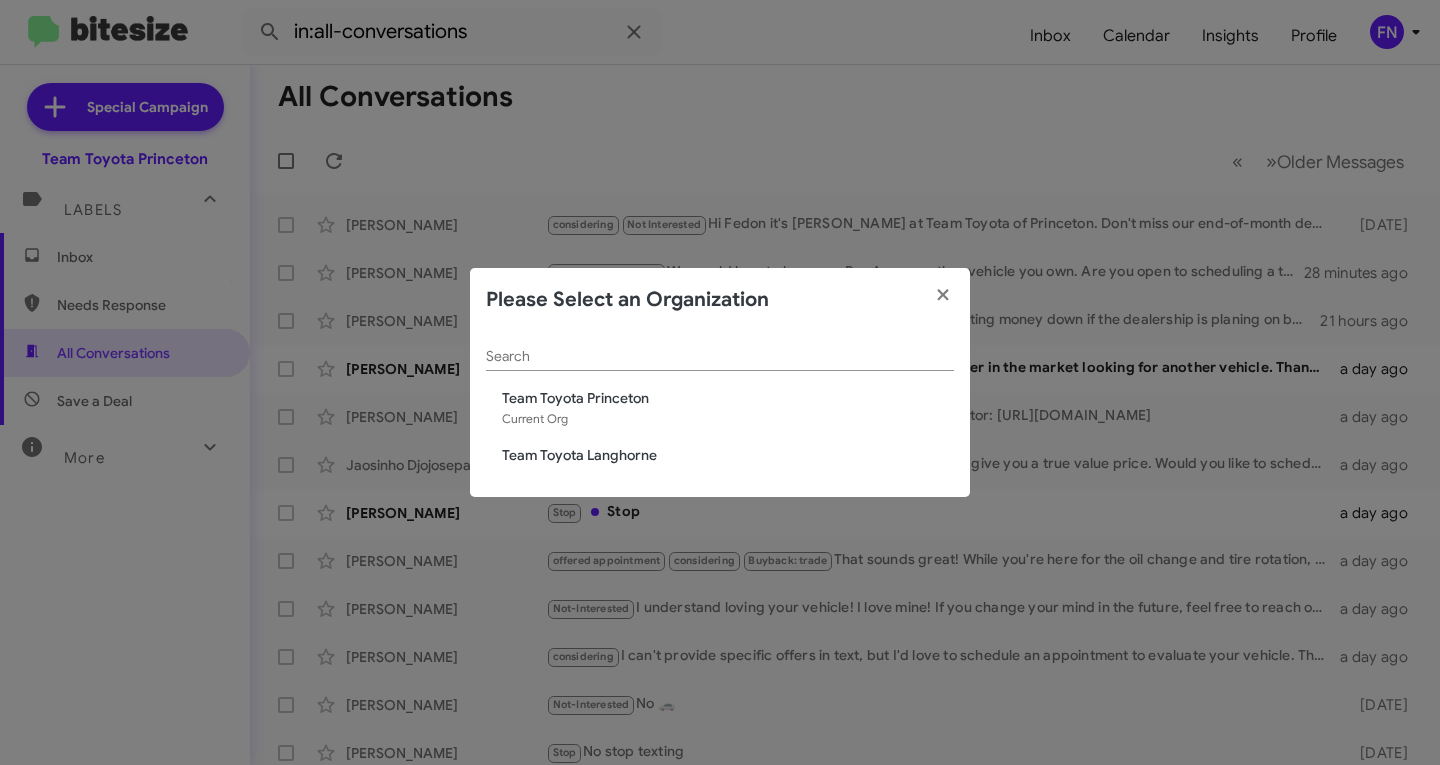 click on "Team Toyota Langhorne" 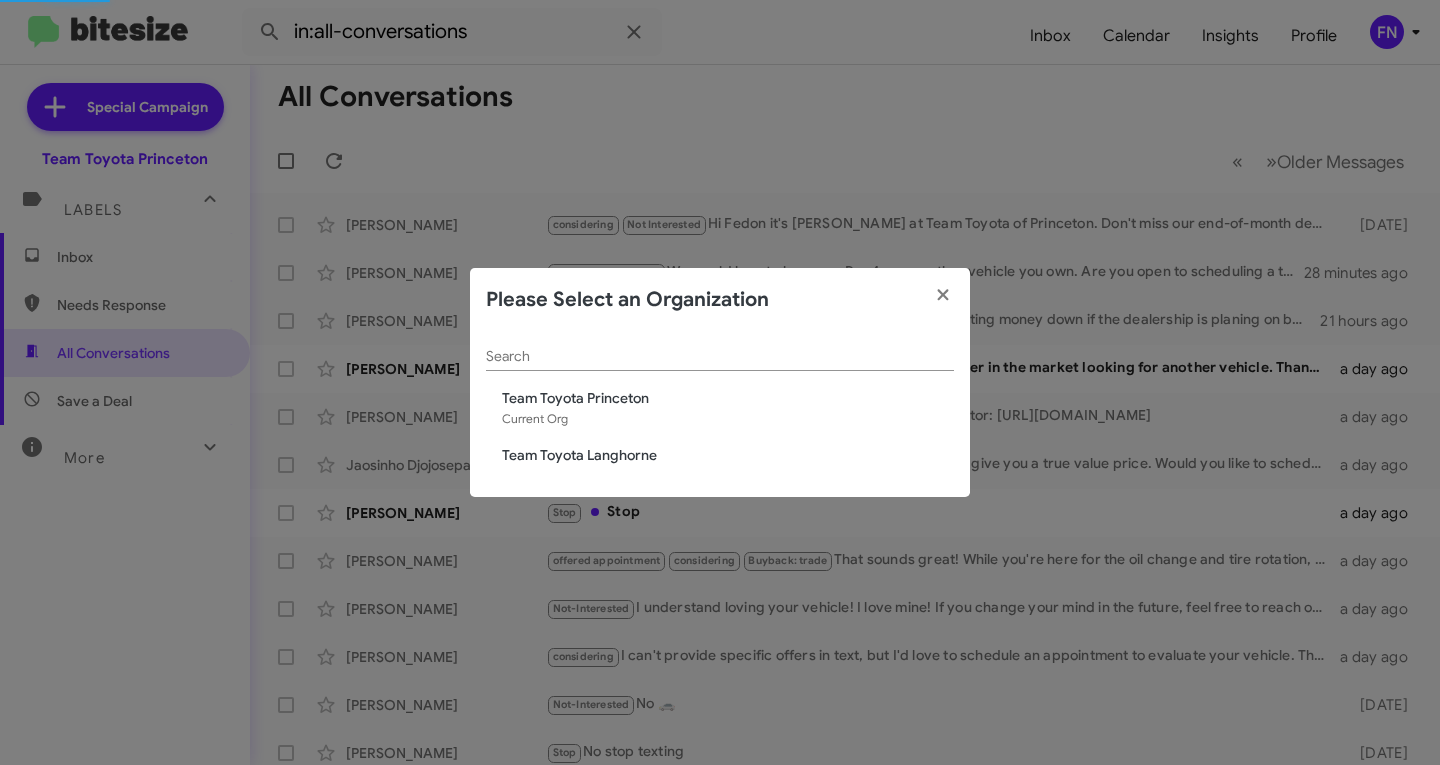 type 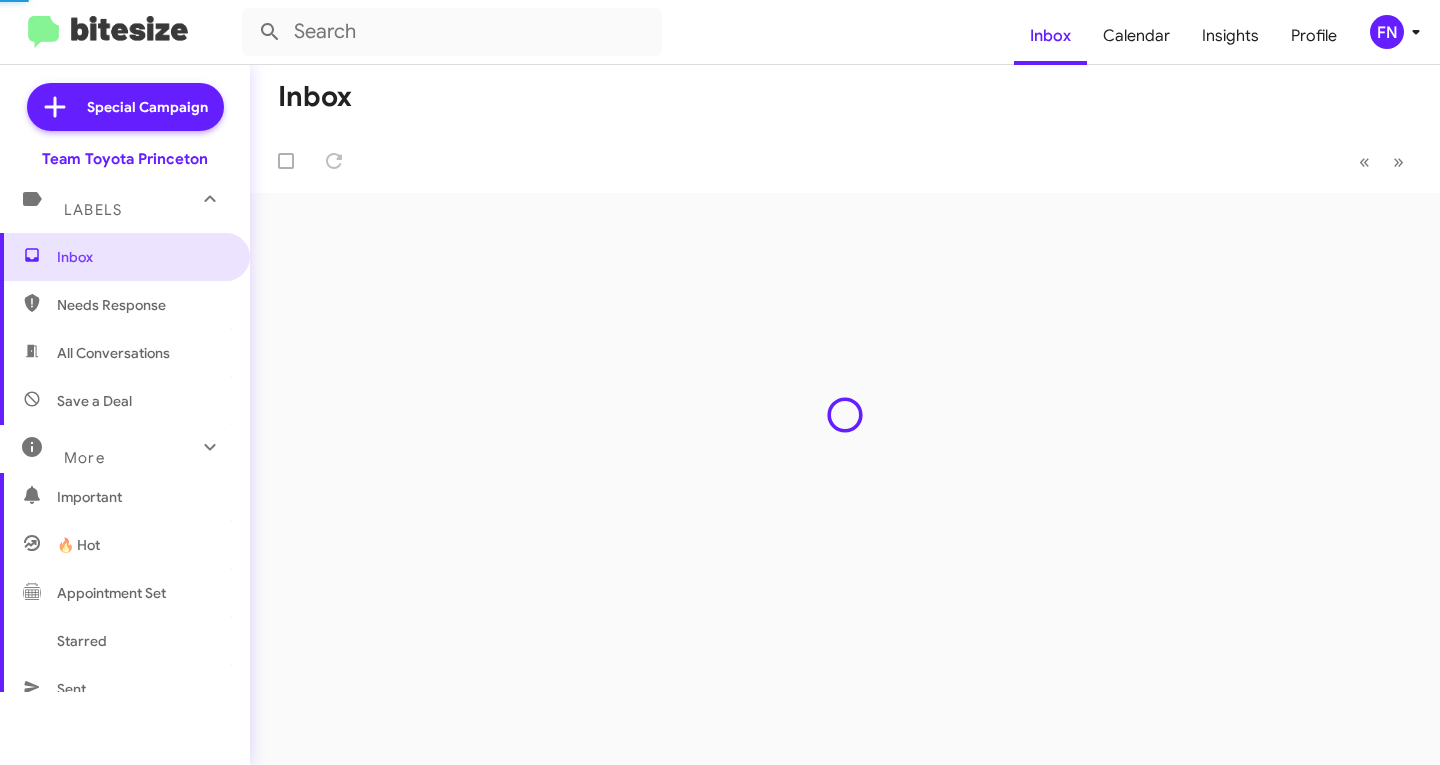 scroll, scrollTop: 0, scrollLeft: 0, axis: both 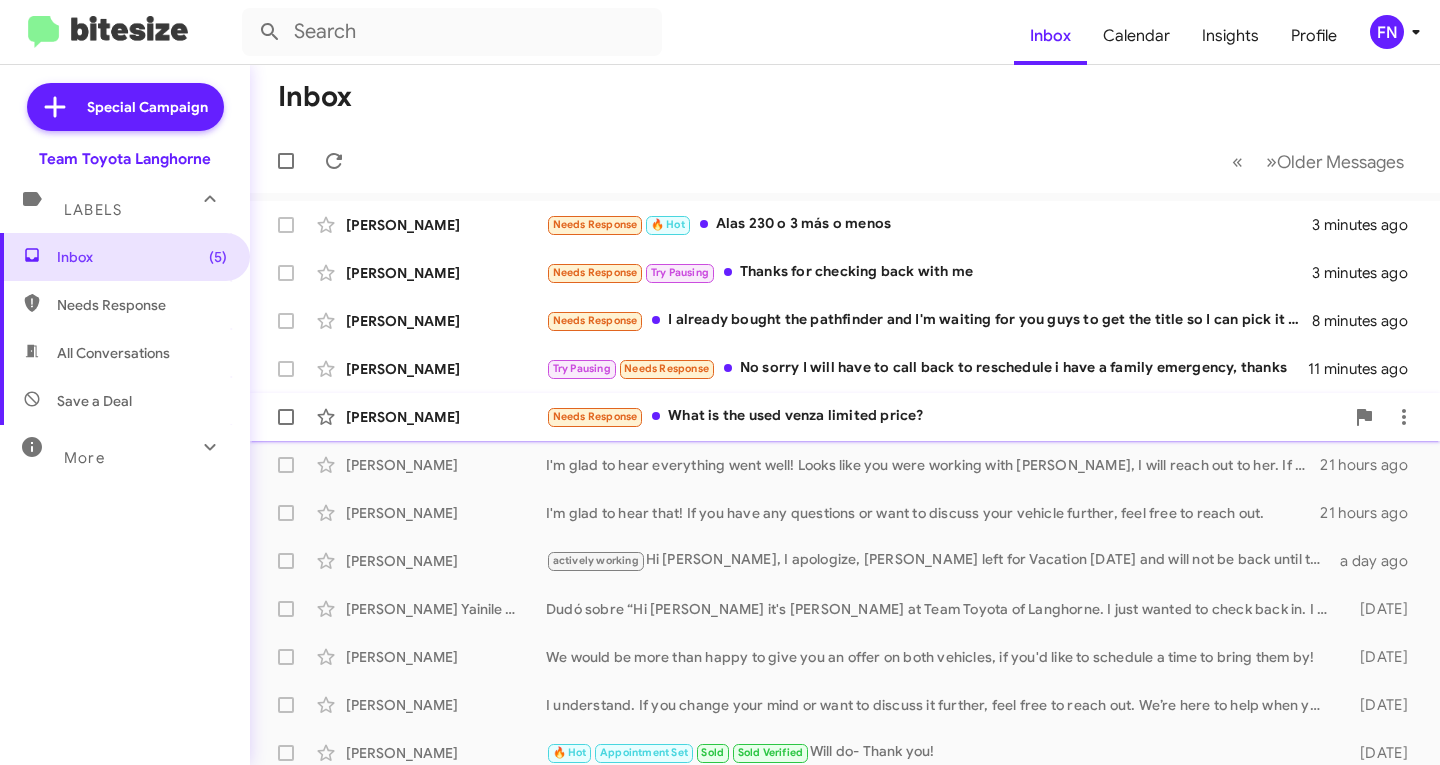 click on "Needs Response   What is the used venza limited price?" 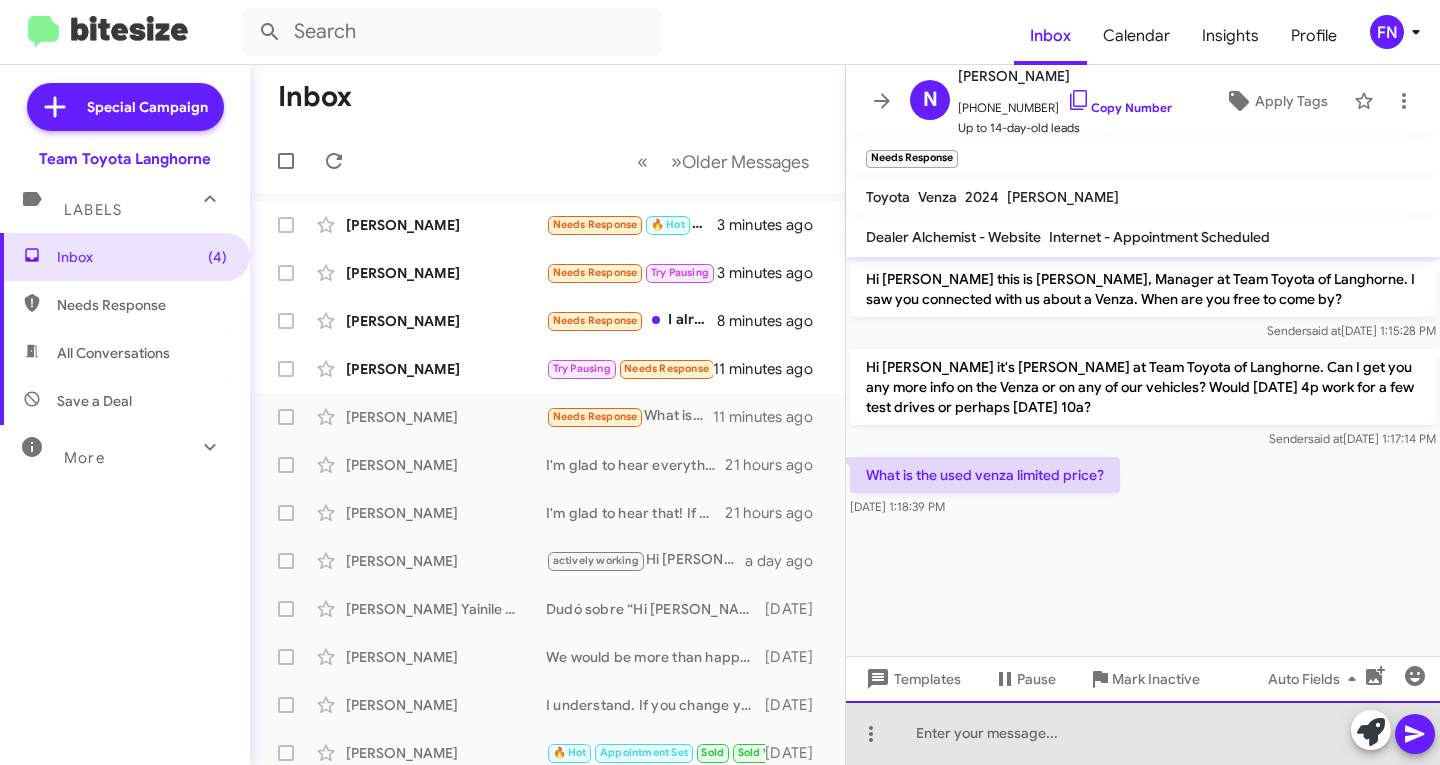 click 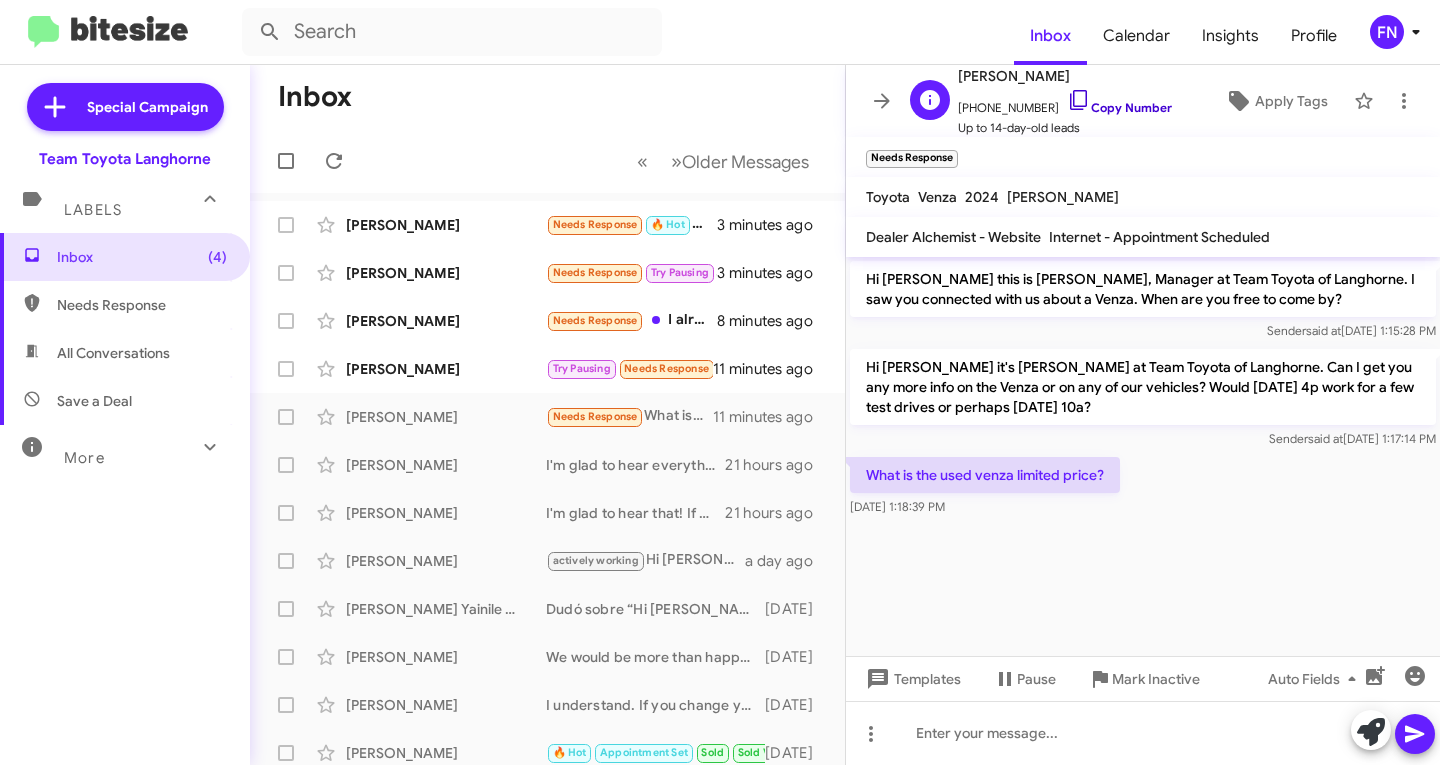 click on "Copy Number" 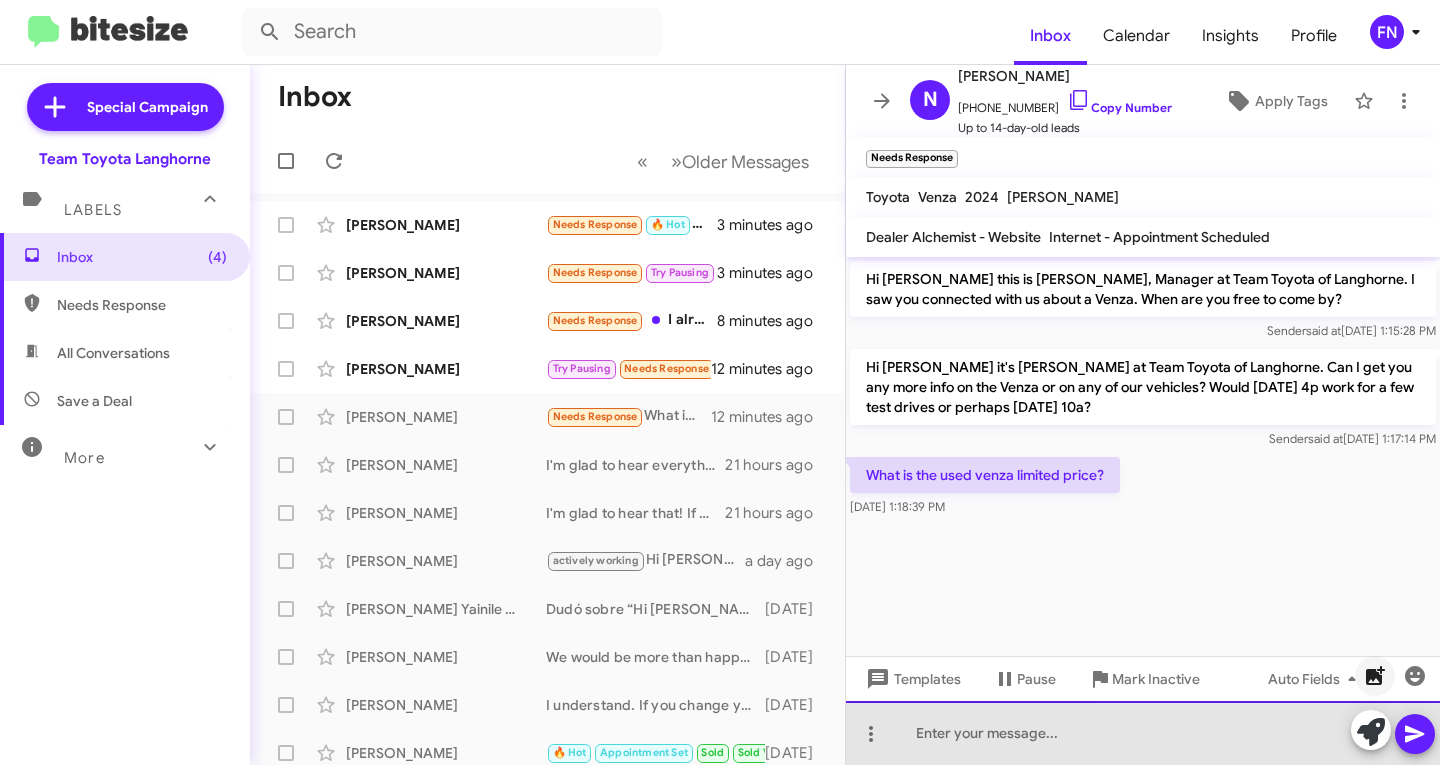 drag, startPoint x: 1244, startPoint y: 727, endPoint x: 1371, endPoint y: 692, distance: 131.73459 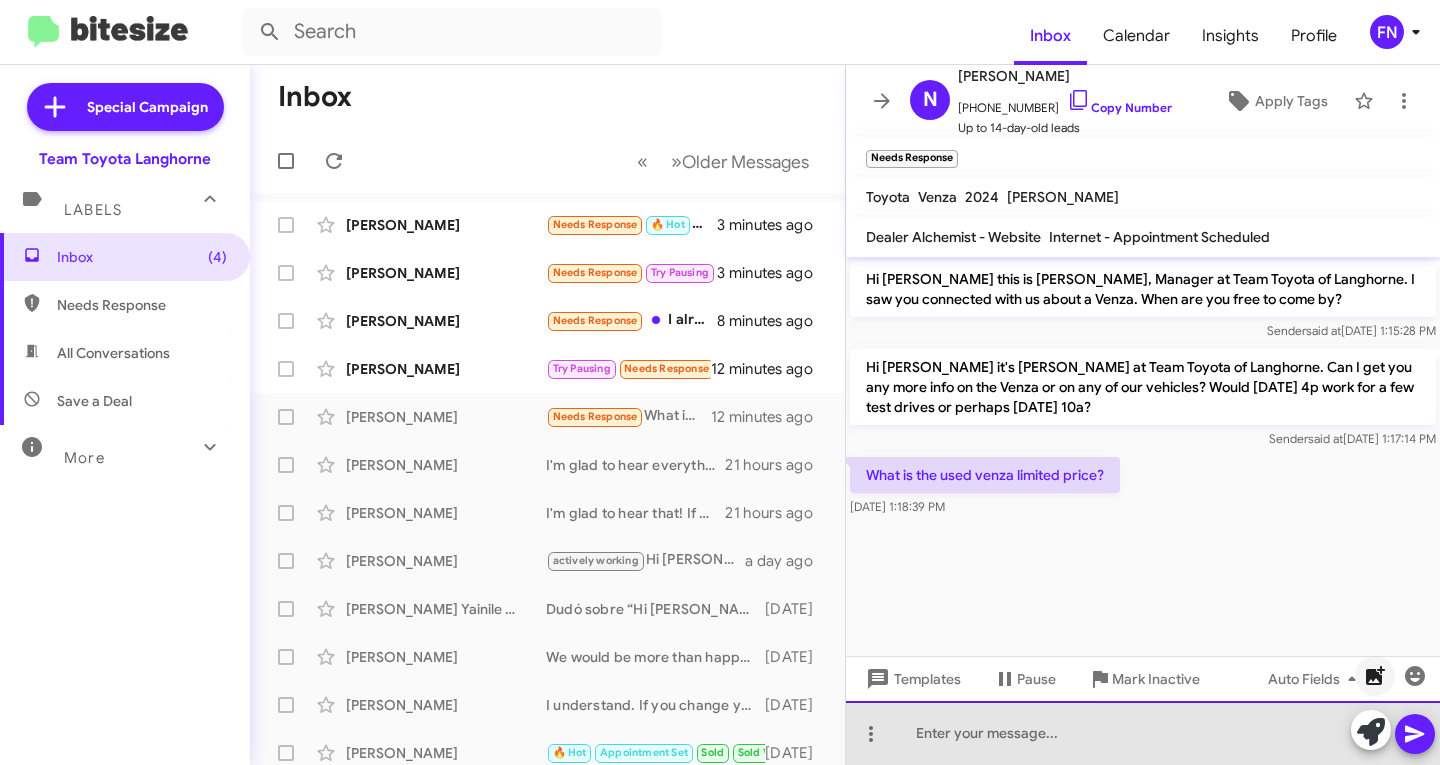 click 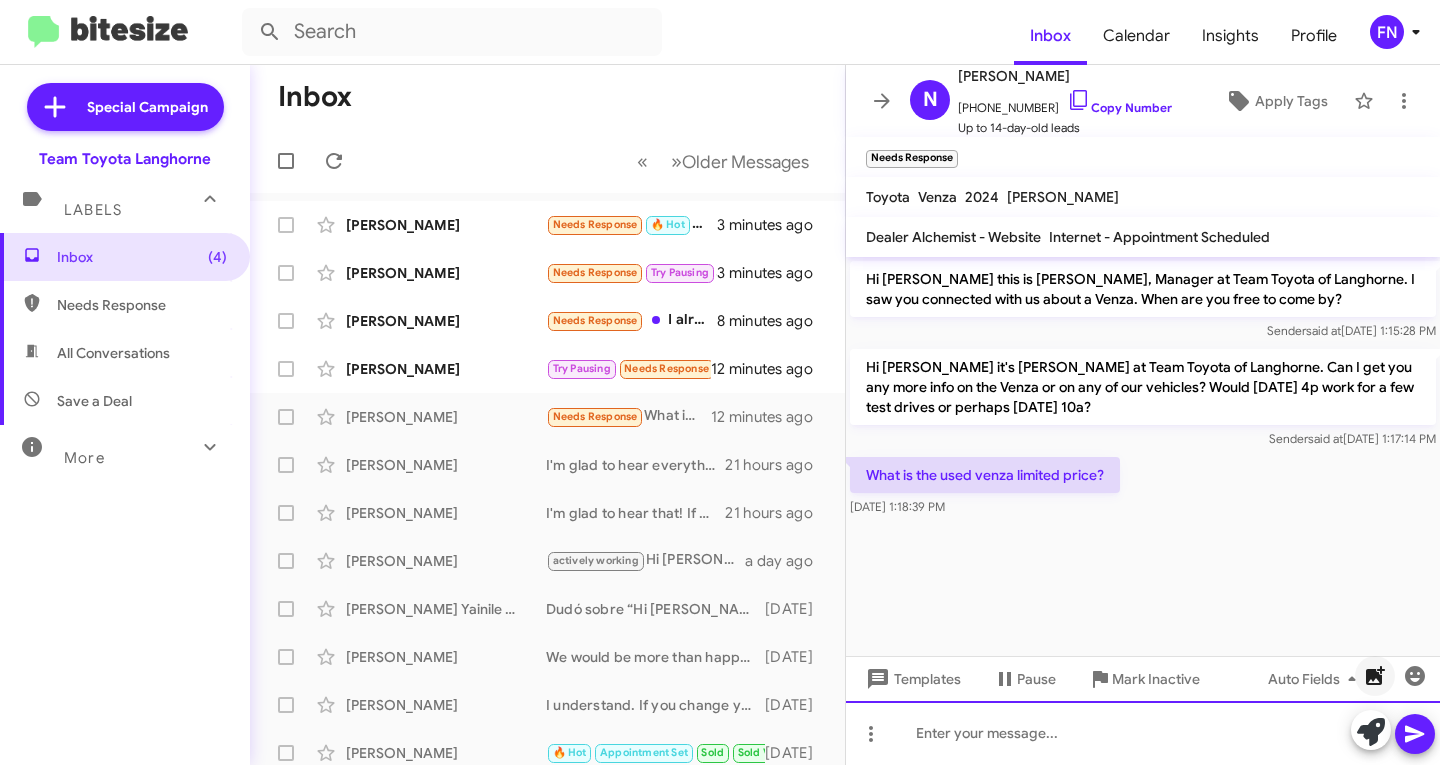 type 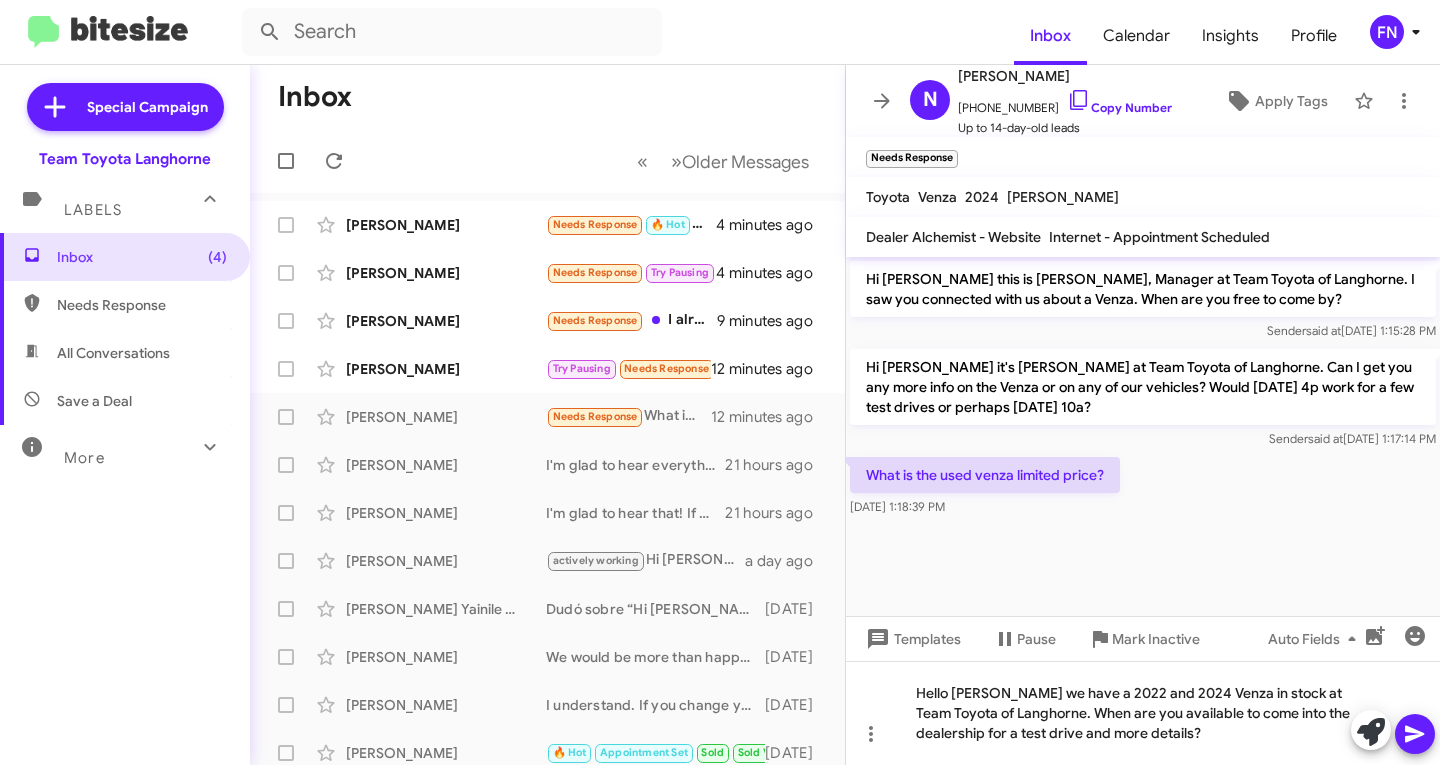 click 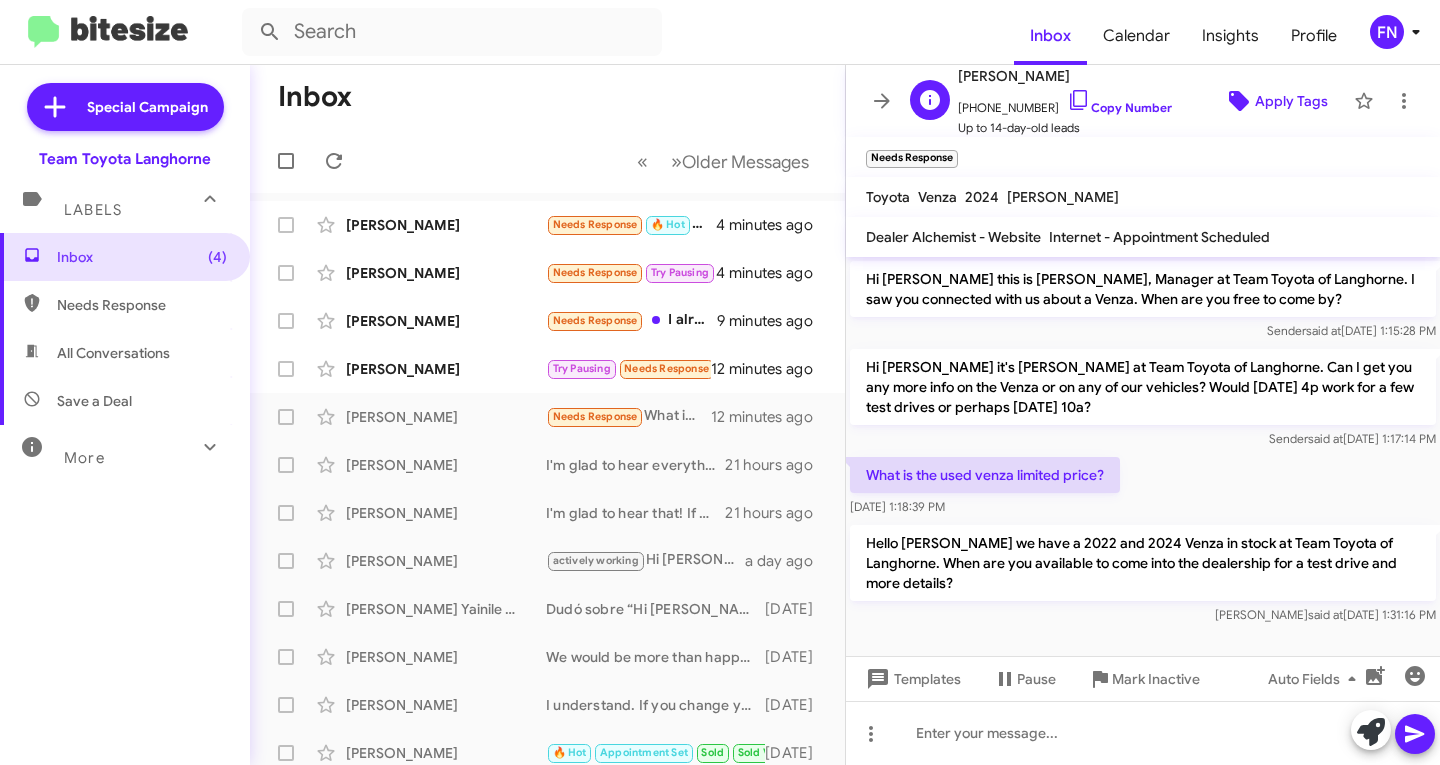 click on "Apply Tags" 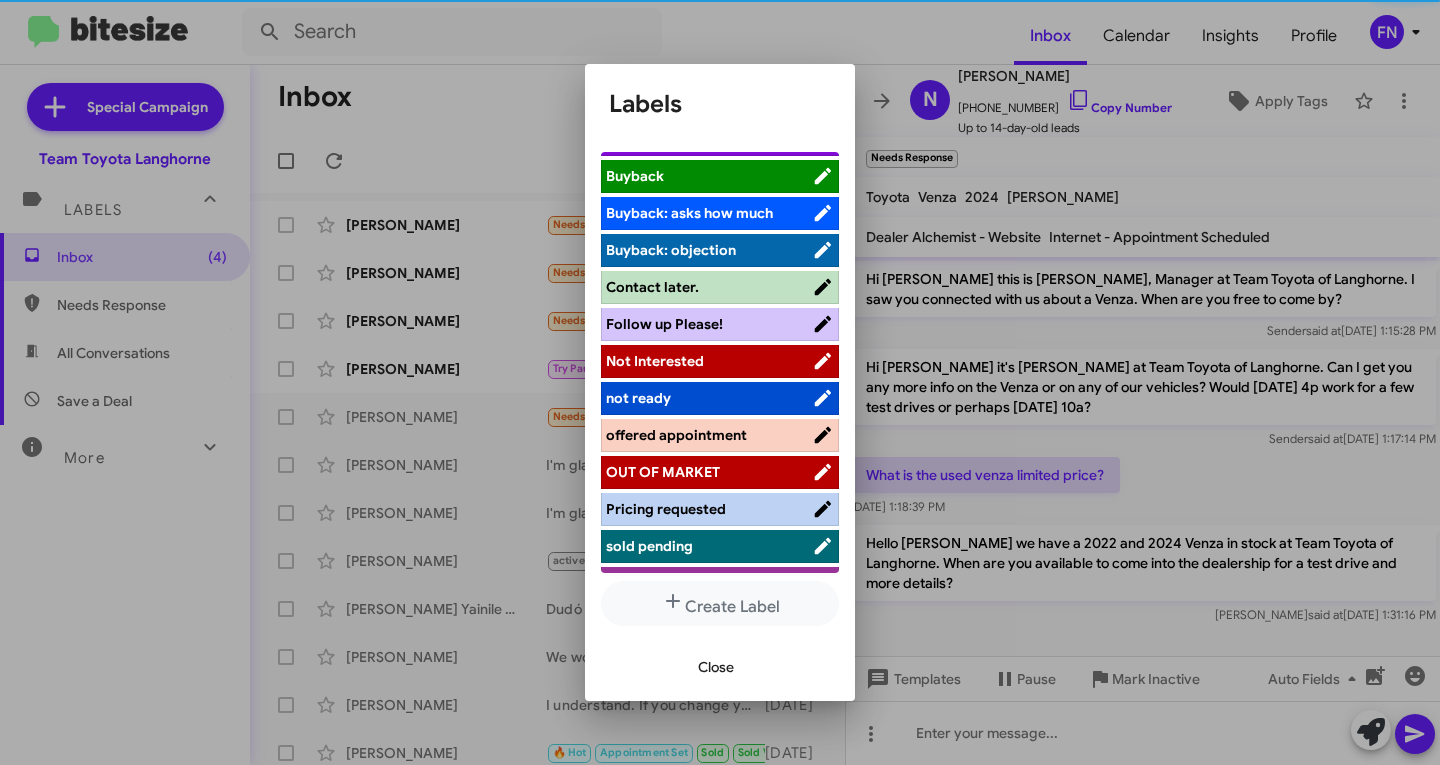 scroll, scrollTop: 283, scrollLeft: 0, axis: vertical 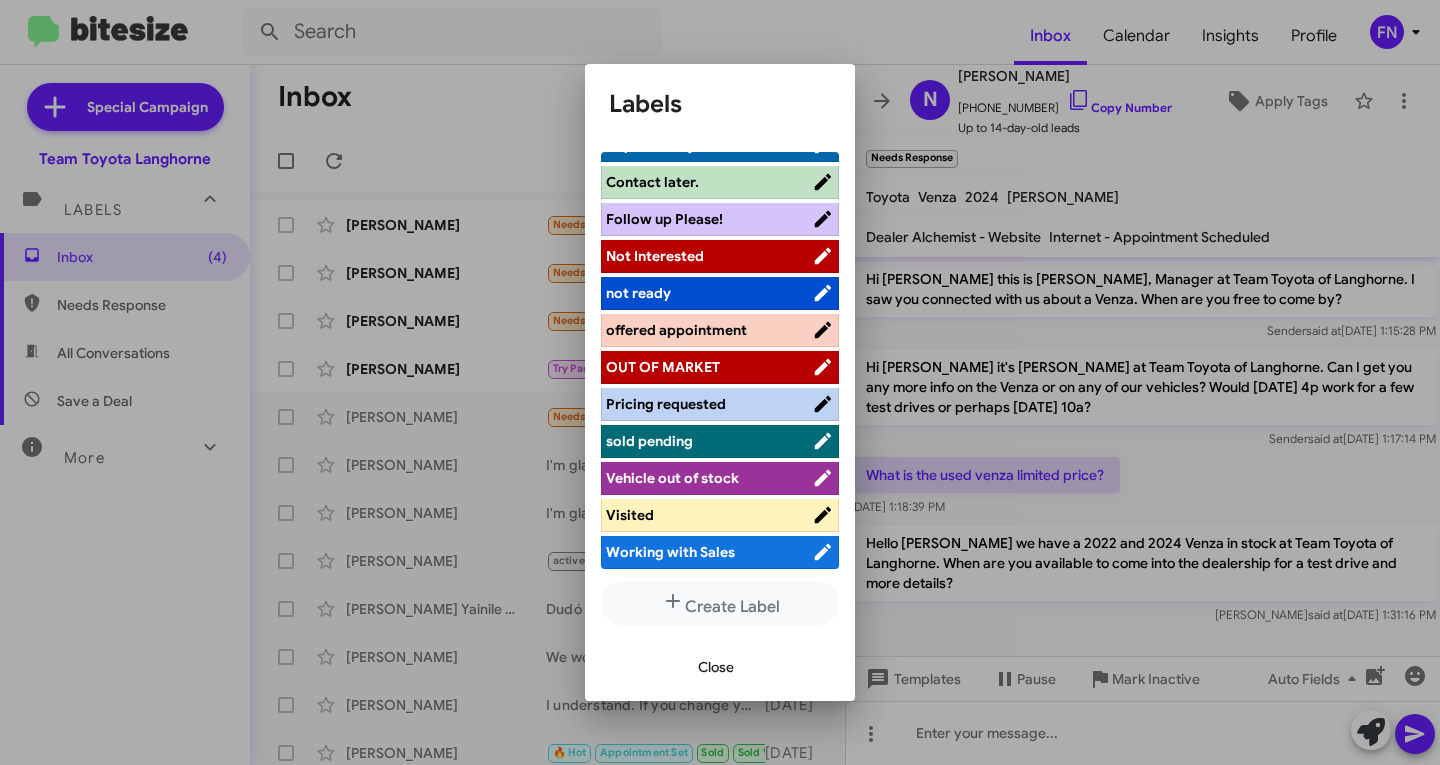 click on "offered appointment" at bounding box center [720, 330] 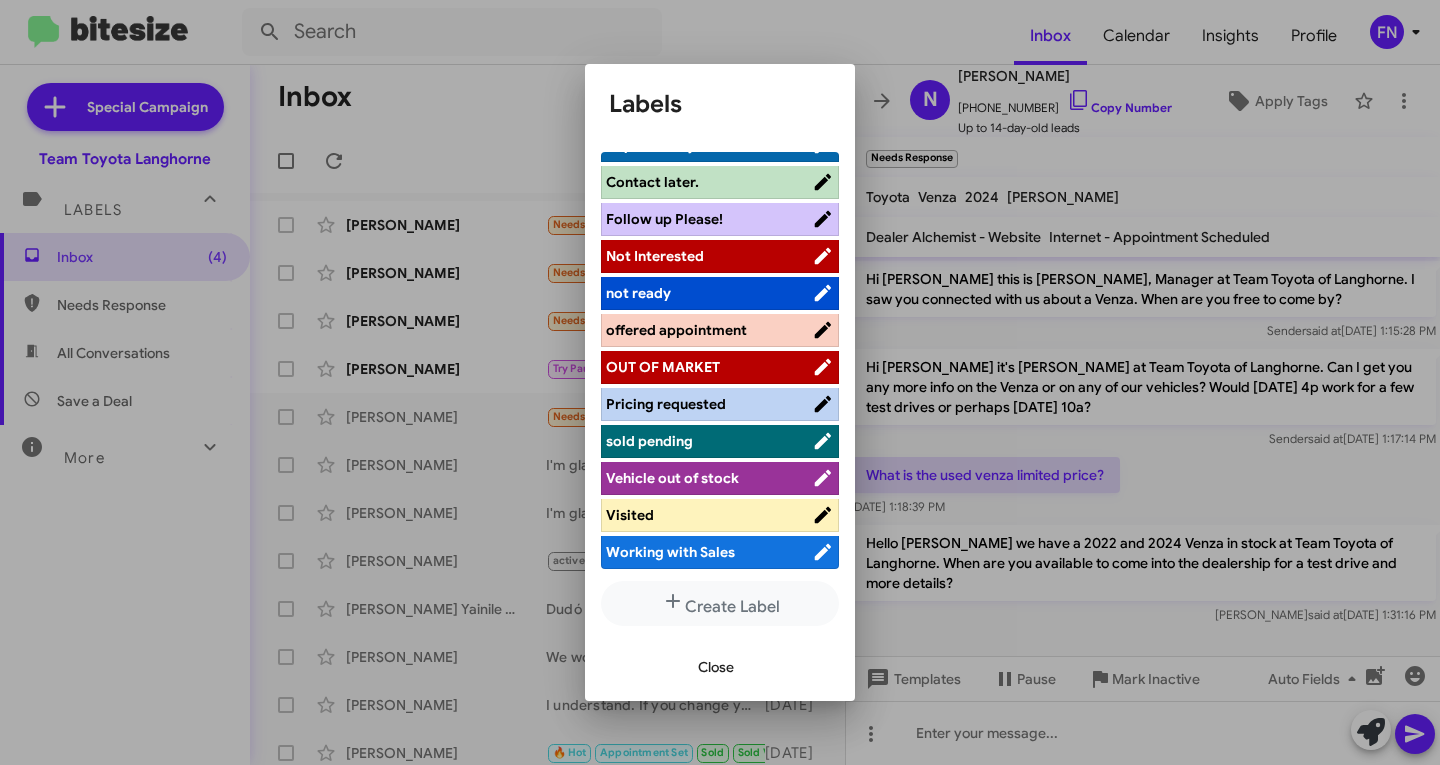 click on "offered appointment" at bounding box center (676, 330) 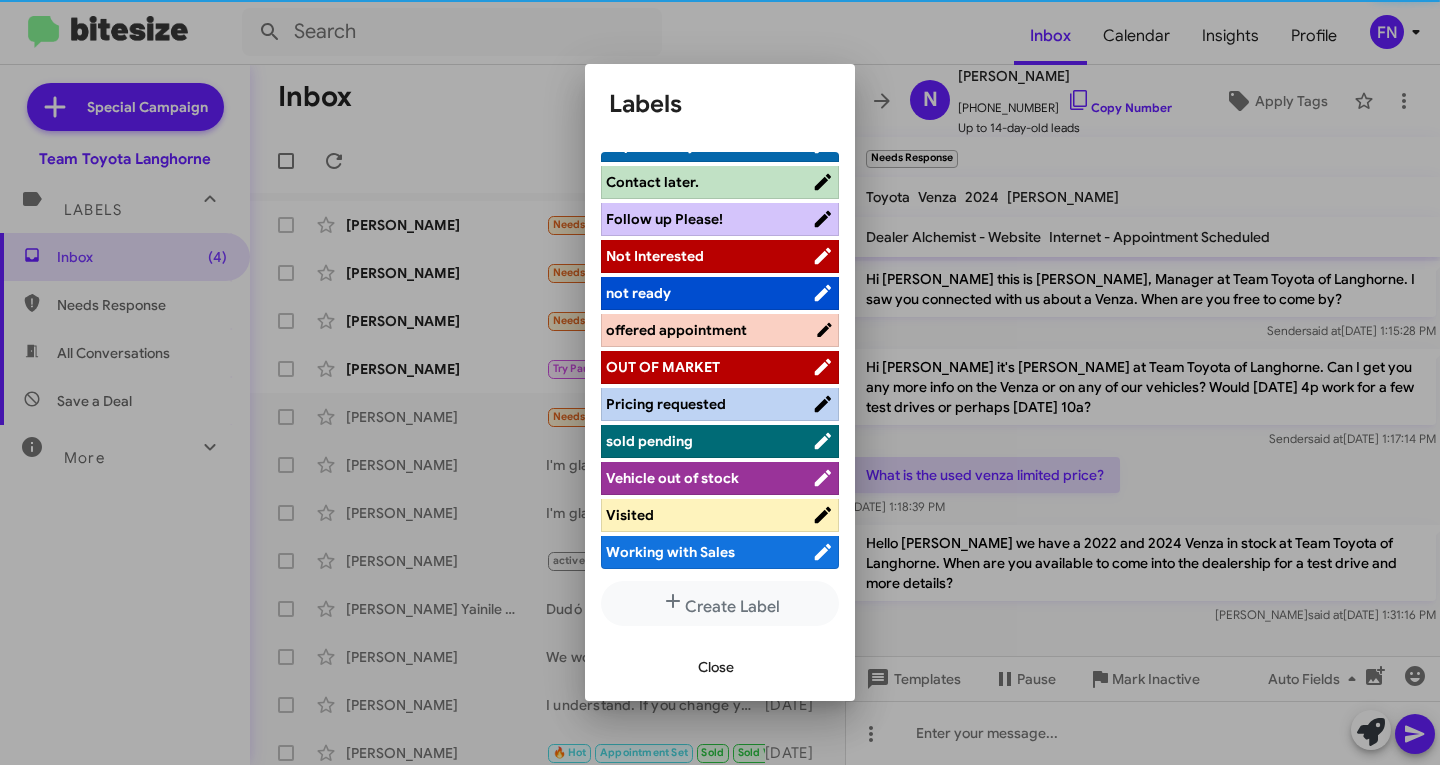 scroll, scrollTop: 283, scrollLeft: 0, axis: vertical 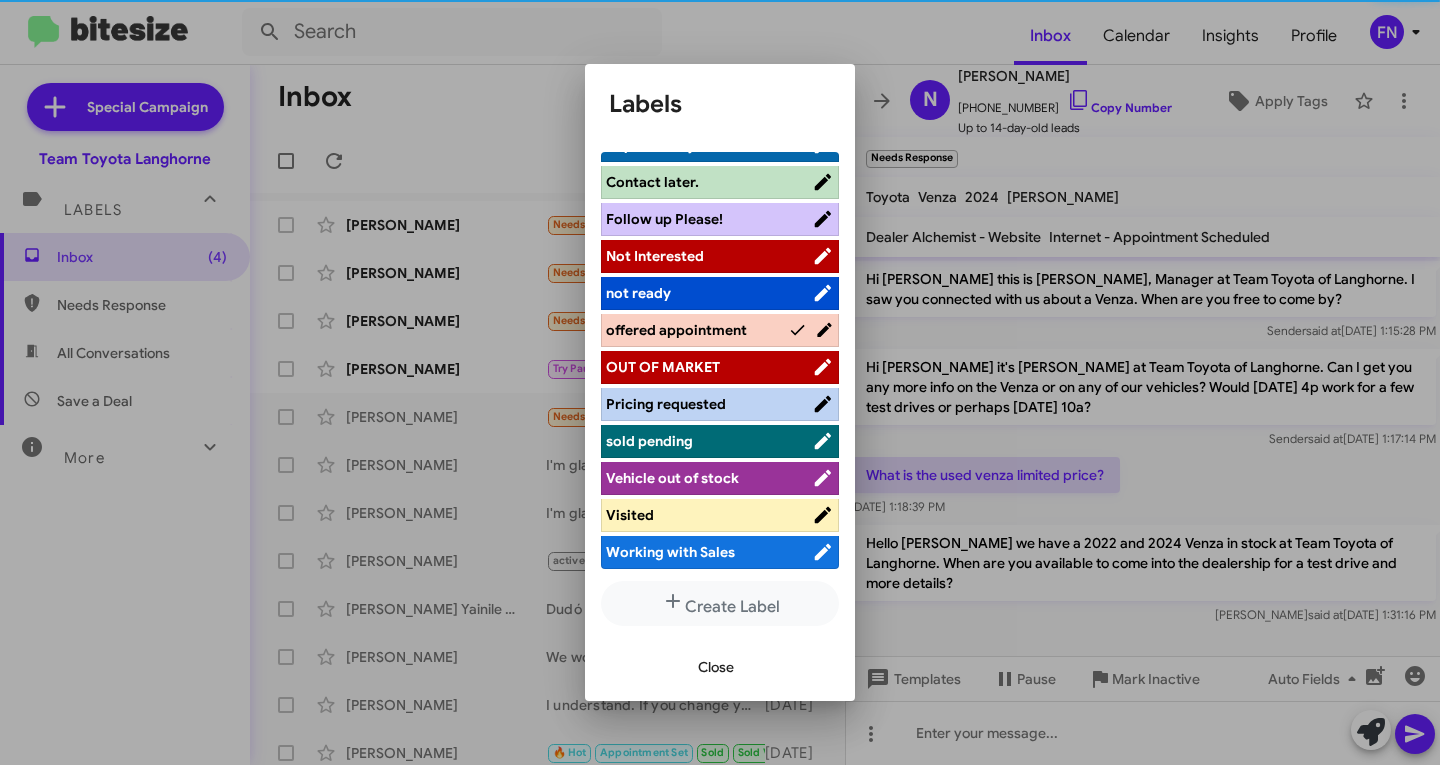 click on "Close" at bounding box center (716, 667) 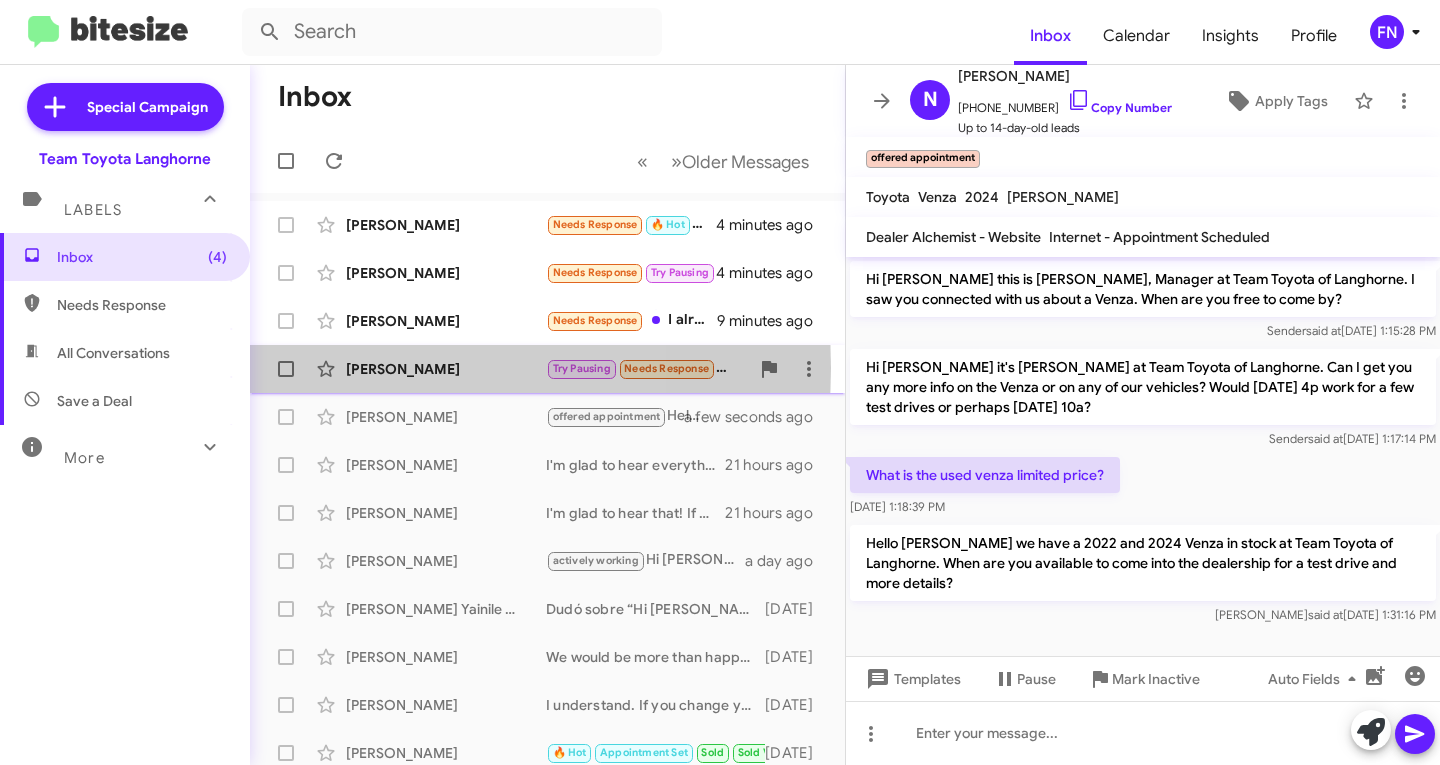 click on "[PERSON_NAME]" 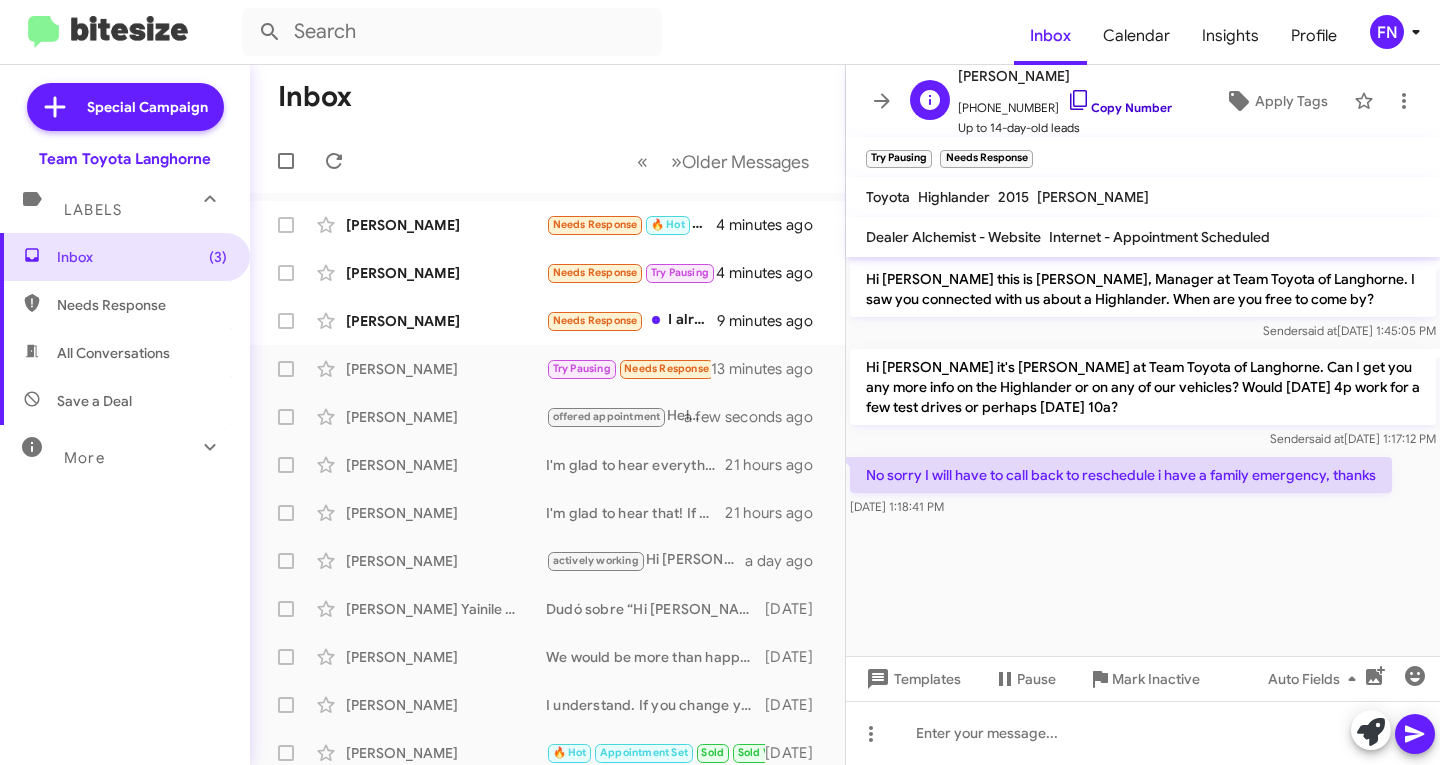 click on "Copy Number" 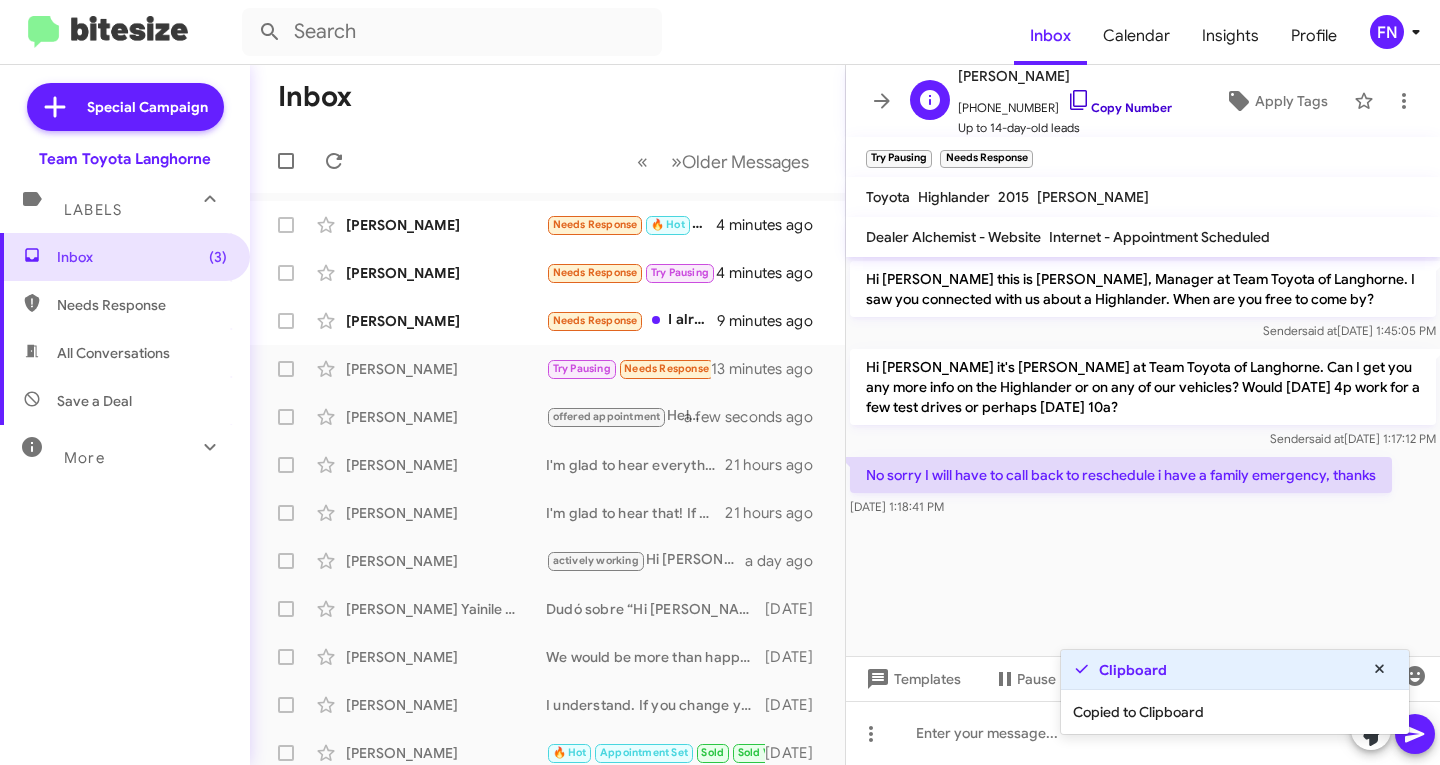 click on "Copy Number" 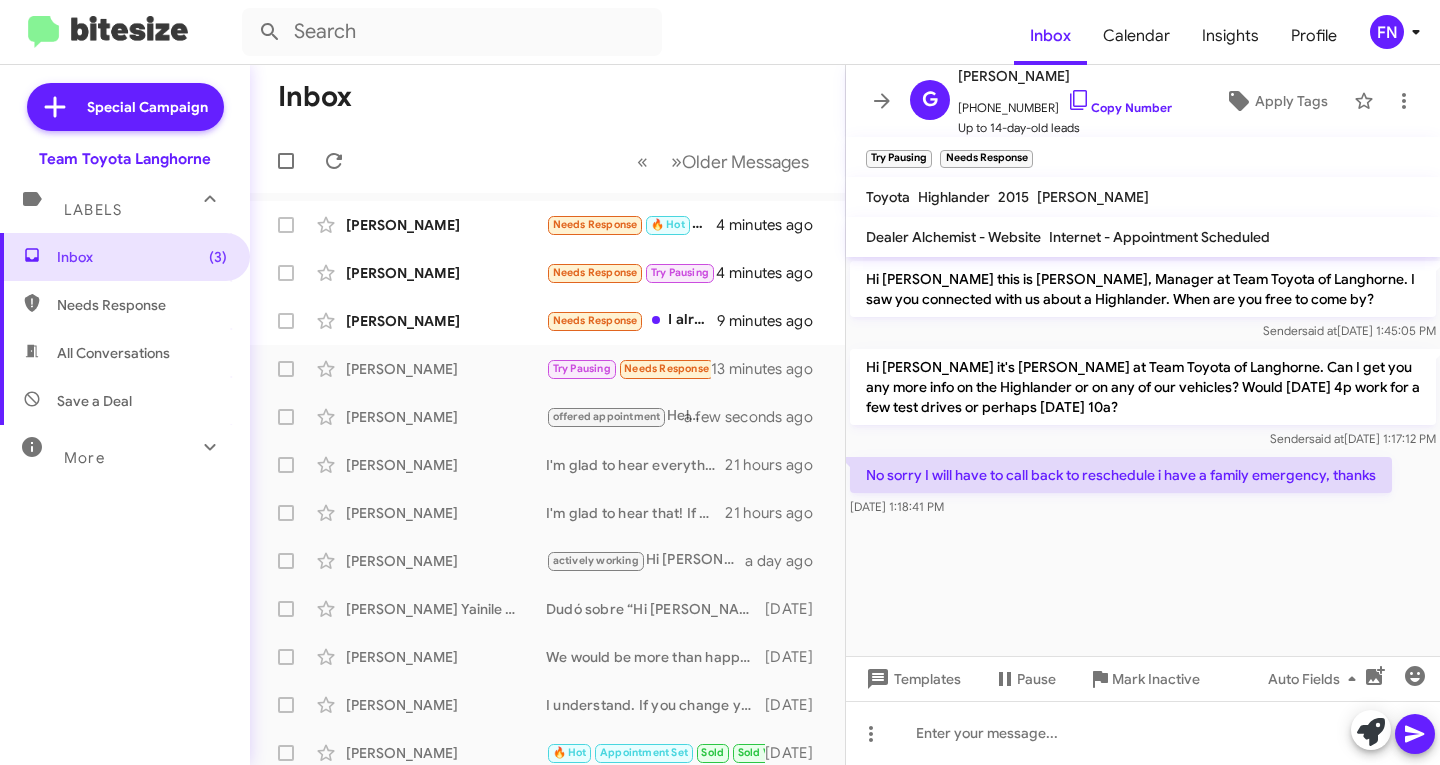 drag, startPoint x: 1388, startPoint y: 475, endPoint x: 841, endPoint y: 487, distance: 547.1316 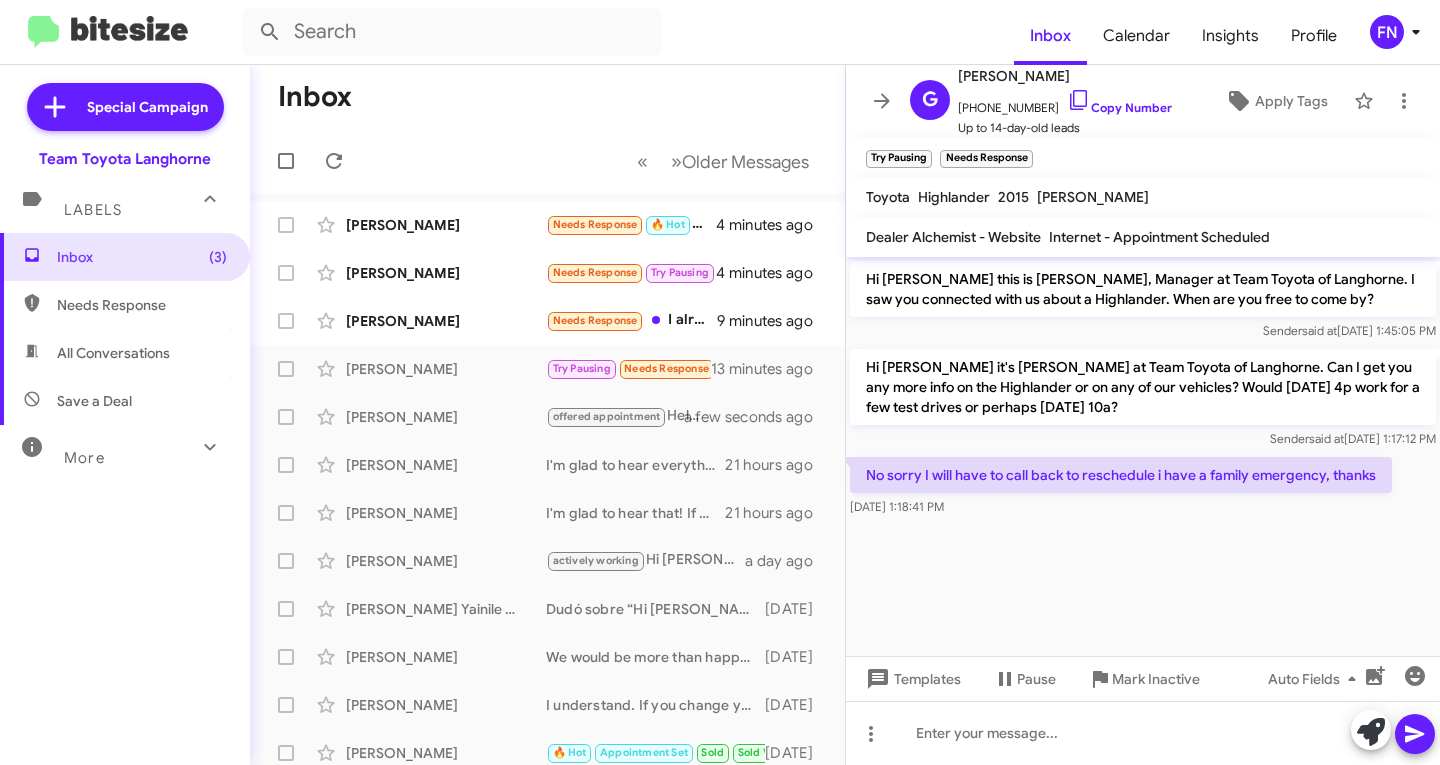 click on "Inbox   « Previous » Next   Older Messages   [PERSON_NAME]  Needs Response   🔥 Hot   Alas 230 o 3 más o menos   4 minutes ago    [PERSON_NAME]  Needs Response   Try Pausing   Thanks for checking back with me   4 minutes ago    [PERSON_NAME]  Needs Response   I already bought the pathfinder and I'm waiting for you guys to get the title so I can pick it up   9 minutes ago    [PERSON_NAME]  Try Pausing   Needs Response   No sorry I will have to call back to reschedule i have a family emergency,  thanks   13 minutes ago    [PERSON_NAME]  offered appointment   Hello [PERSON_NAME] we have a 2022 and 2024 Venza in stock at Team Toyota of [GEOGRAPHIC_DATA]. When are you available to come into the dealership for a test drive and more details?   a few seconds ago    [PERSON_NAME]  I'm glad to hear everything went well! Looks like you were working with [PERSON_NAME], I will reach out to her. If you would like to contact her, you can always reach her at [PHONE_NUMBER]   21 hours ago    [PERSON_NAME]  21 hours ago" 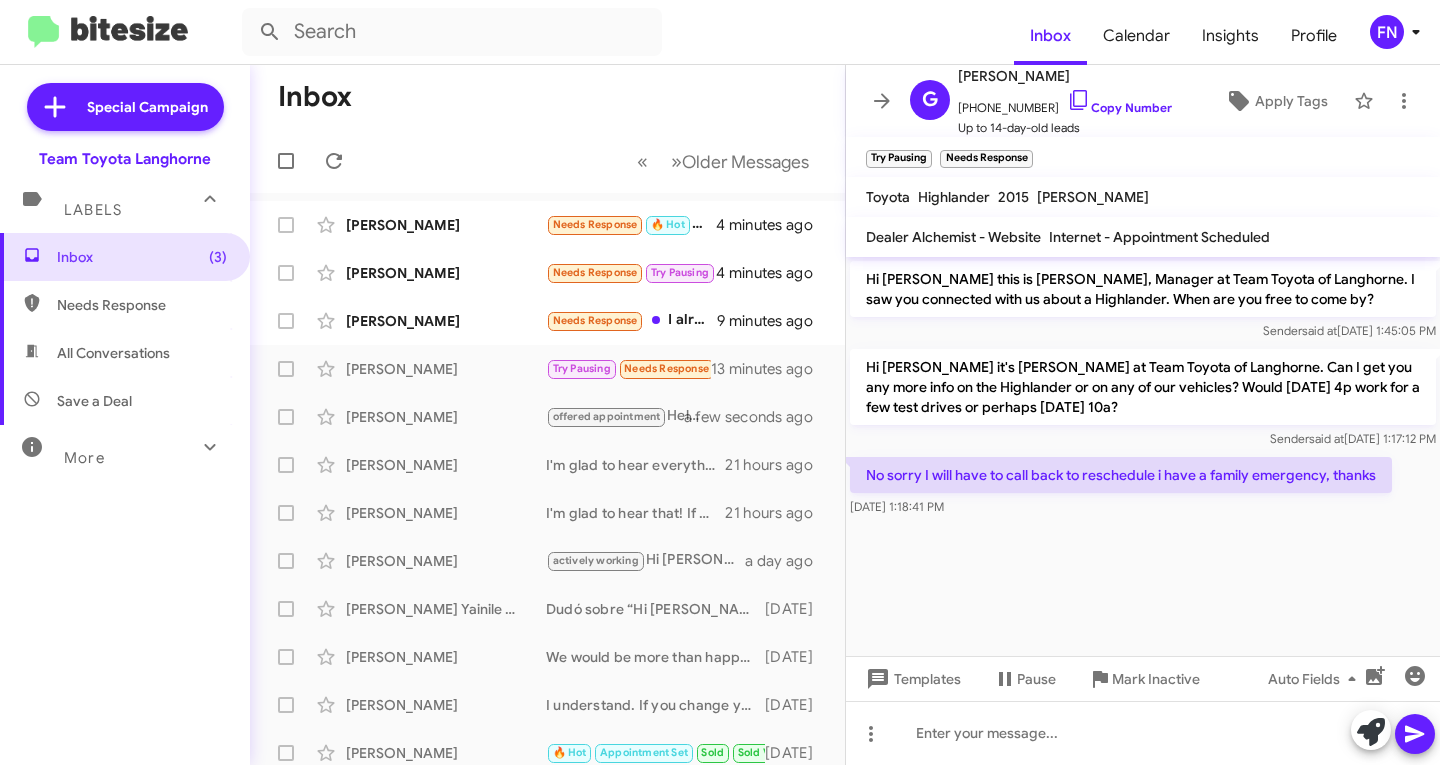 click on "[DATE] 1:18:41 PM" 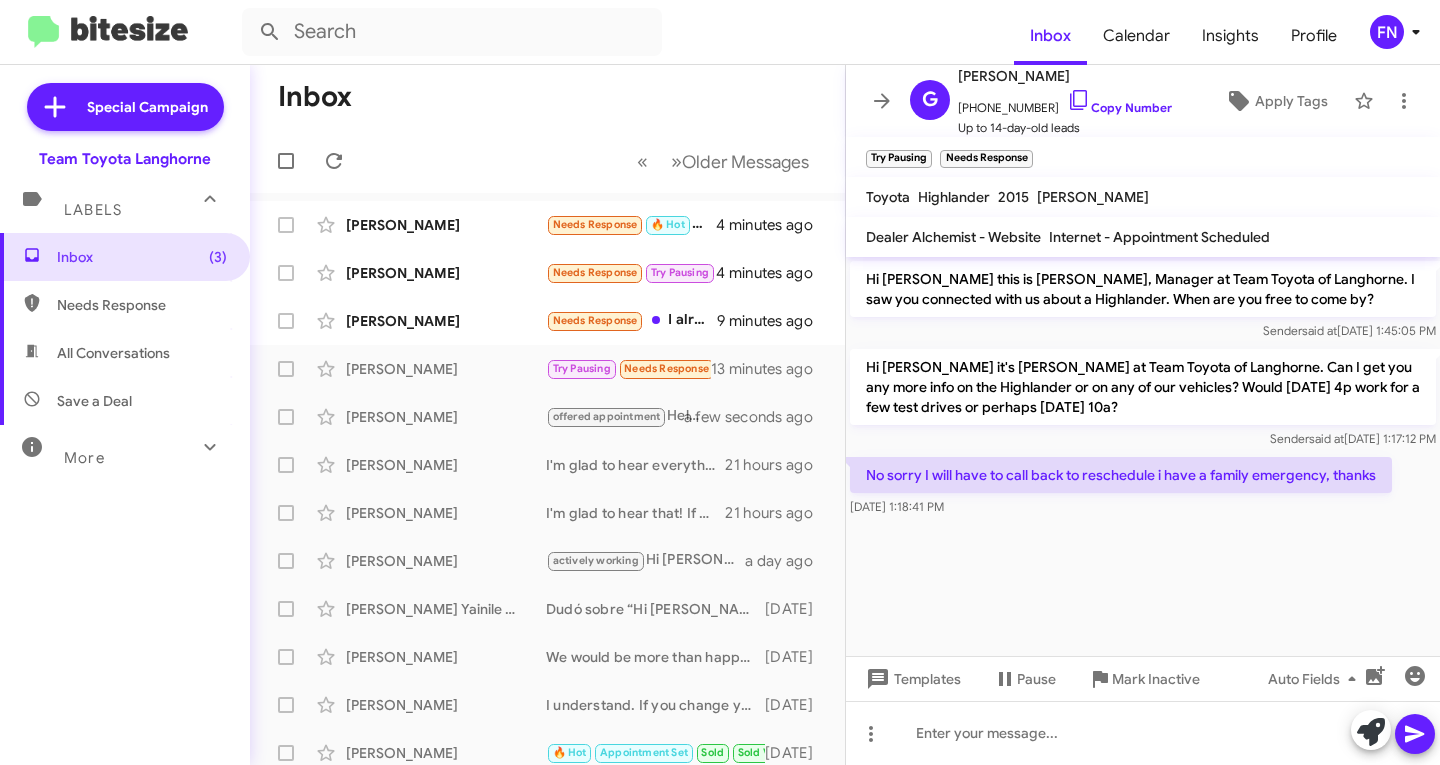 drag, startPoint x: 1388, startPoint y: 474, endPoint x: 861, endPoint y: 479, distance: 527.02374 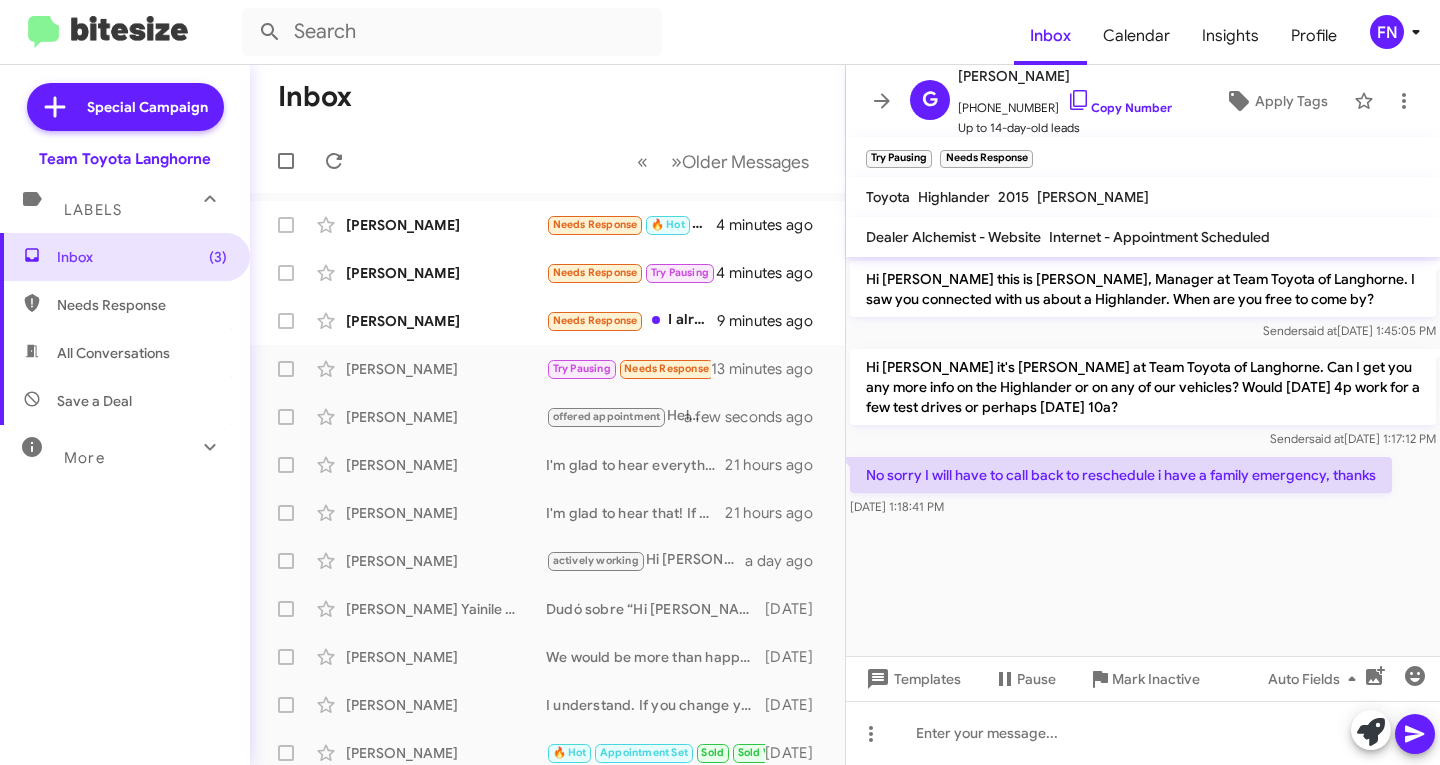 click on "No sorry I will have to call back to reschedule i have a family emergency,  thanks" 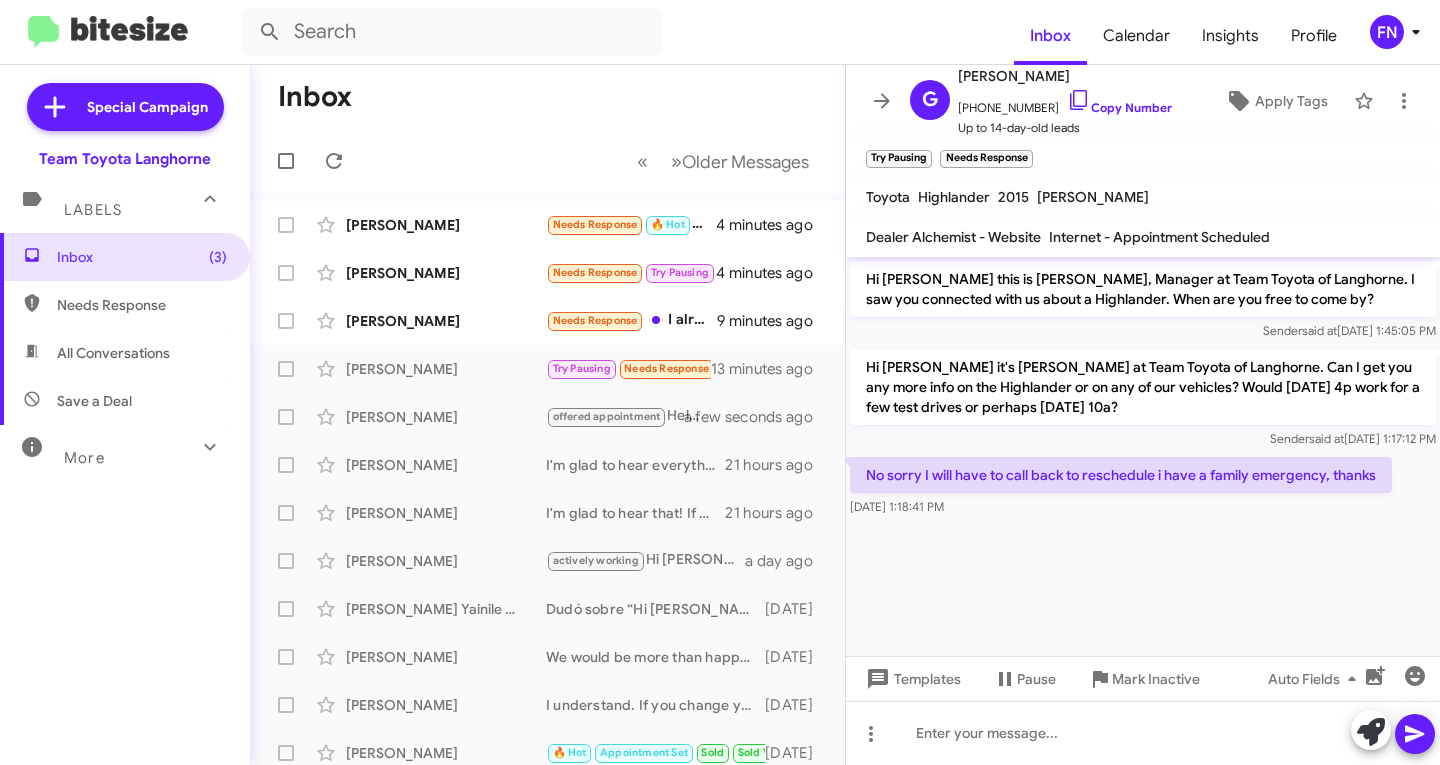 copy on "No sorry I will have to call back to reschedule i have a family emergency,  thanks" 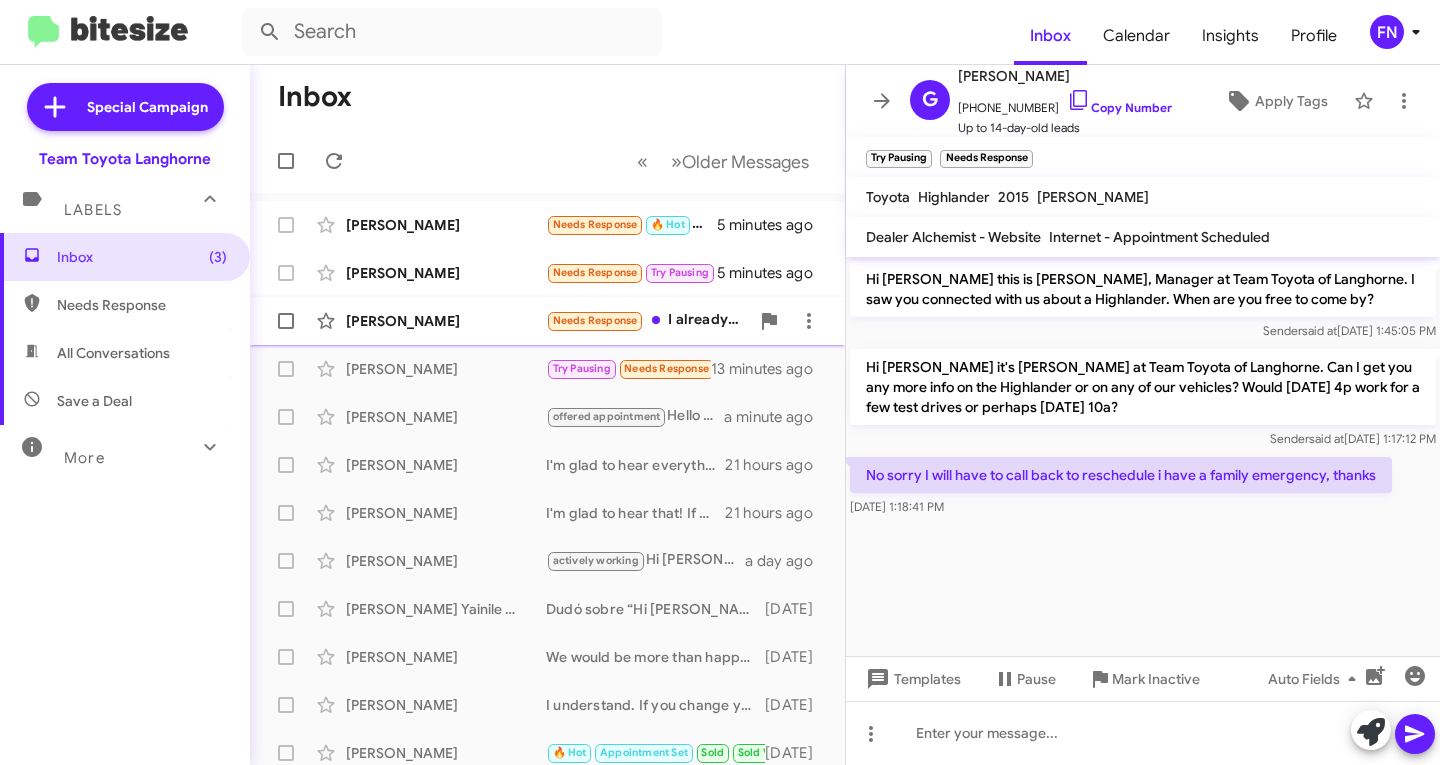 click on "[PERSON_NAME]  Needs Response   I already bought the pathfinder and I'm waiting for you guys to get the title so I can pick it up   10 minutes ago" 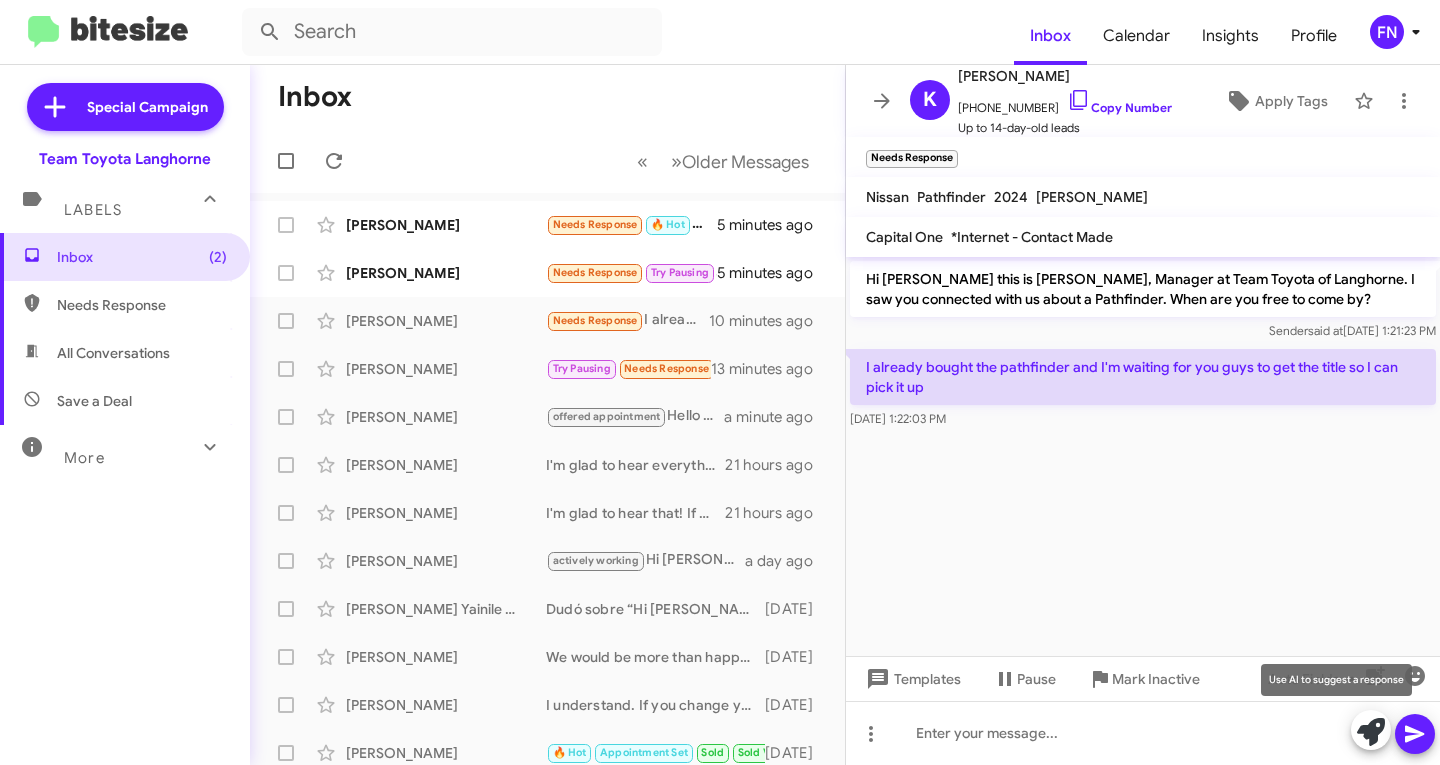 click 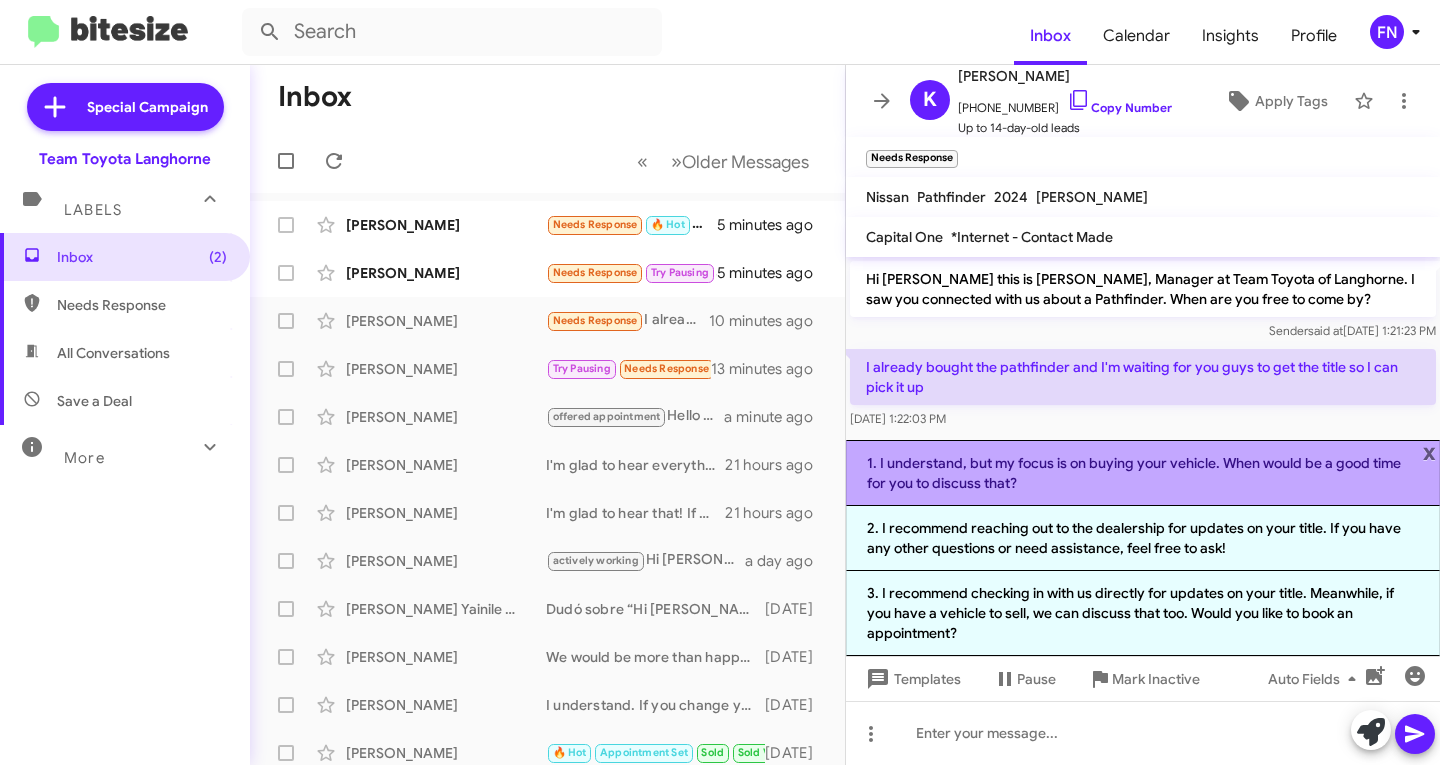 click on "1. I understand, but my focus is on buying your vehicle. When would be a good time for you to discuss that?" 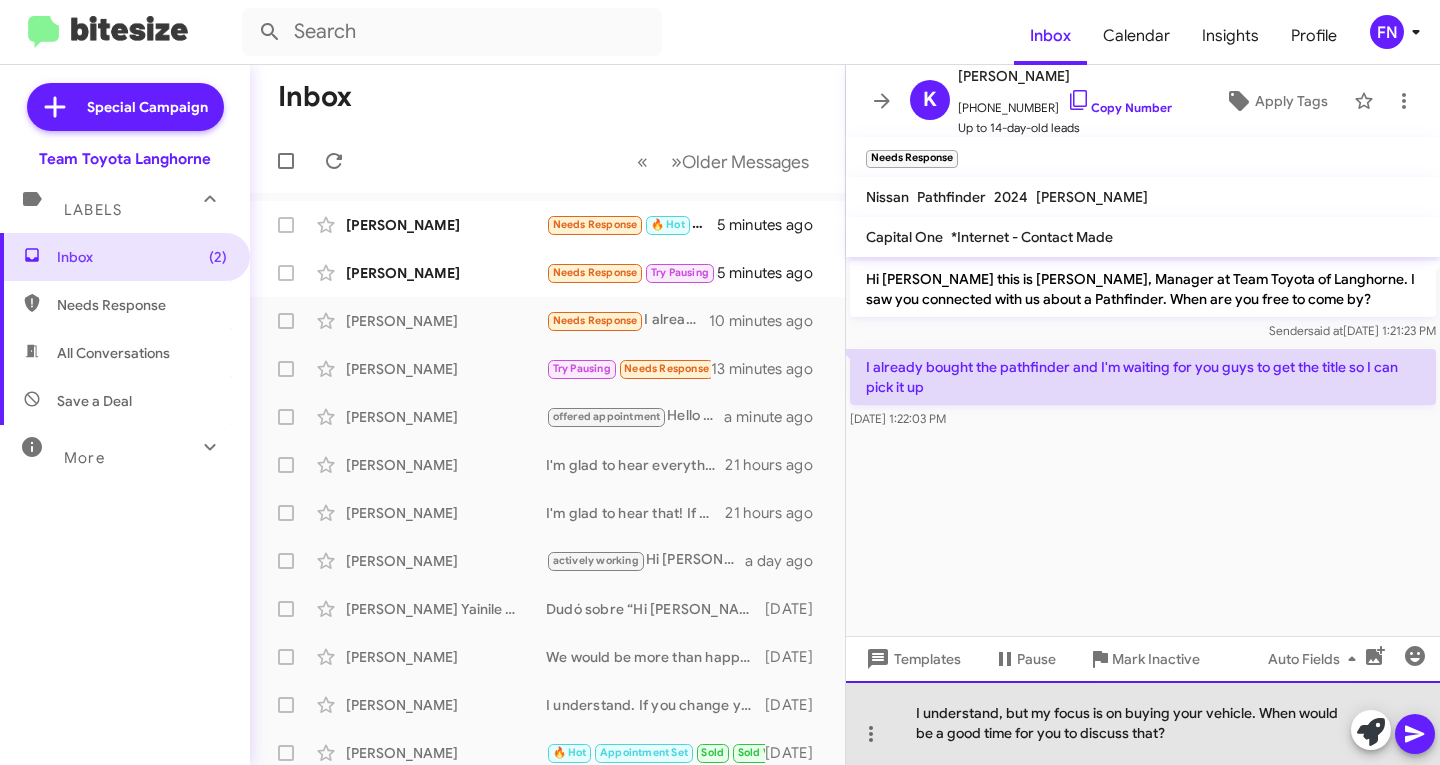 drag, startPoint x: 1192, startPoint y: 743, endPoint x: 1008, endPoint y: 706, distance: 187.68324 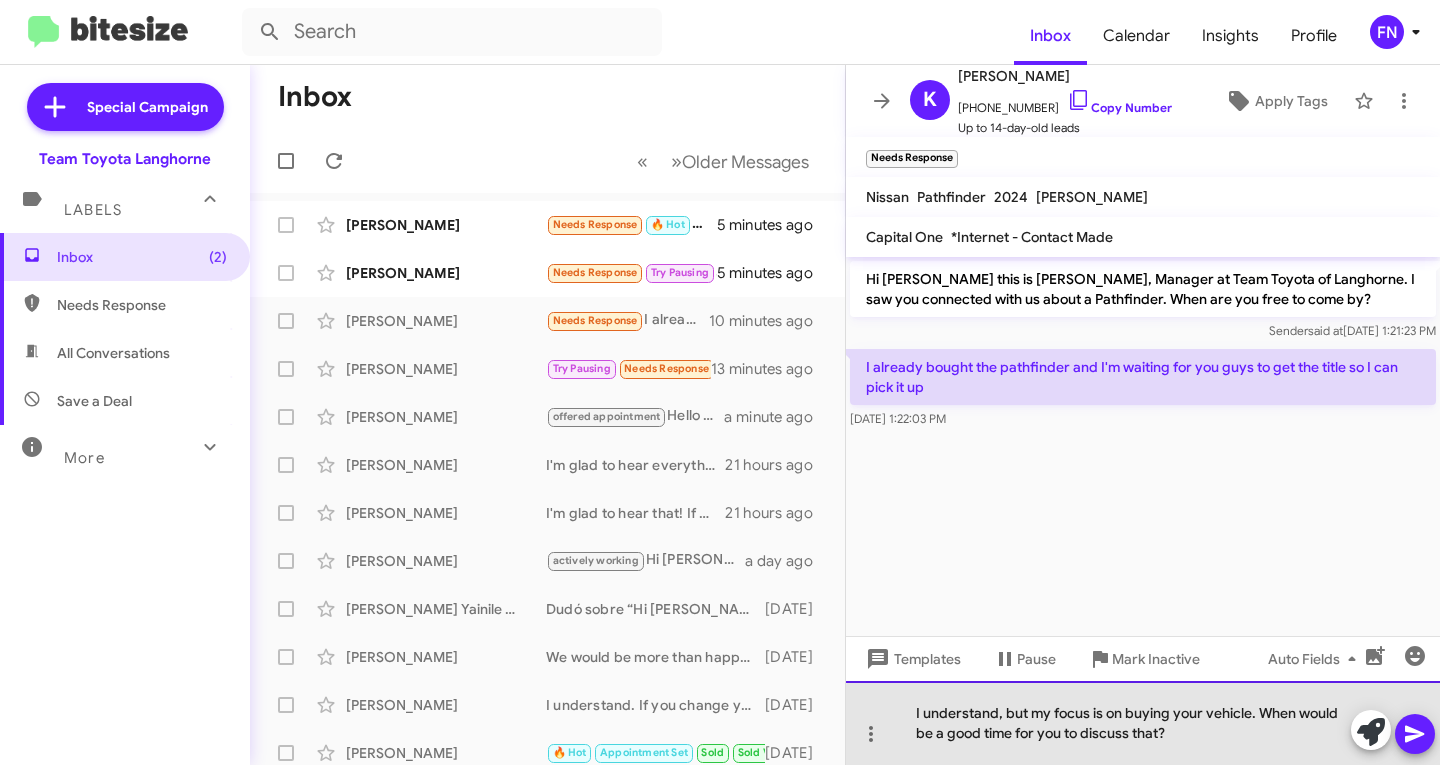 click on "I understand, but my focus is on buying your vehicle. When would be a good time for you to discuss that?" 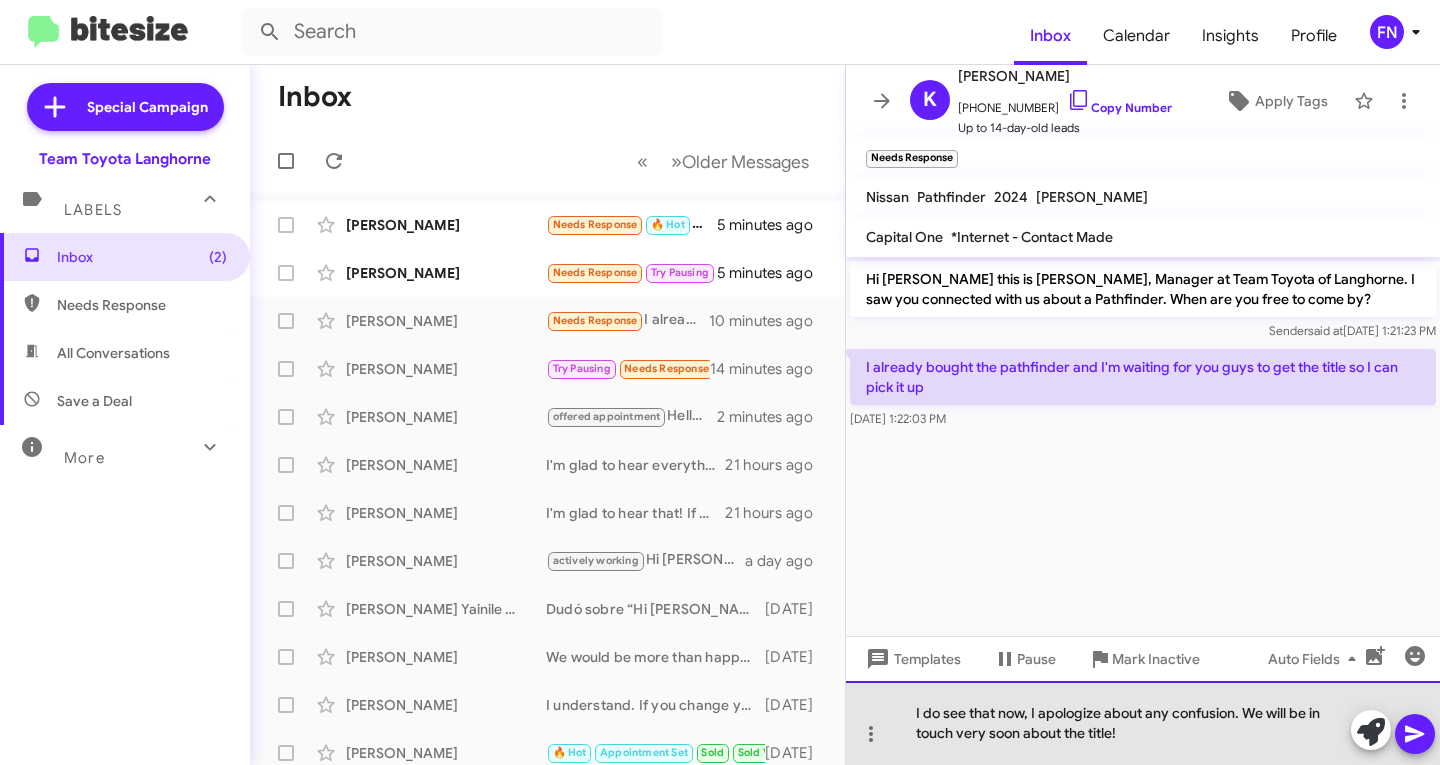 click on "I do see that now, I apologize about any confusion. We will be in touch very soon about the title!" 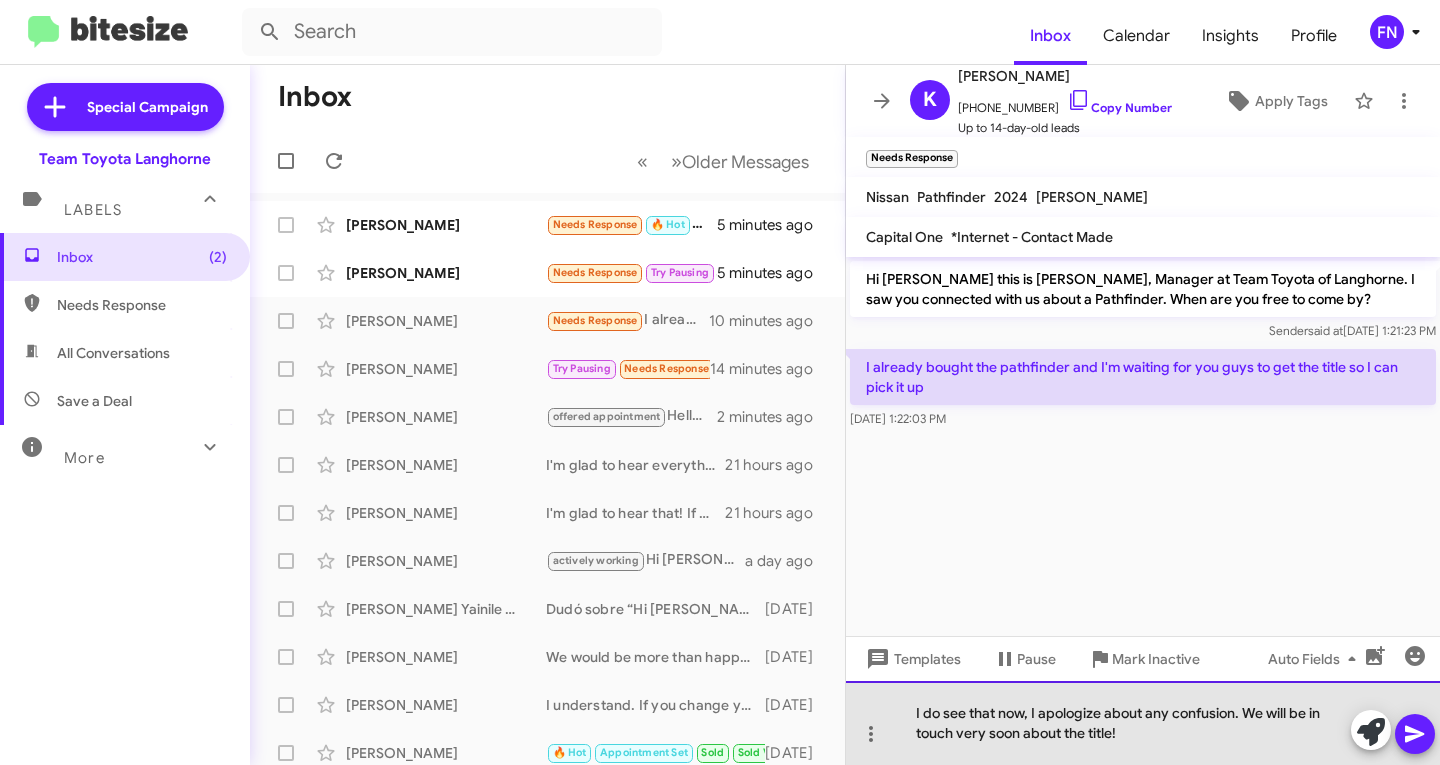 click on "I do see that now, I apologize about any confusion. We will be in touch very soon about the title!" 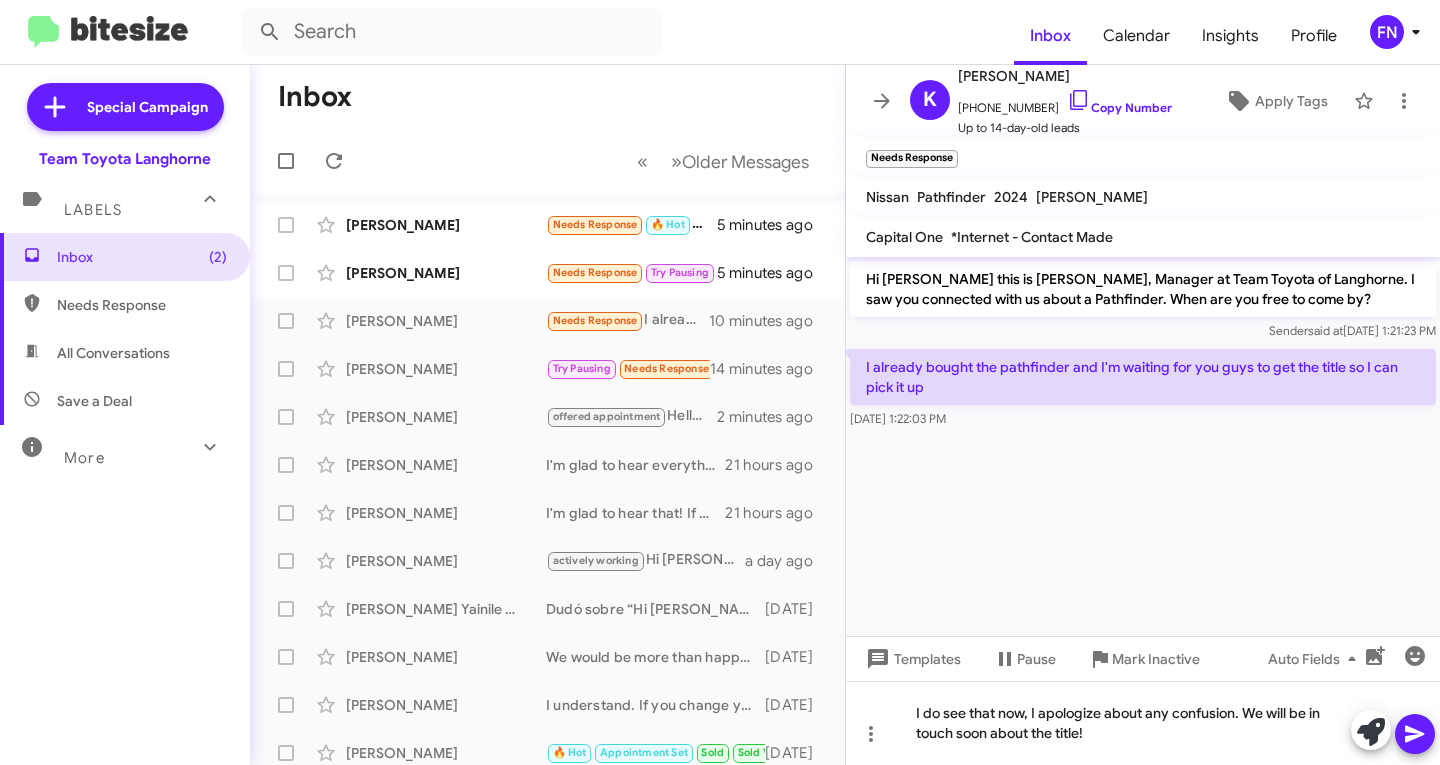 click 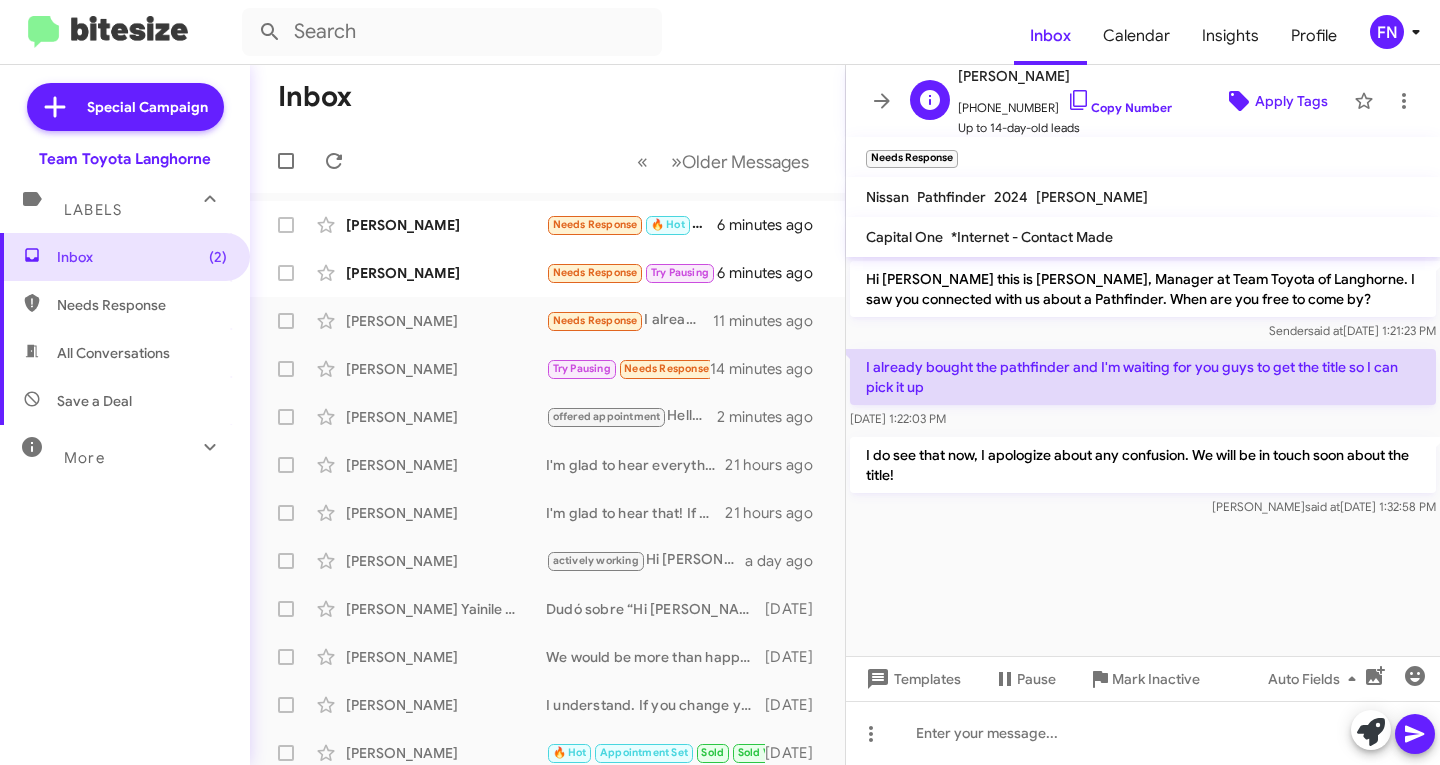 click on "Apply Tags" 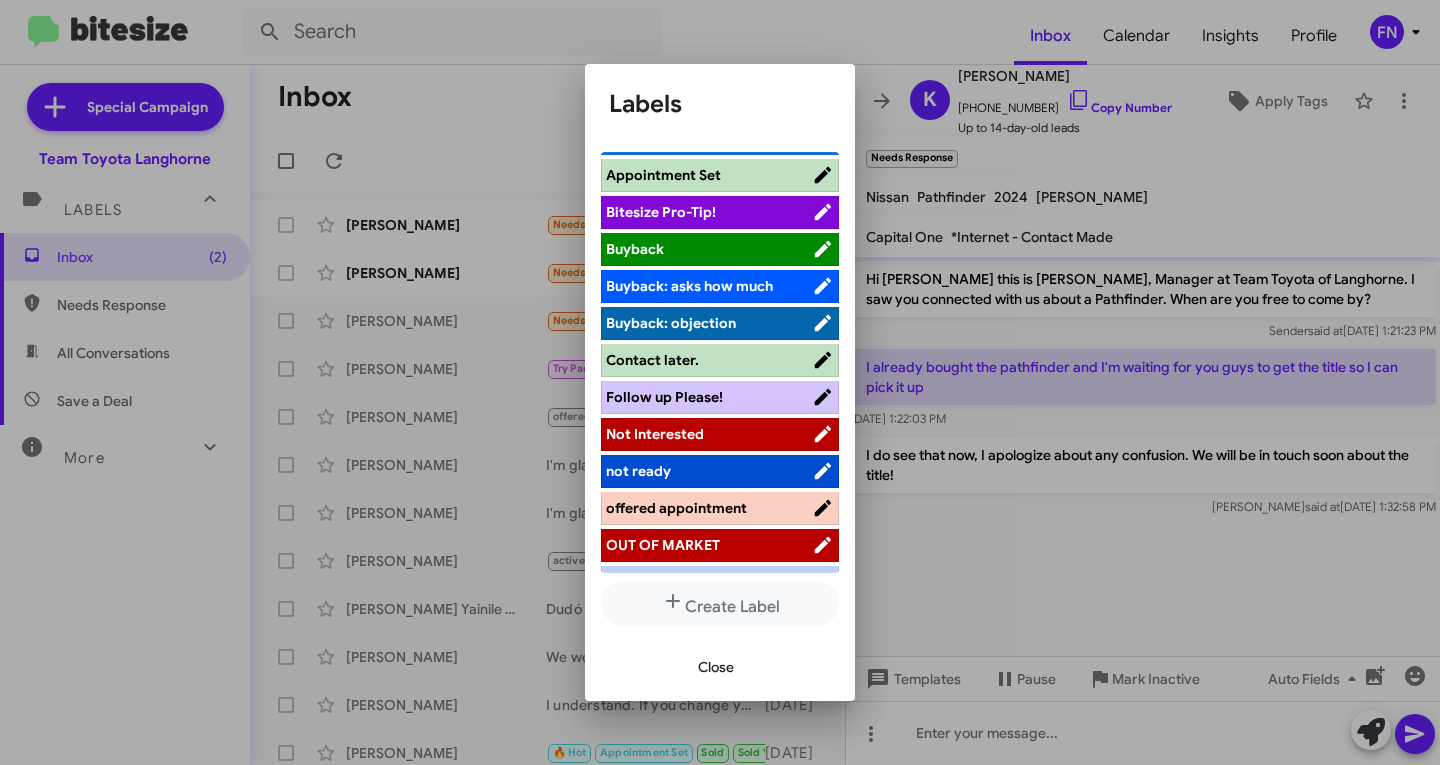 scroll, scrollTop: 0, scrollLeft: 0, axis: both 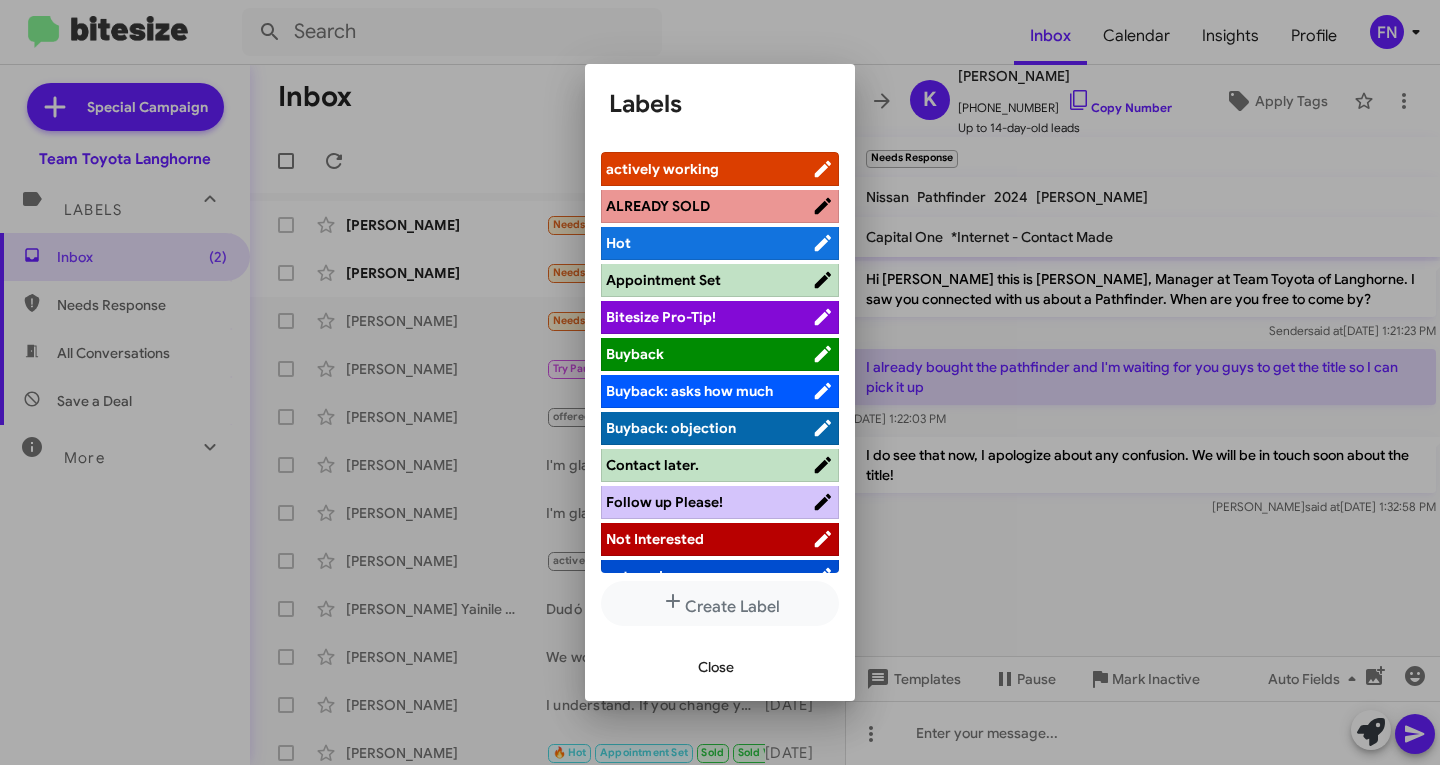 click on "ALREADY SOLD" at bounding box center (720, 206) 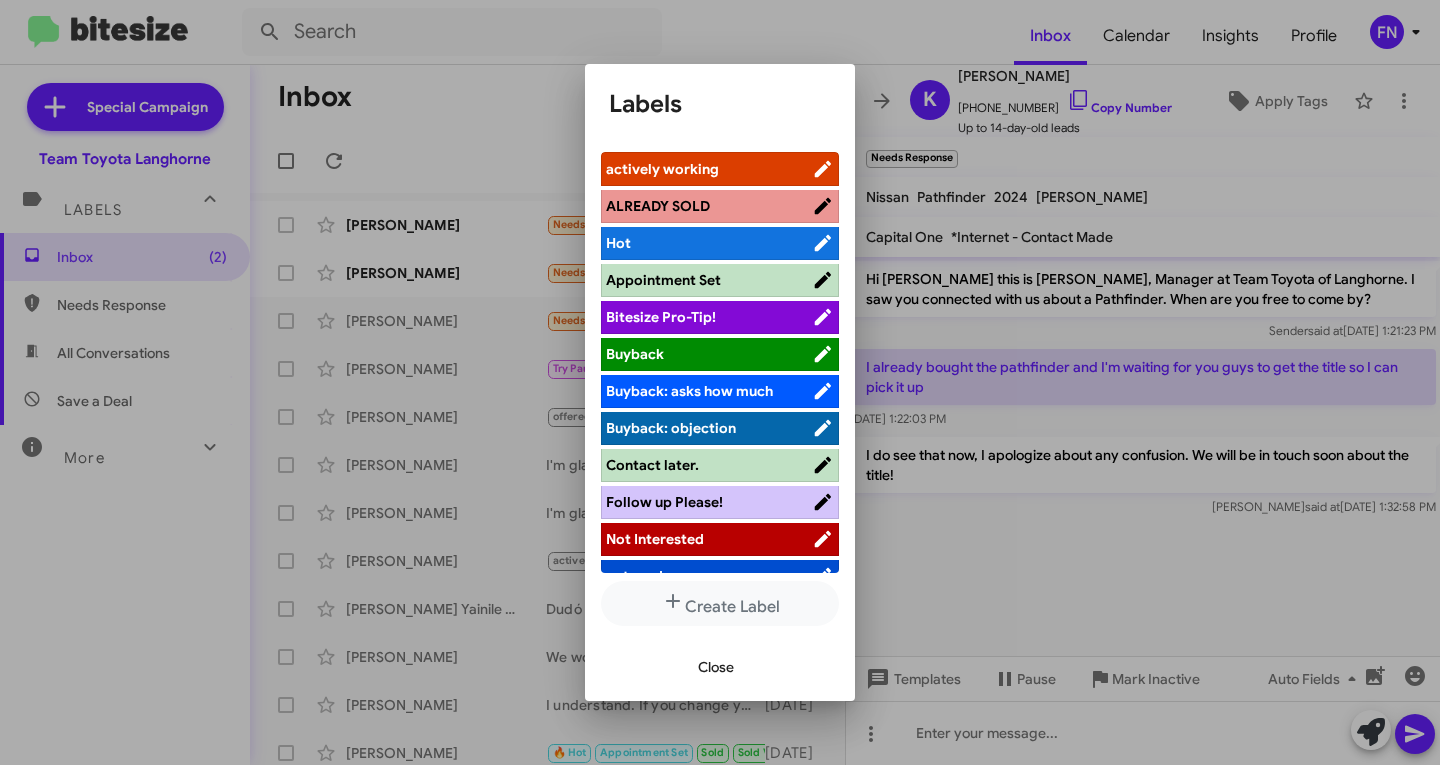 click on "ALREADY SOLD" at bounding box center [720, 206] 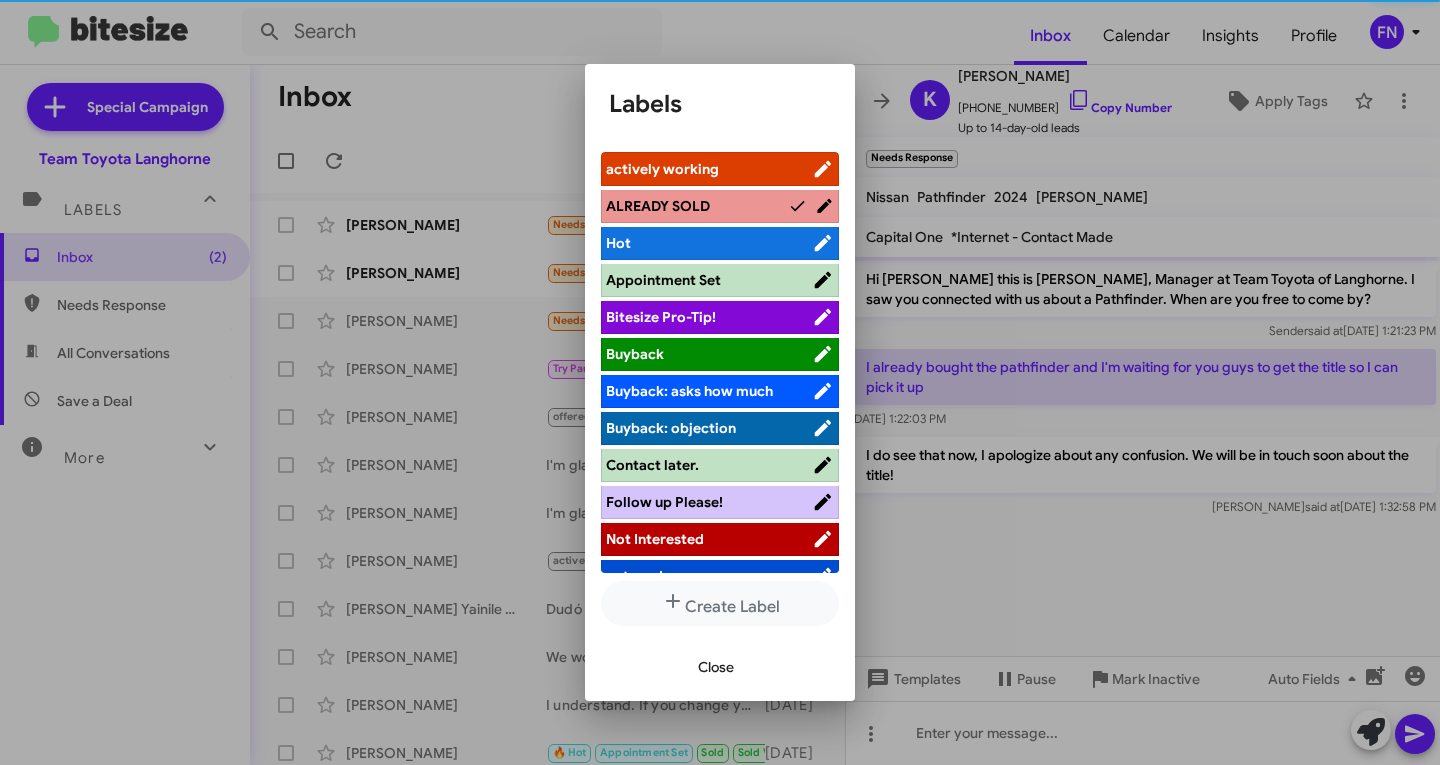 click on "Close" at bounding box center (716, 667) 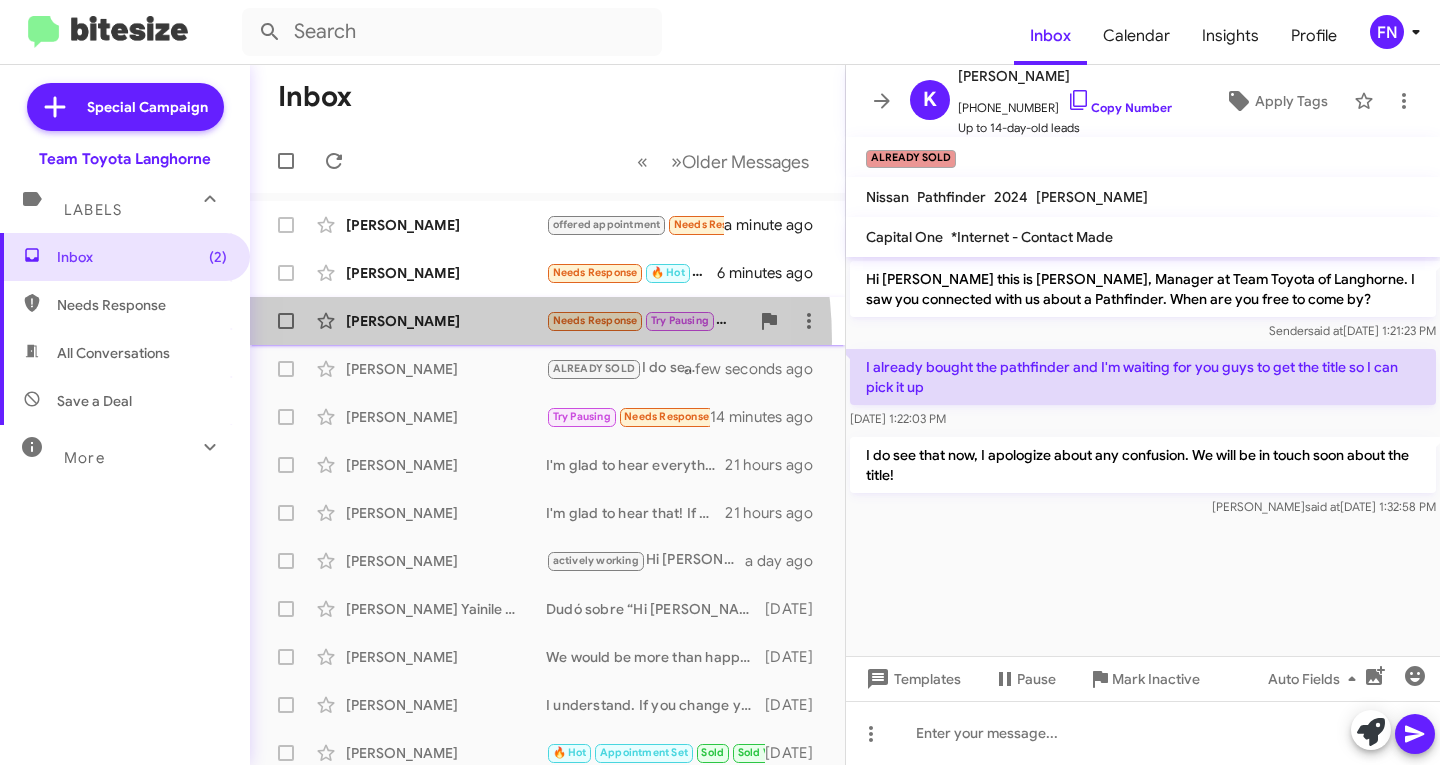 click on "[PERSON_NAME]  Needs Response   Try Pausing   Thanks for checking back with me   6 minutes ago" 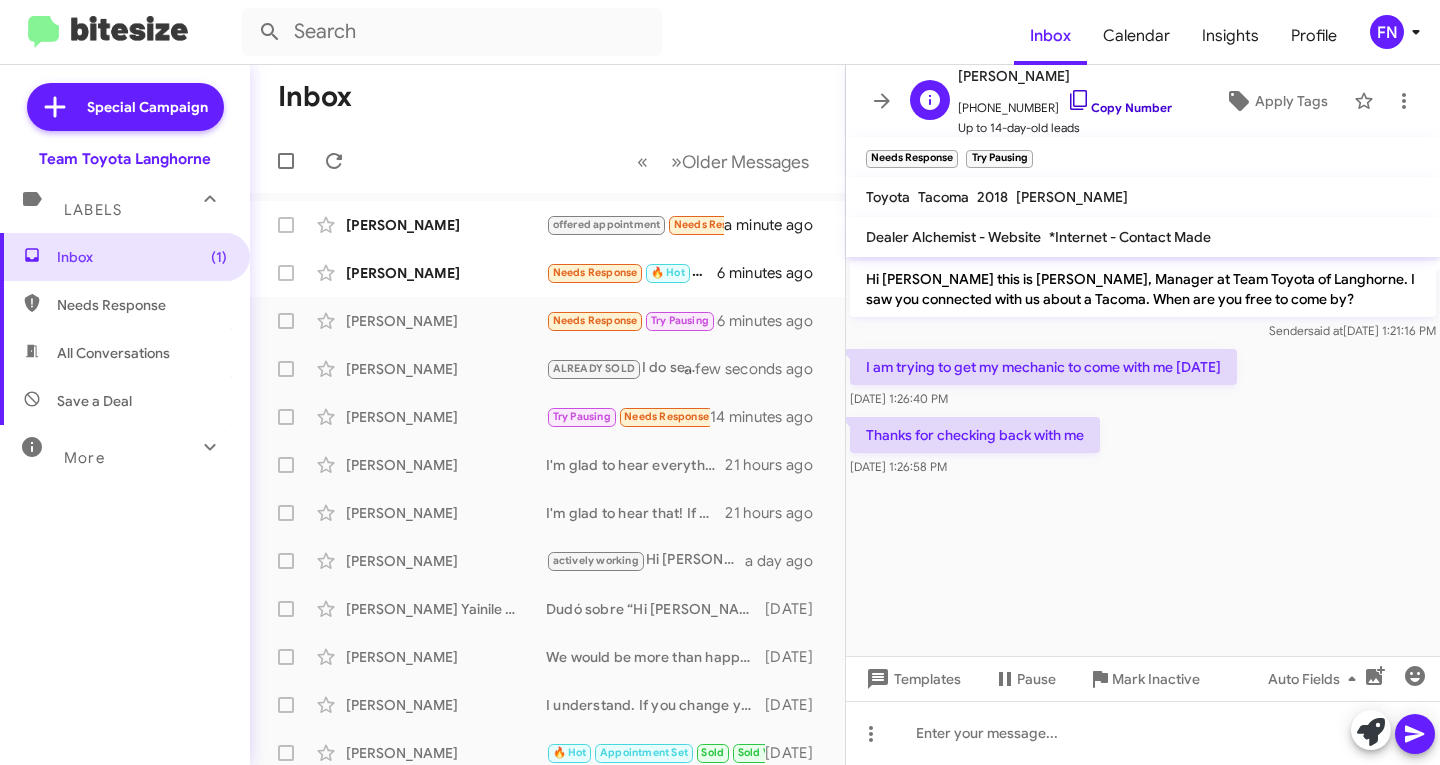 click on "Copy Number" 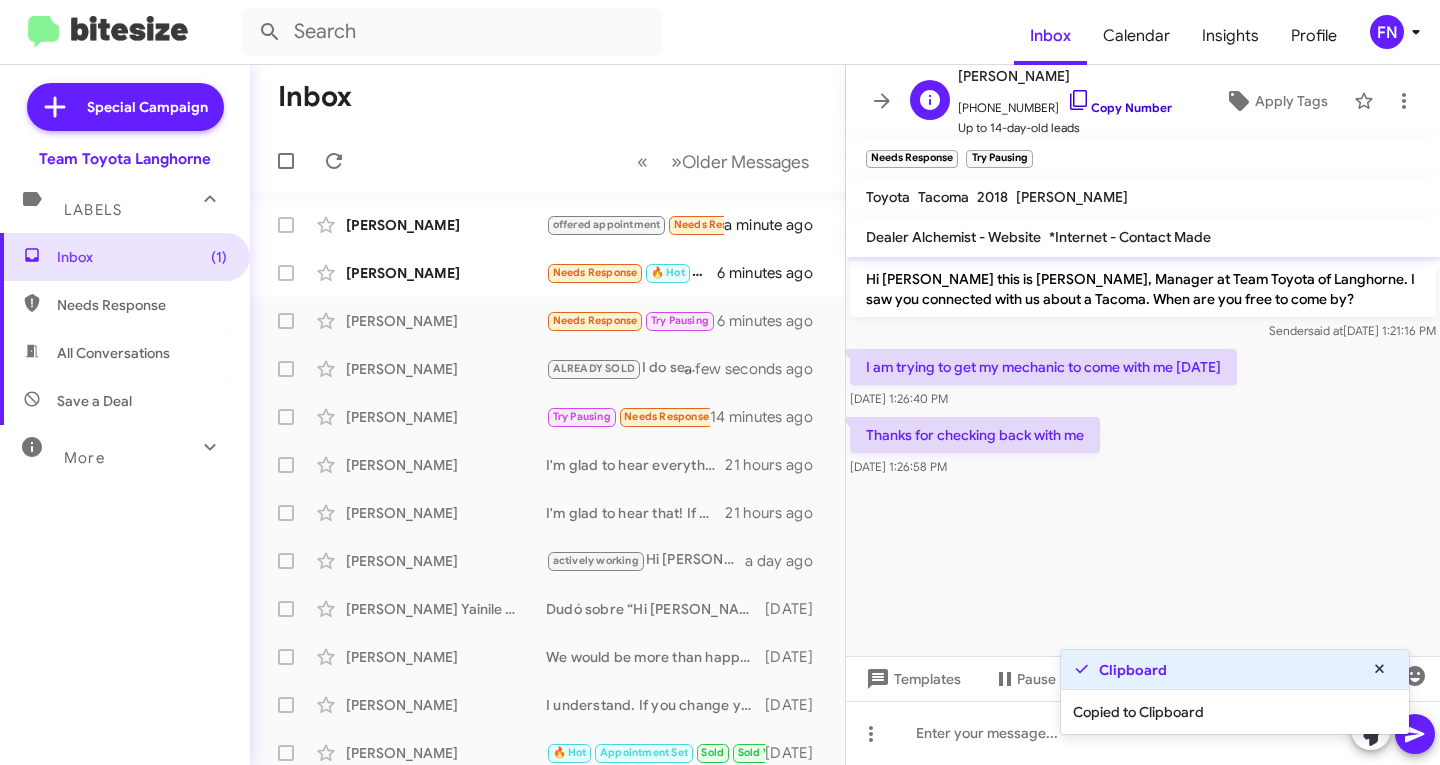click on "Copy Number" 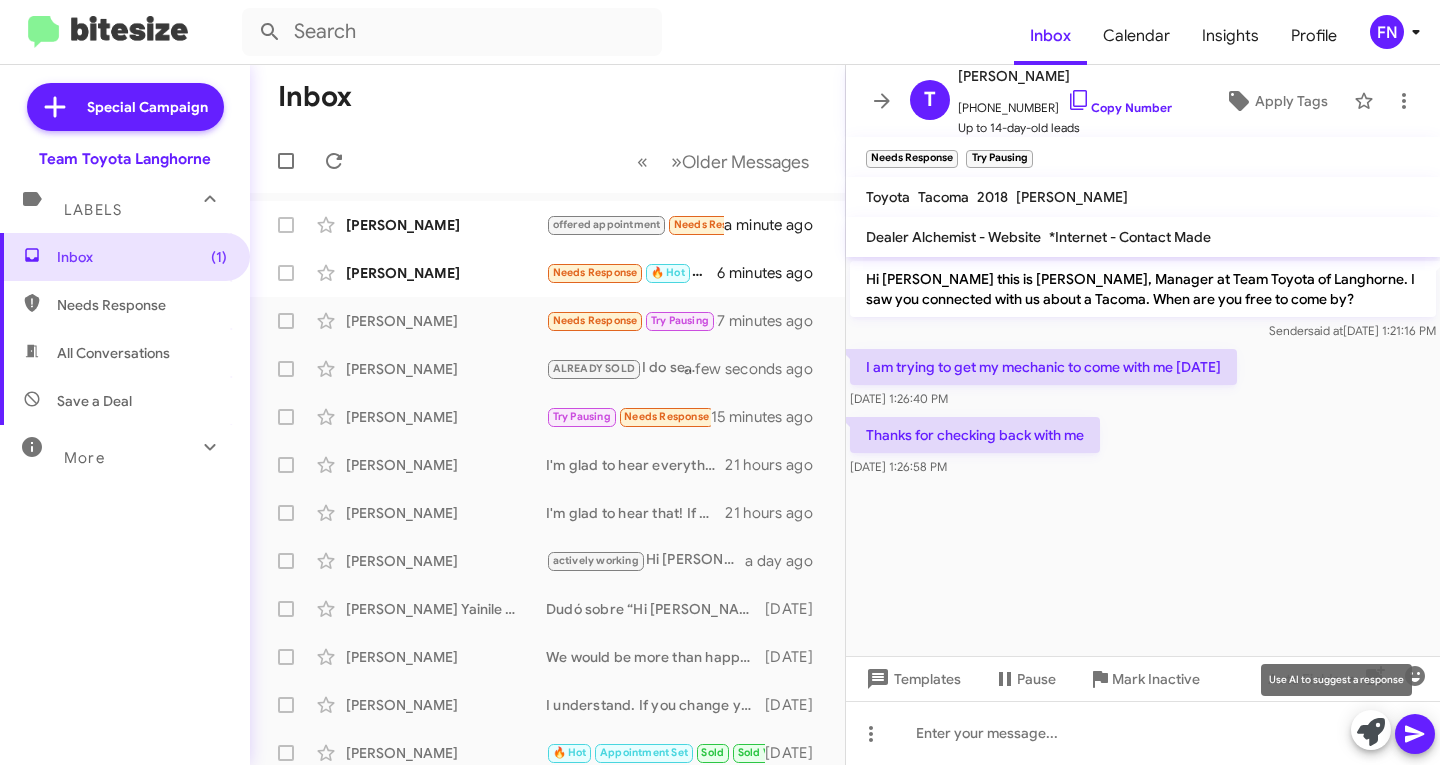 click 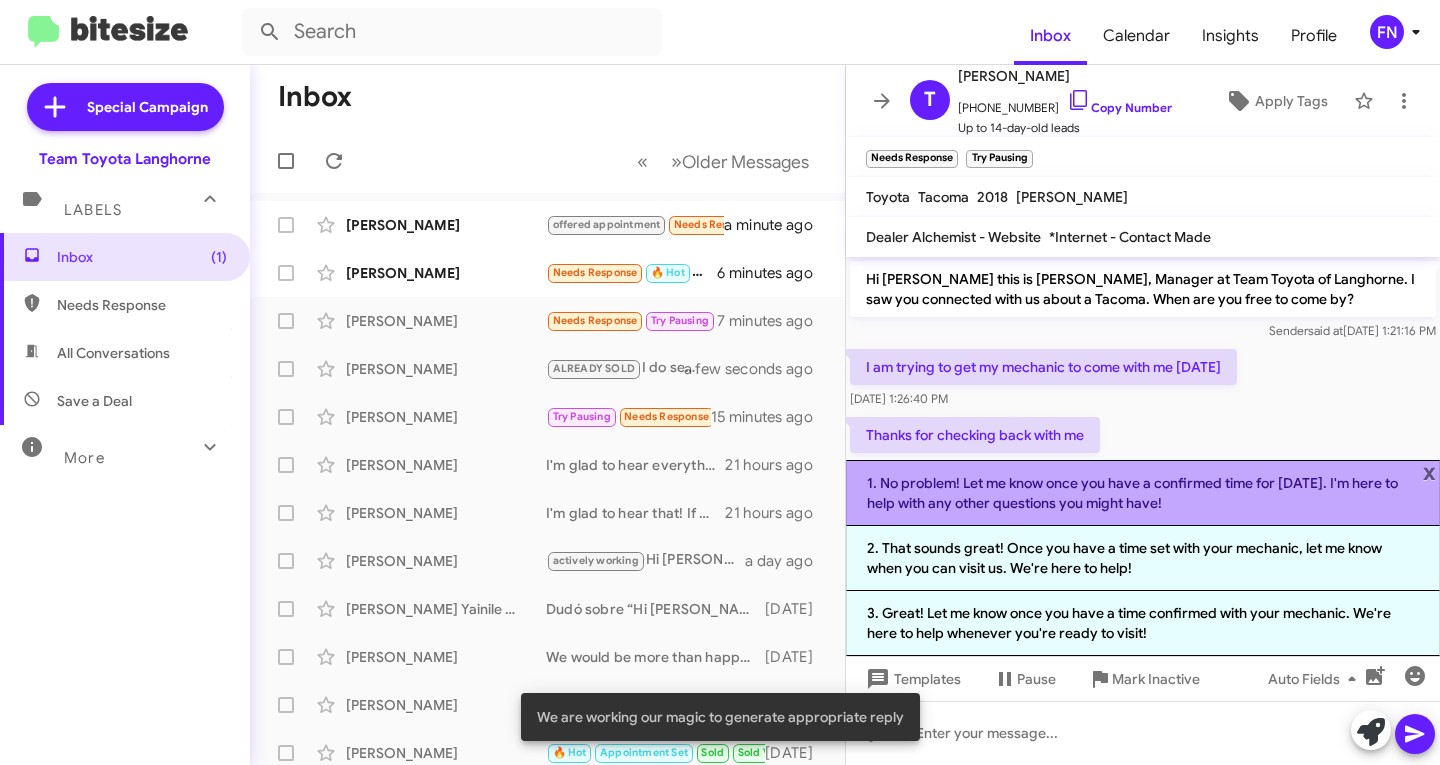 click on "1. No problem! Let me know once you have a confirmed time for [DATE]. I'm here to help with any other questions you might have!" 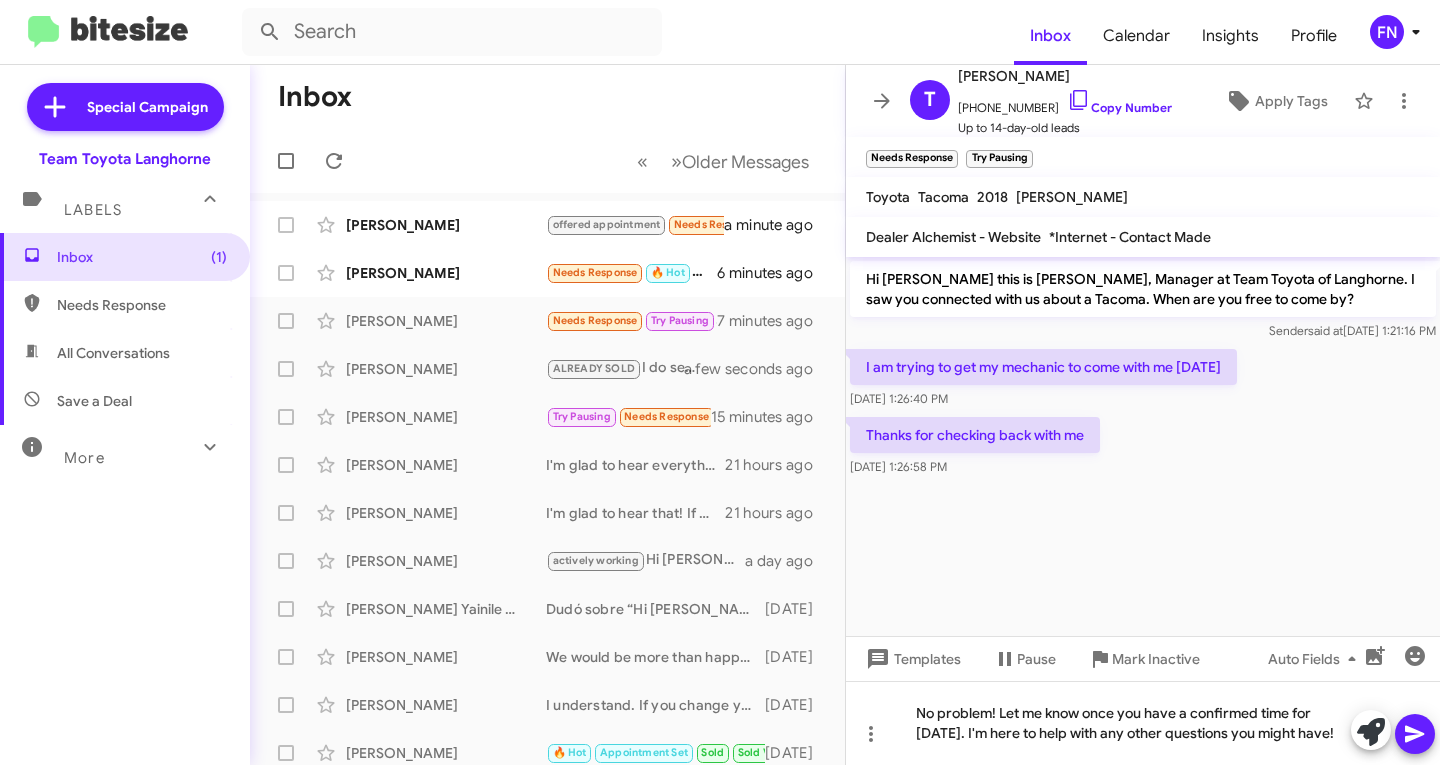 click 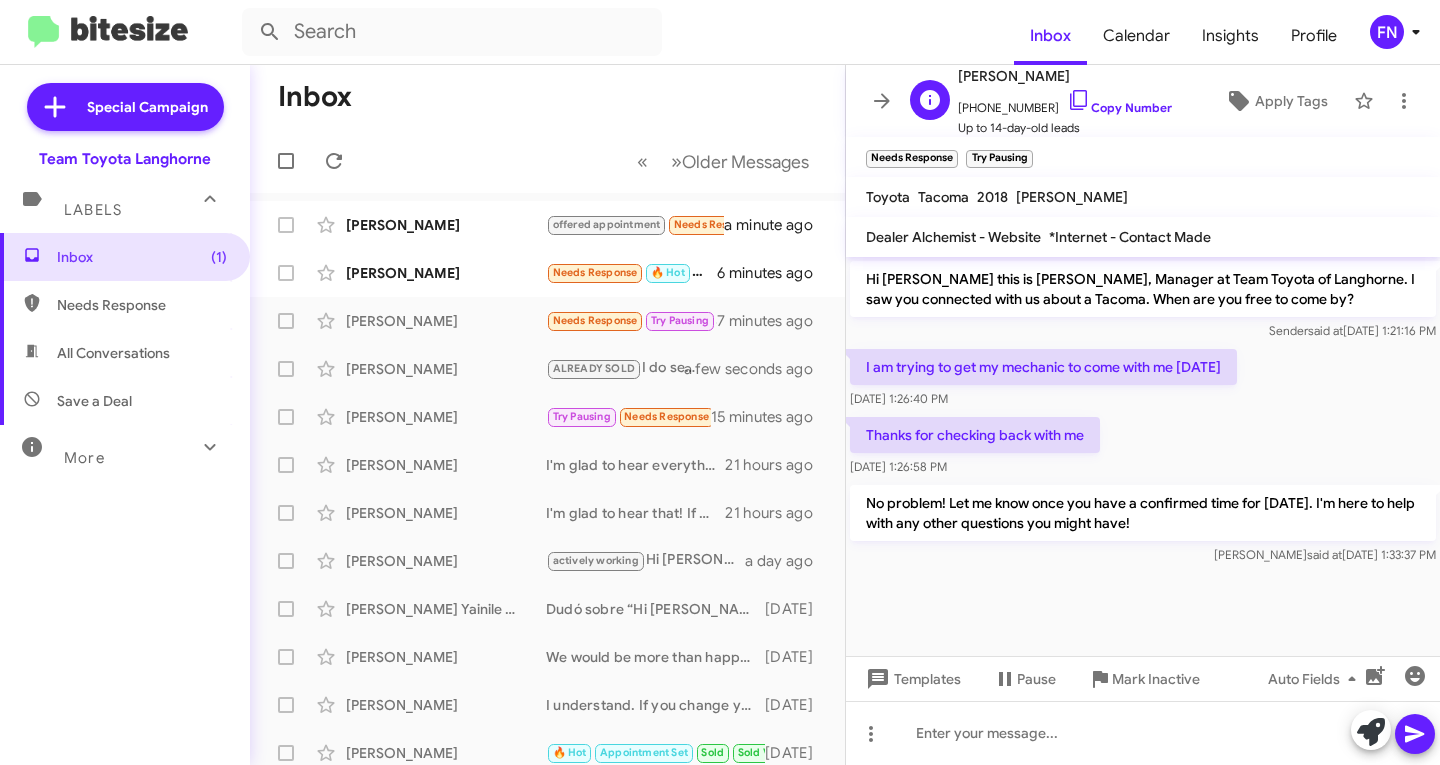 click on "T   [PERSON_NAME]   [PHONE_NUMBER]   Copy Number   Up to 14-day-old leads  Apply Tags" 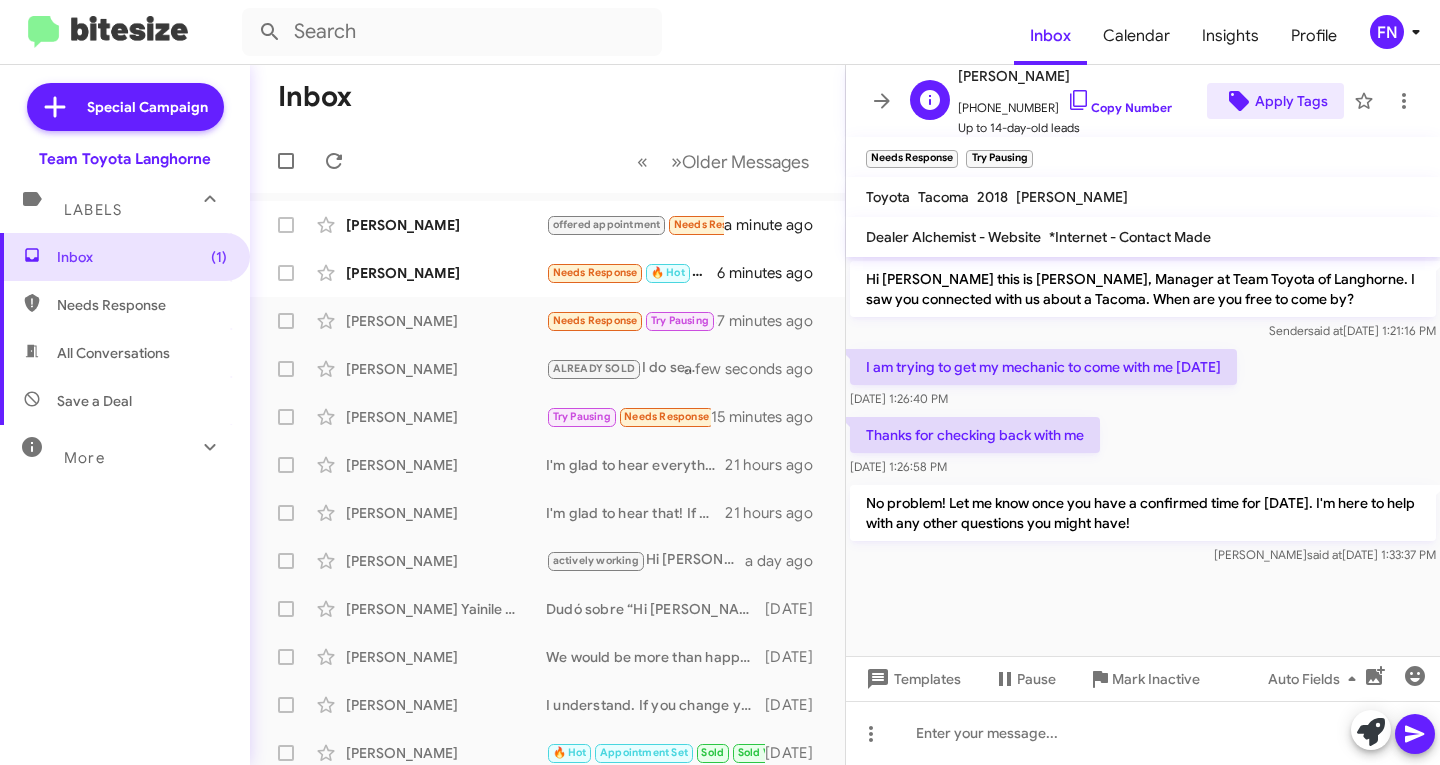 click on "Apply Tags" 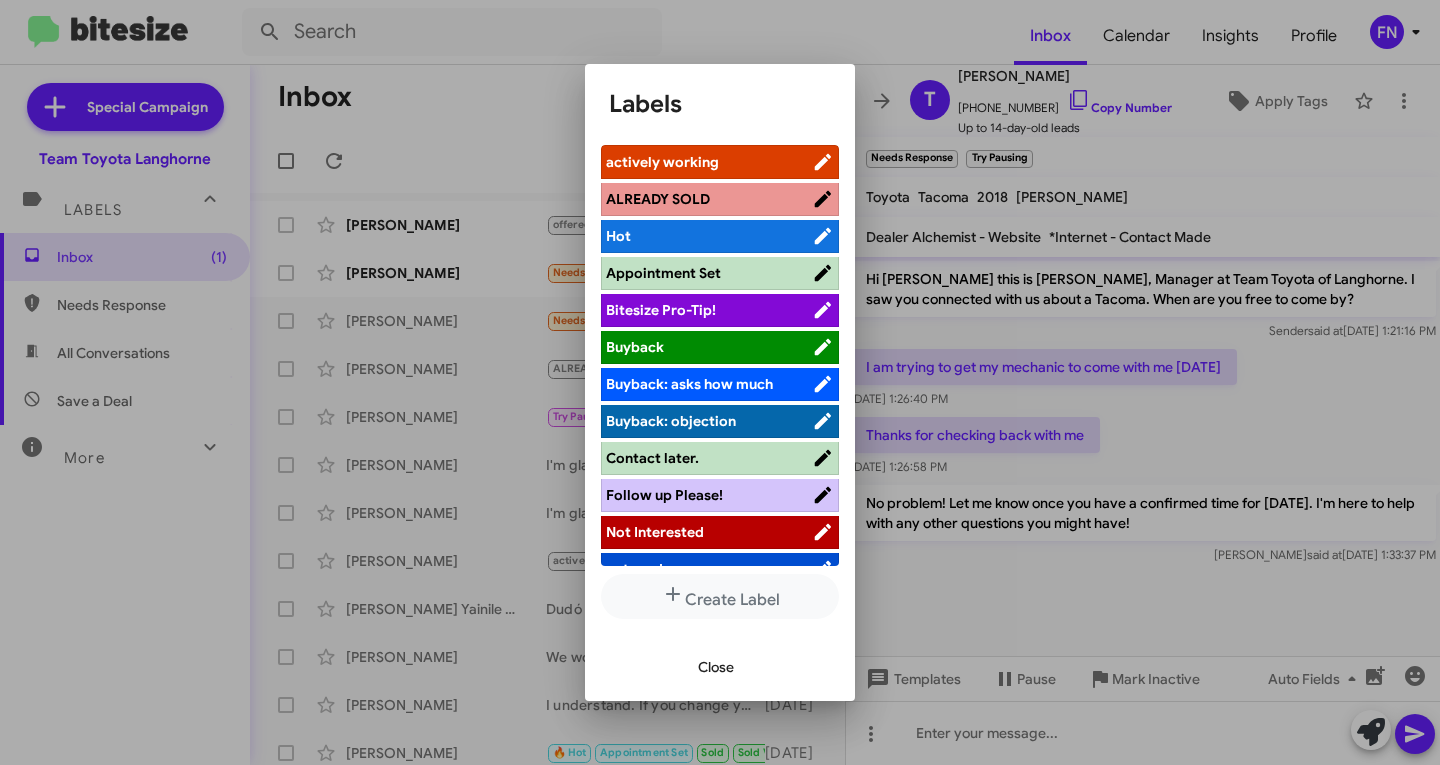 scroll, scrollTop: 9, scrollLeft: 0, axis: vertical 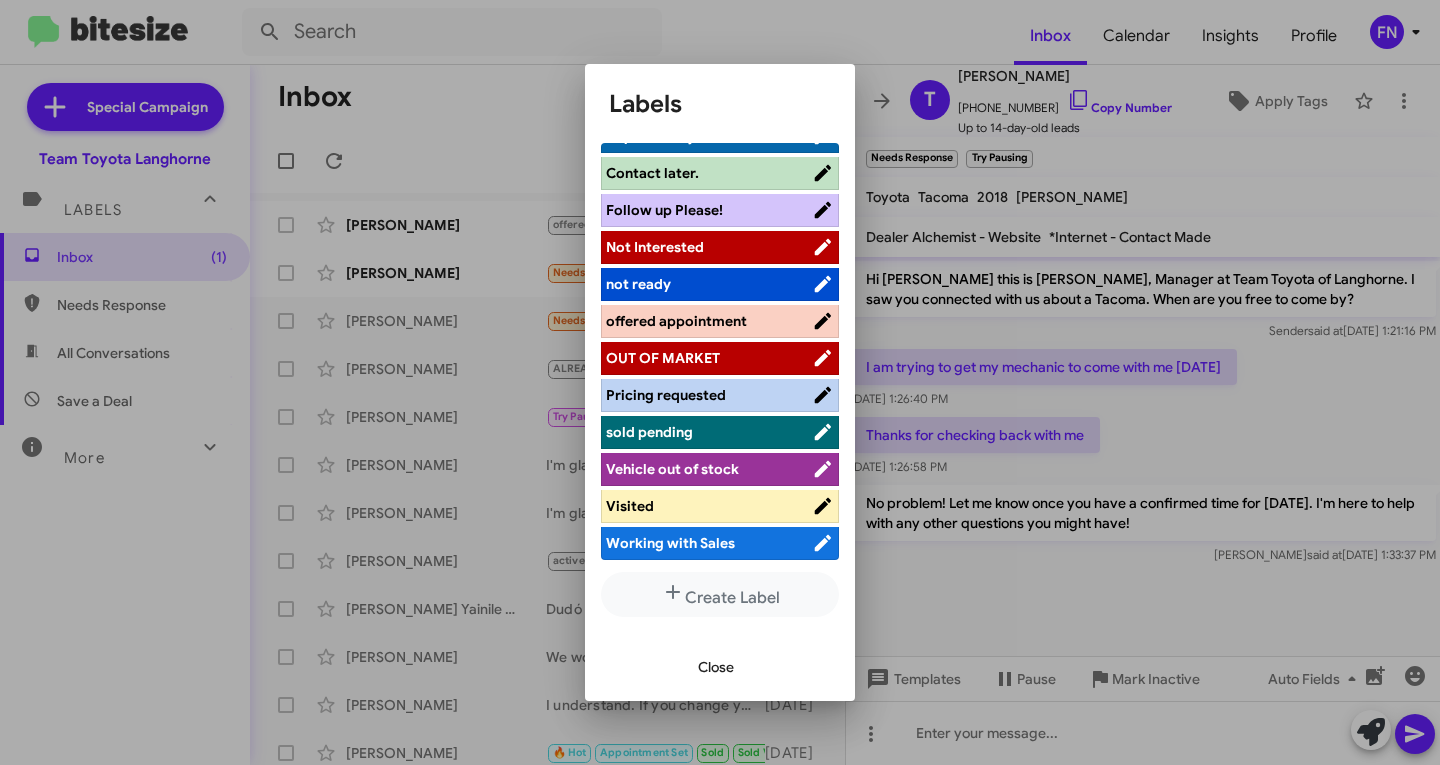click on "offered appointment" at bounding box center [676, 321] 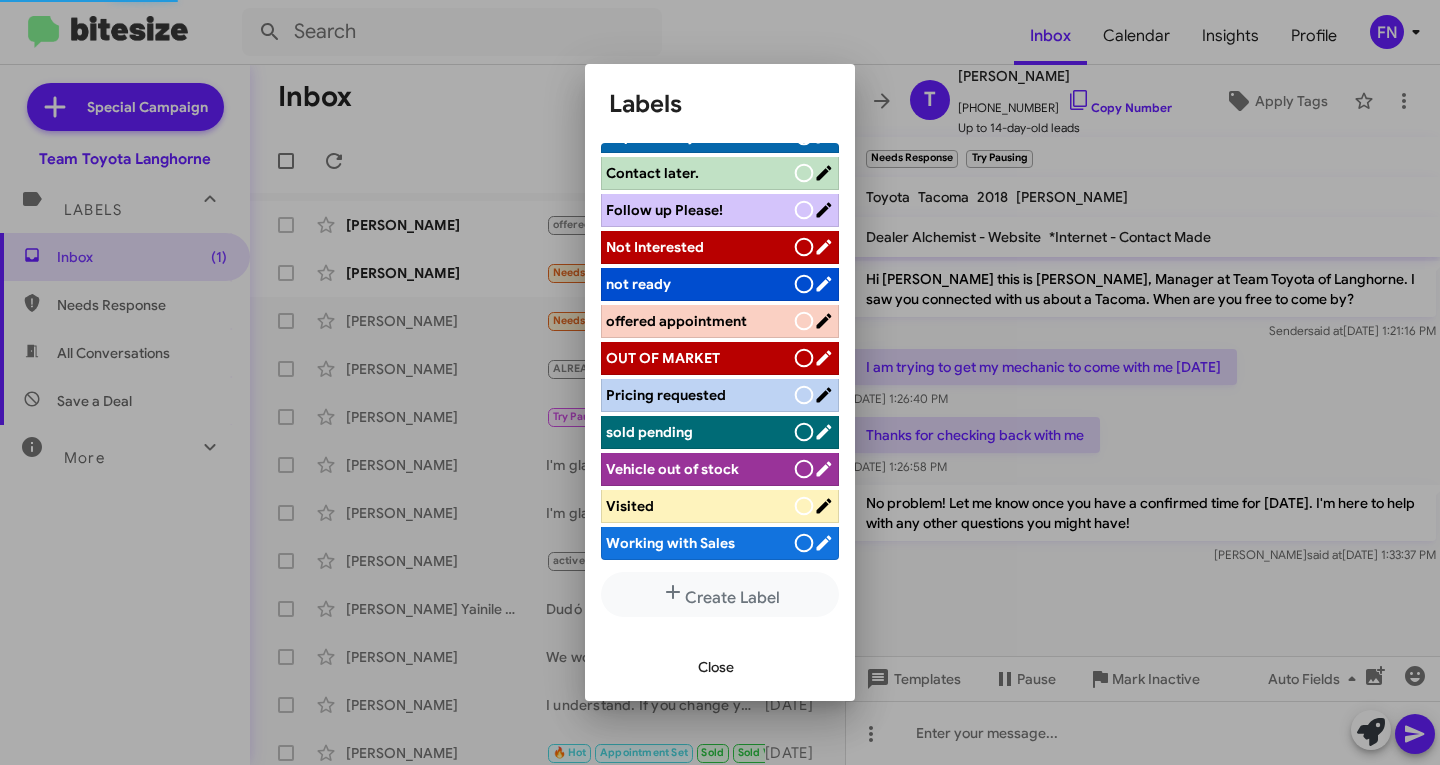 scroll, scrollTop: 283, scrollLeft: 0, axis: vertical 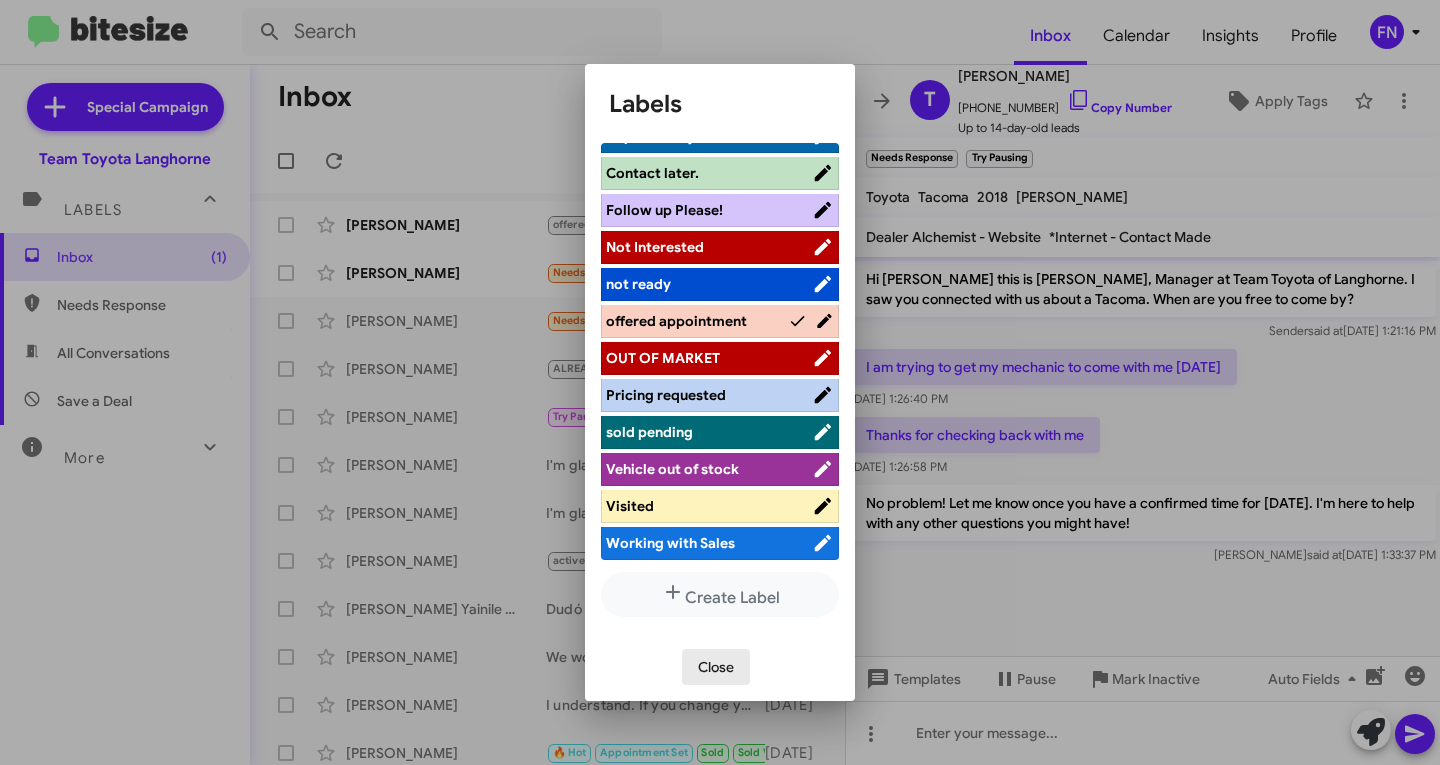 click on "Close" at bounding box center (716, 667) 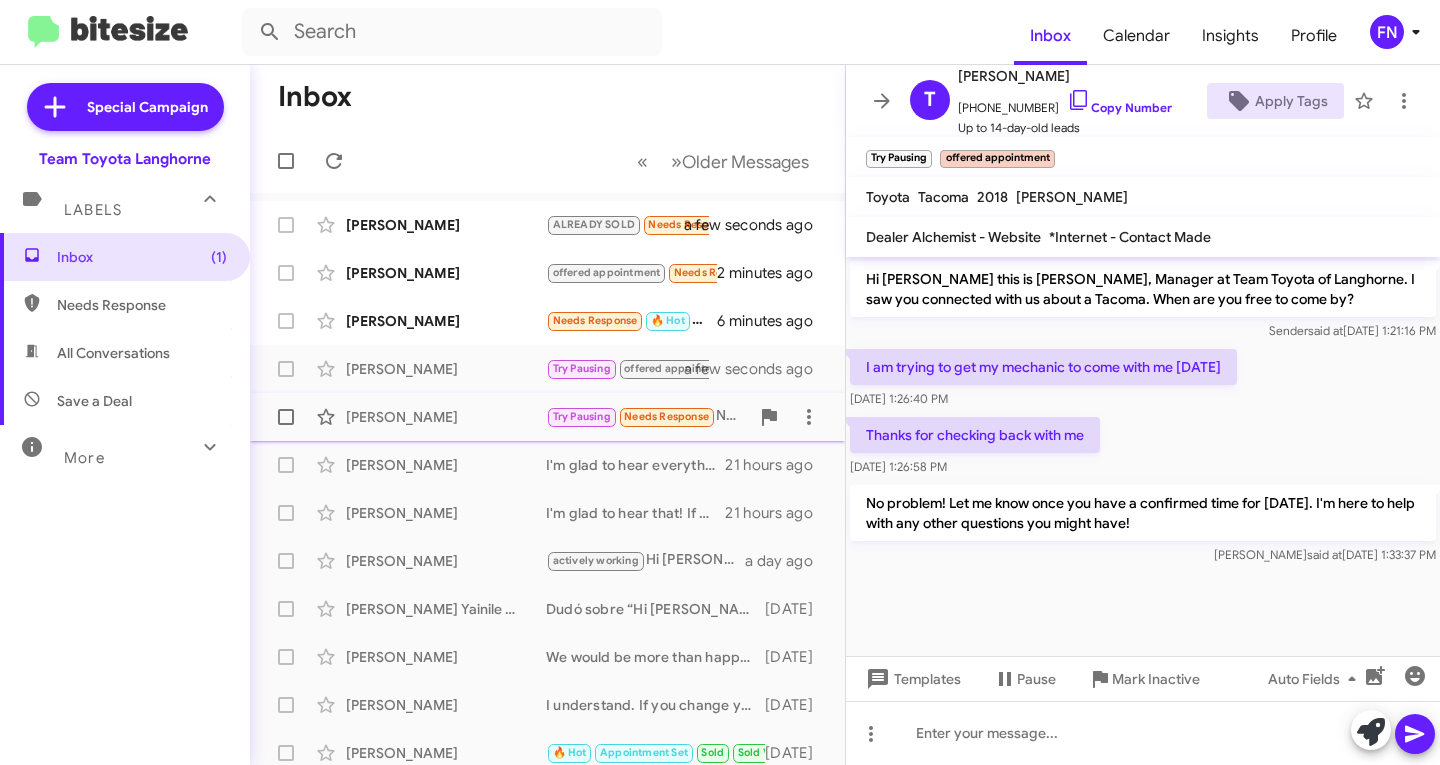 click on "[PERSON_NAME]" 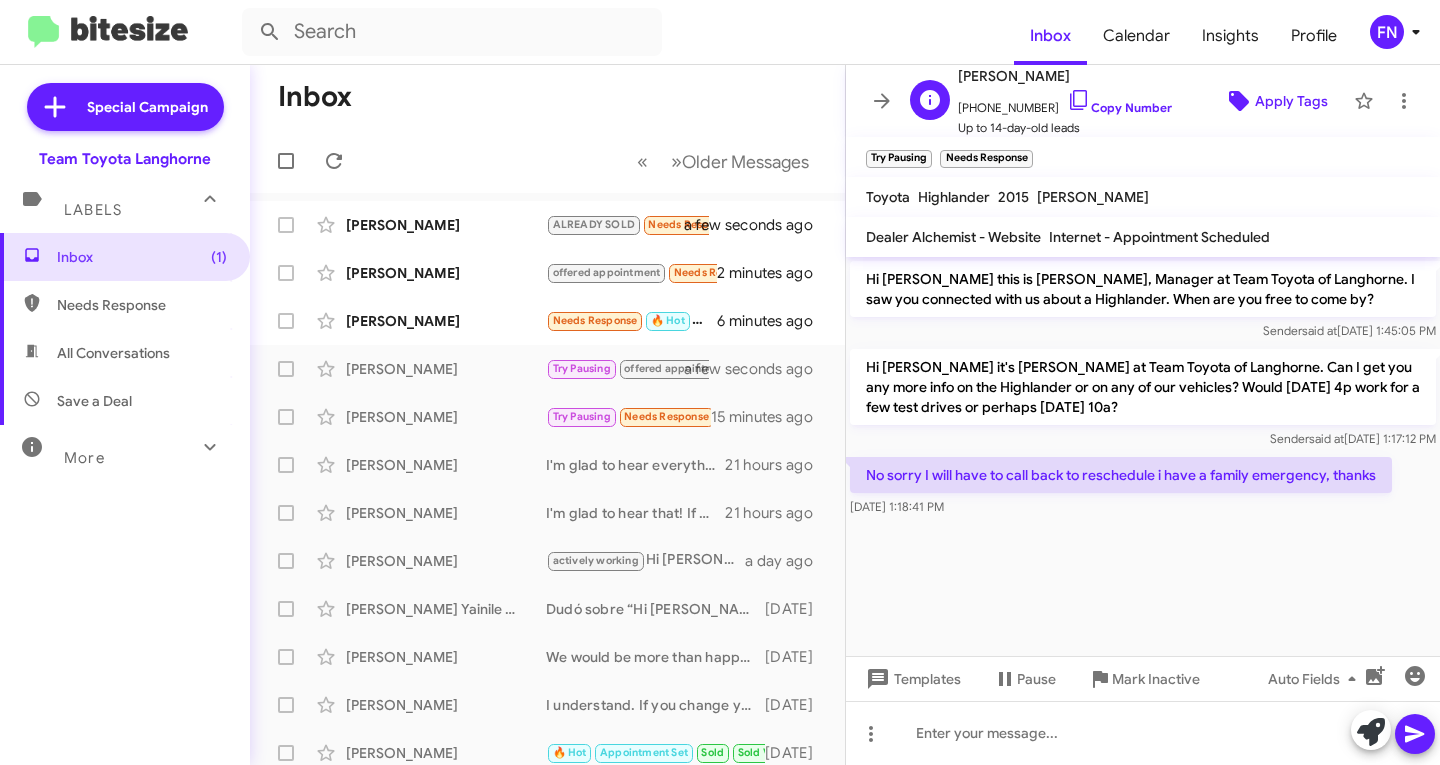 click on "Apply Tags" 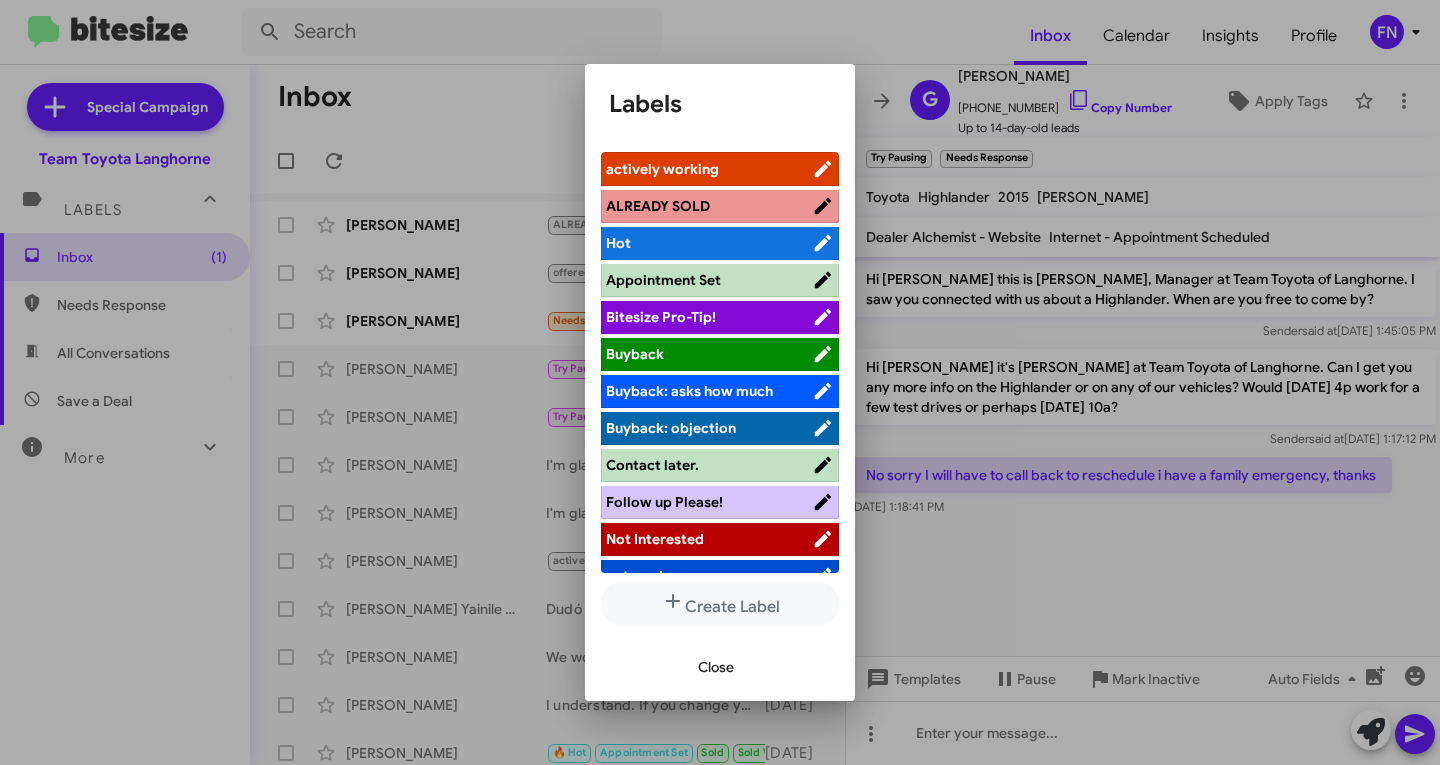 click on "Appointment Set" at bounding box center (720, 280) 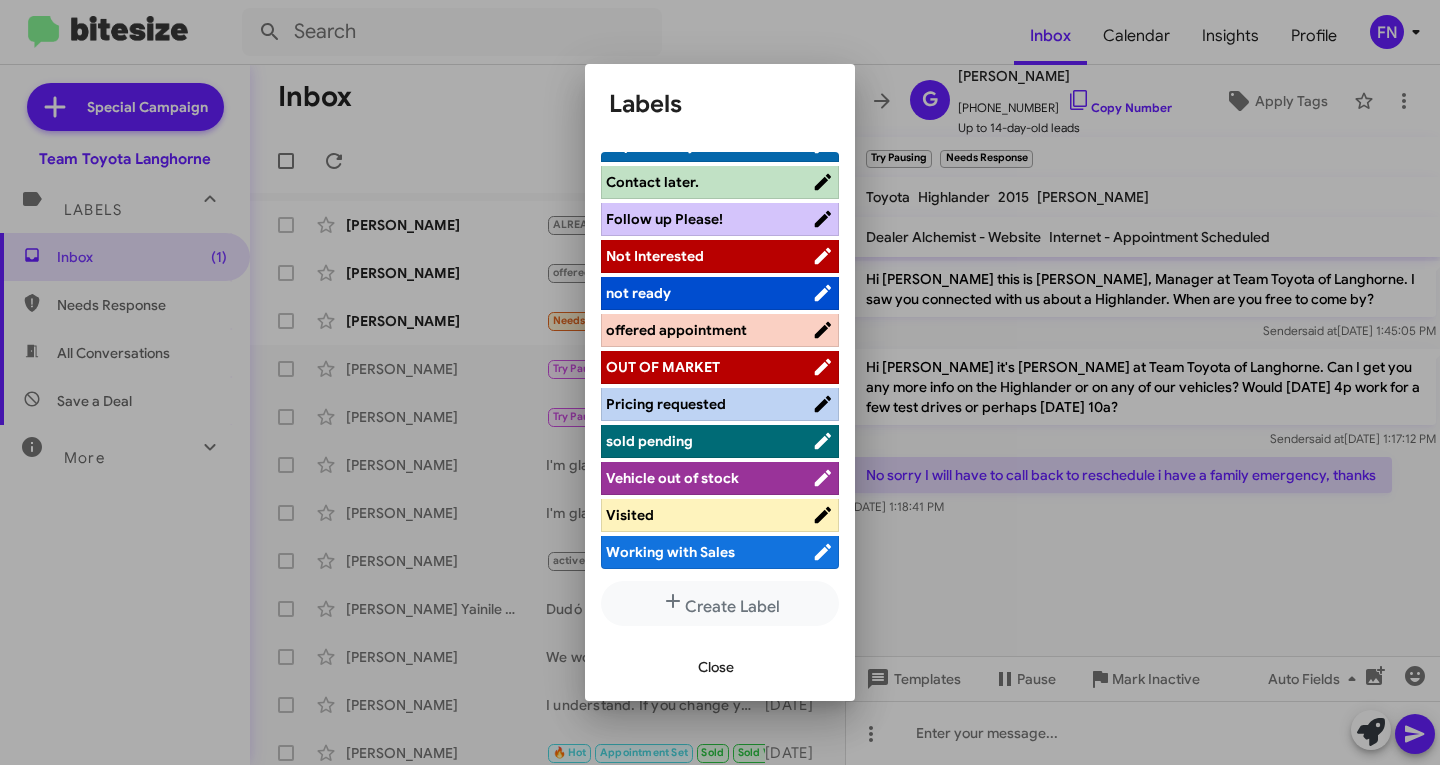 scroll, scrollTop: 0, scrollLeft: 0, axis: both 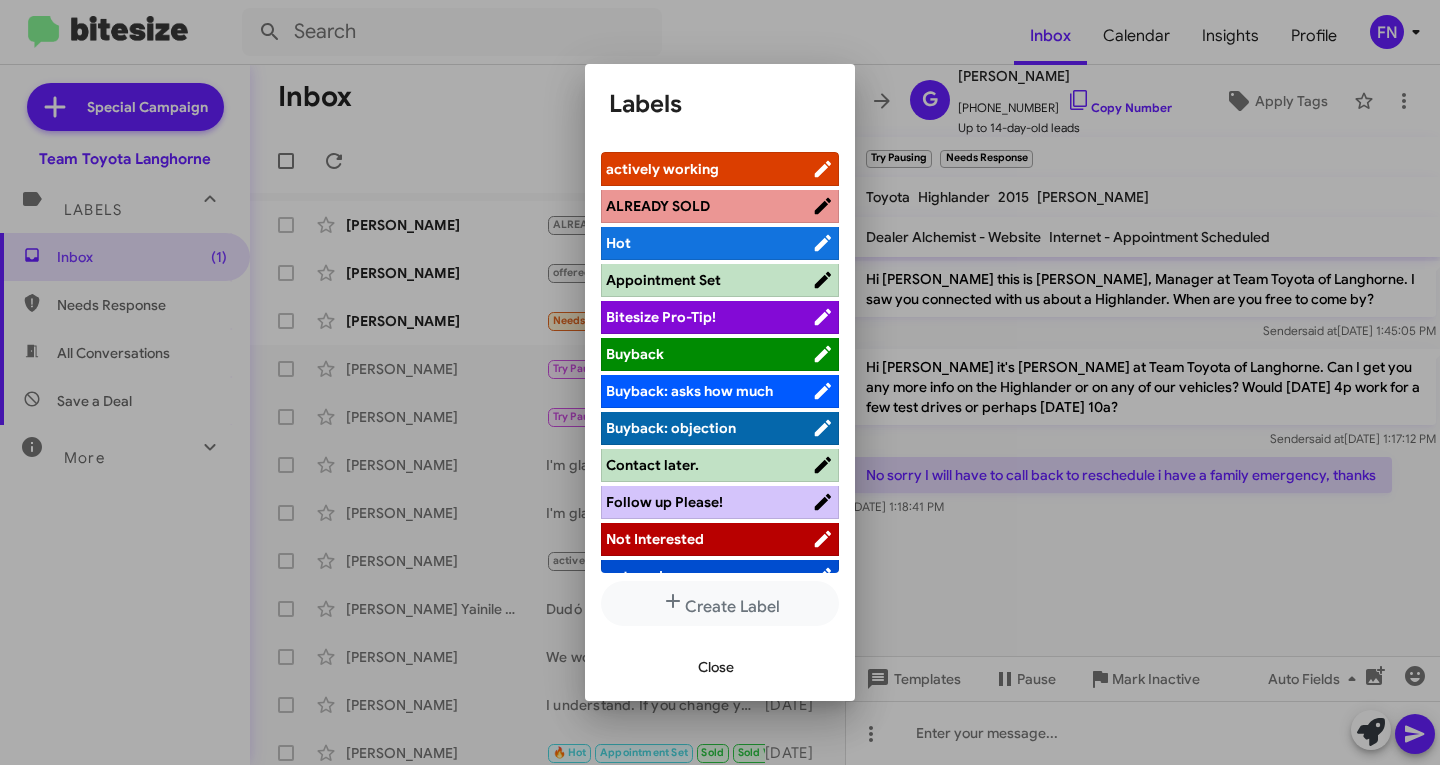 click on "actively working" at bounding box center (662, 169) 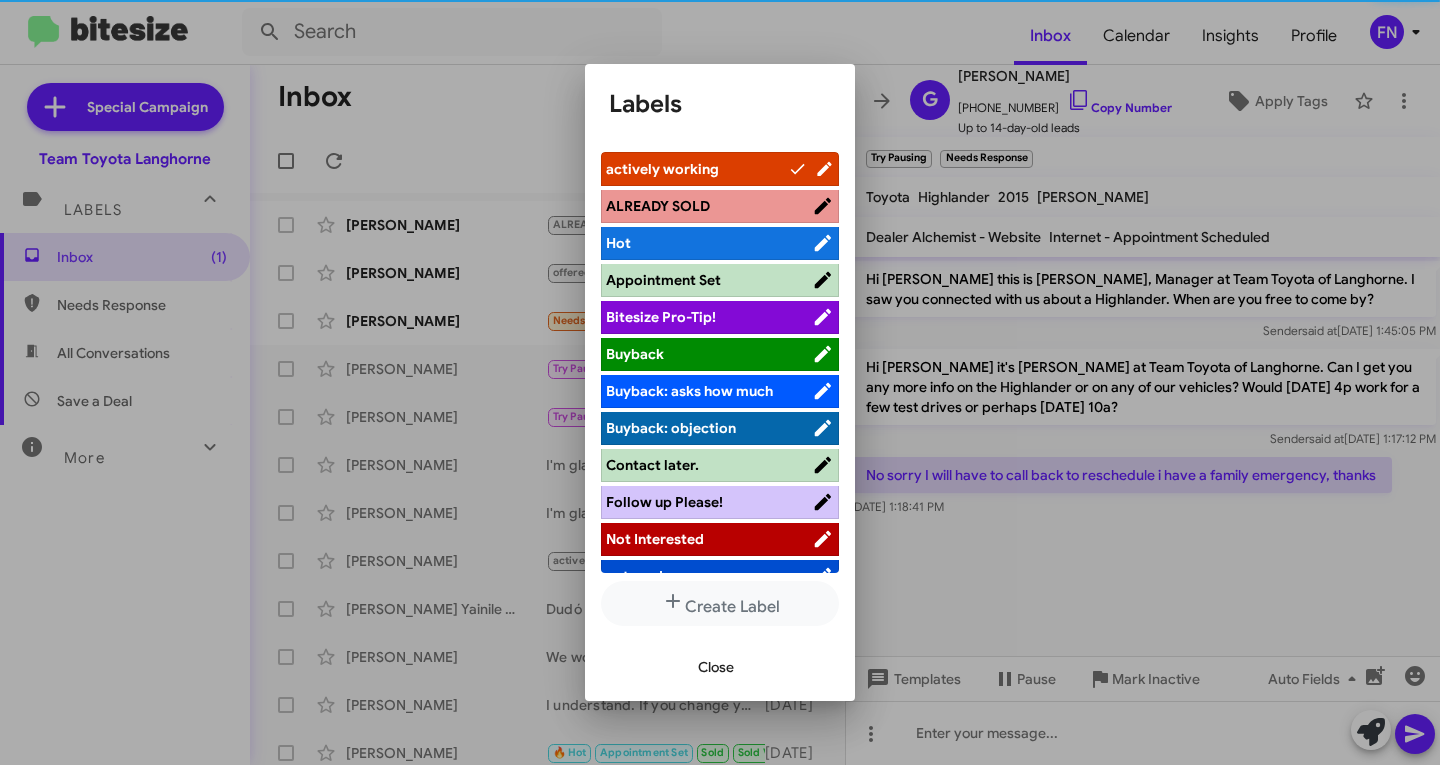 click on "Close" at bounding box center (716, 667) 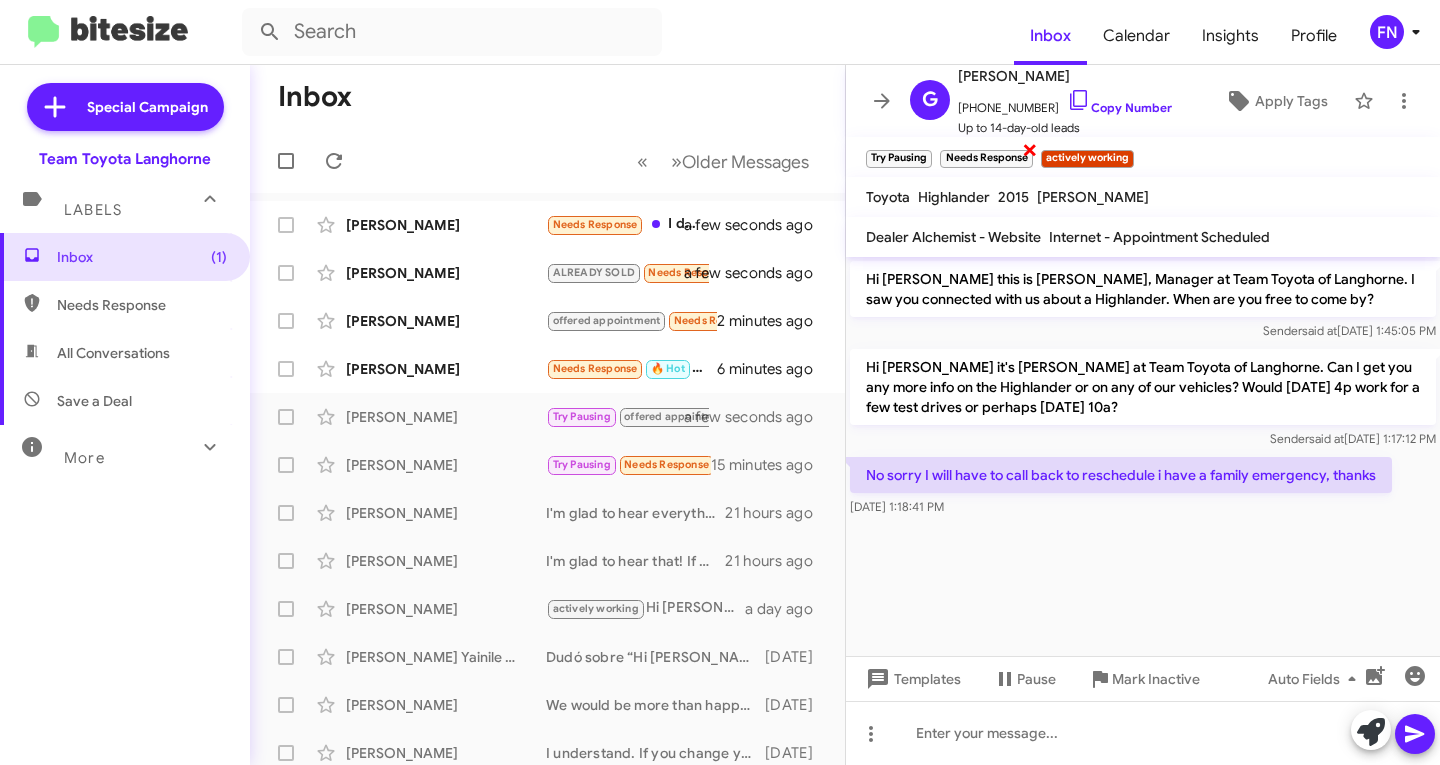 click on "×" 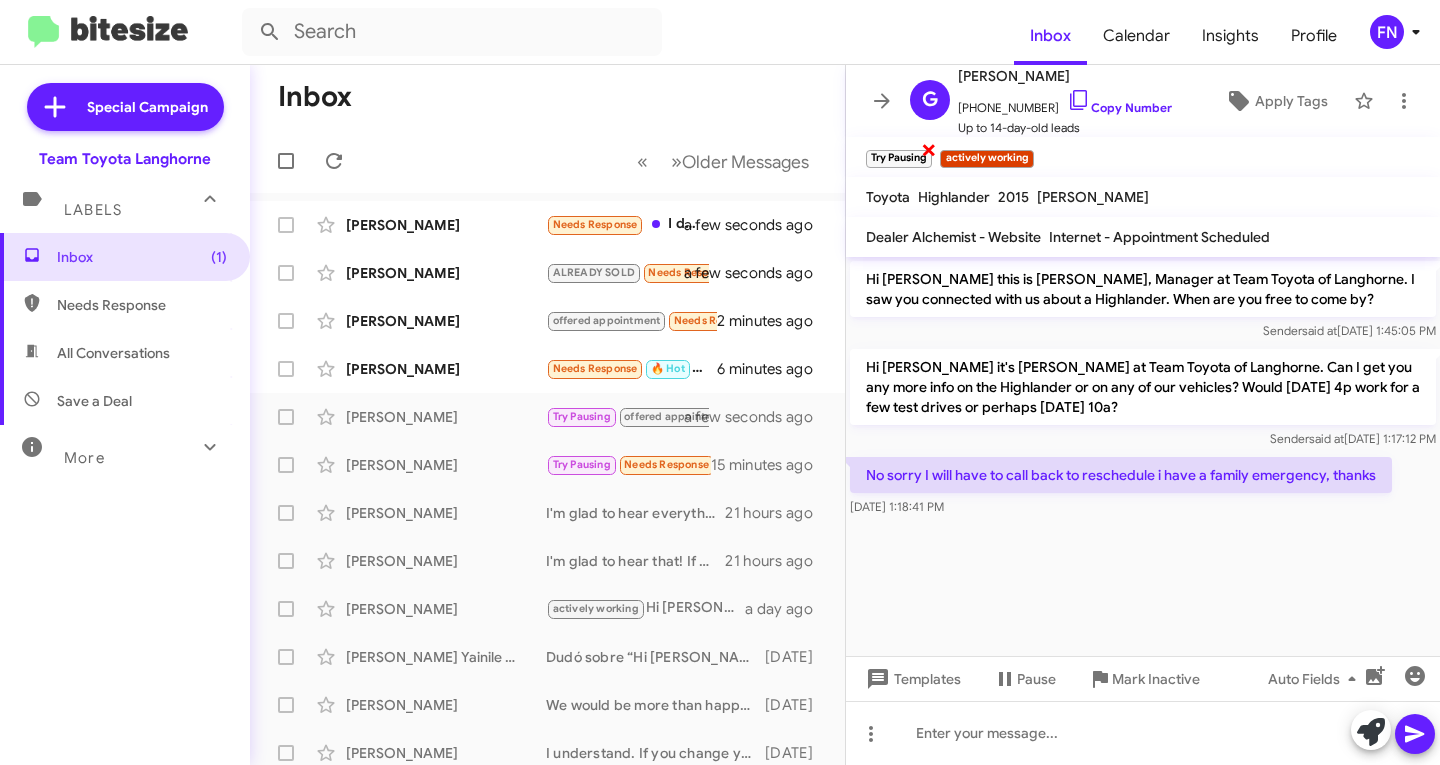 click on "×" 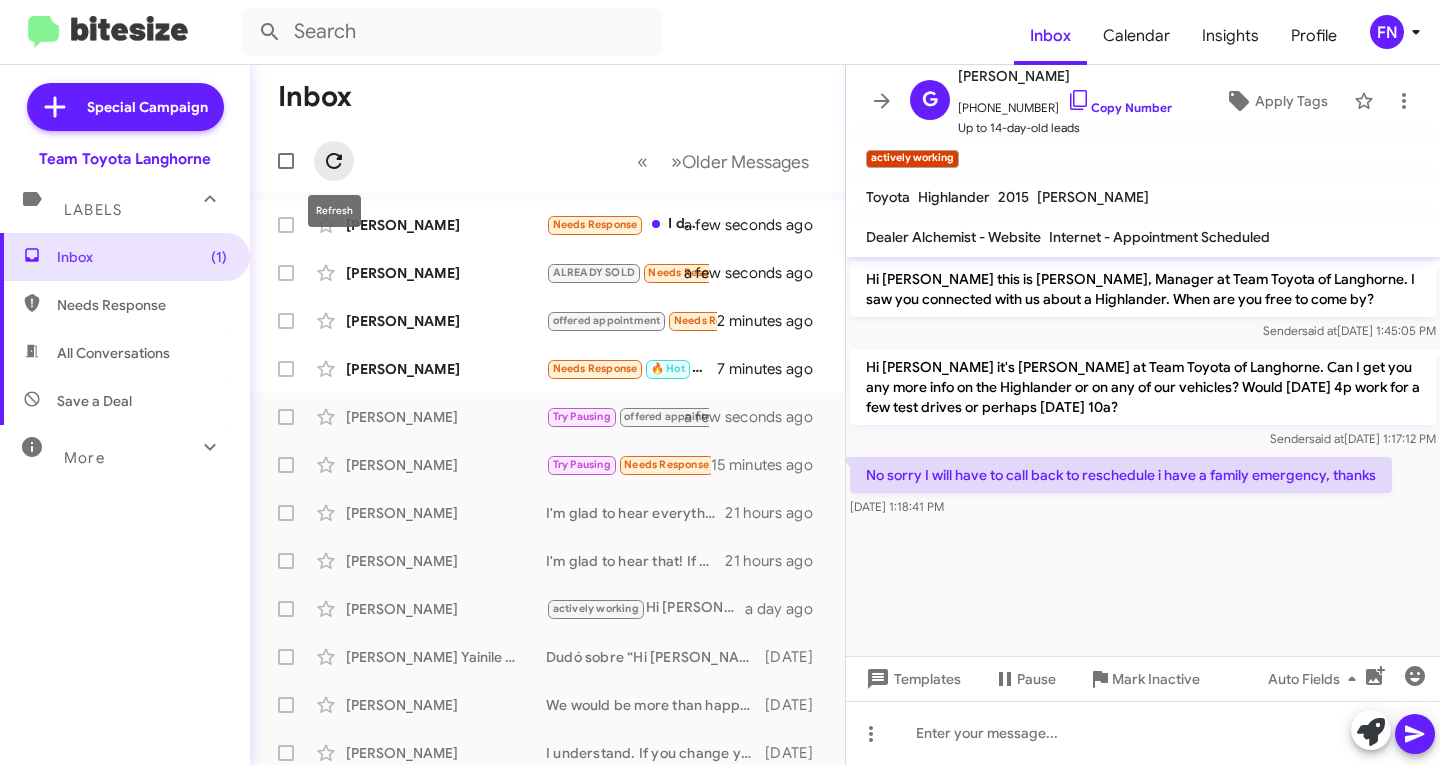 click 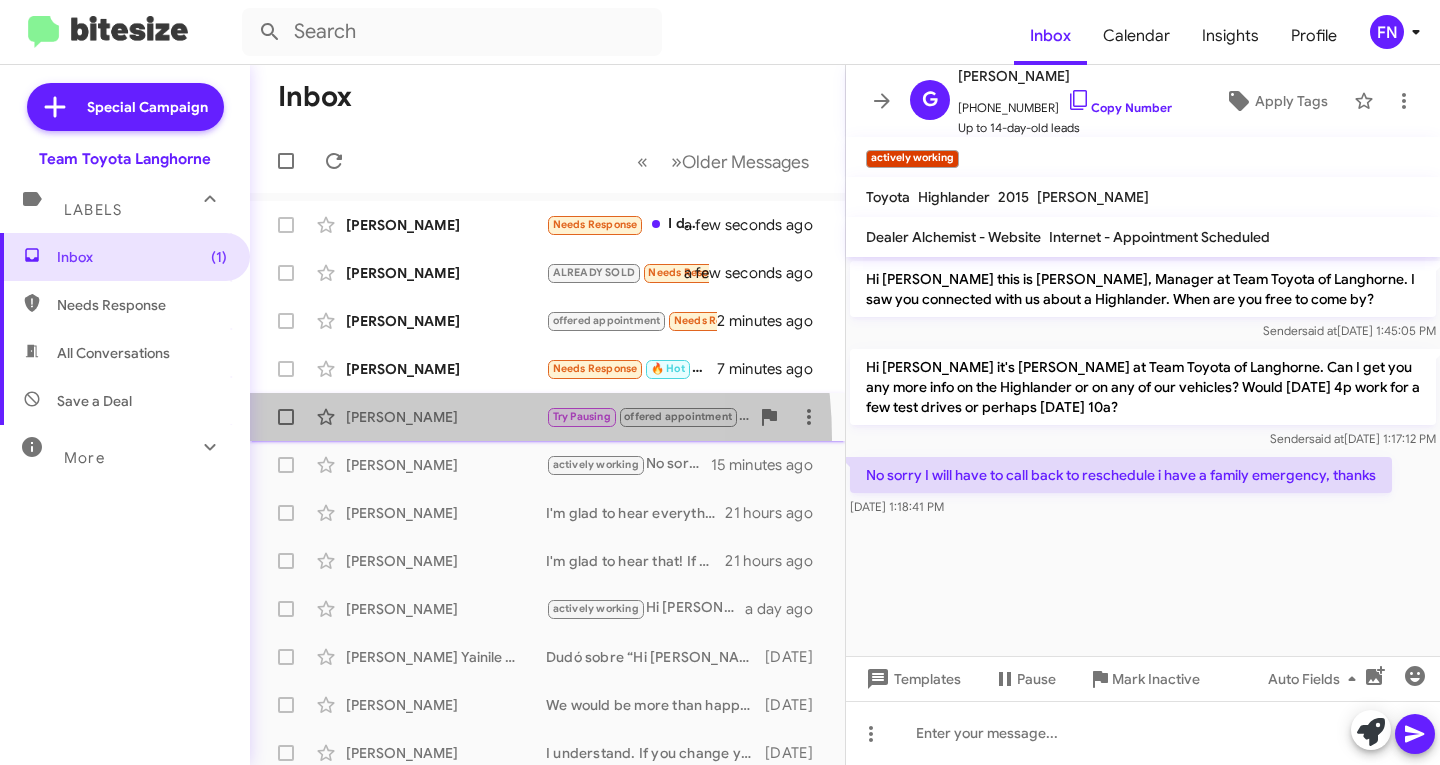 click on "[PERSON_NAME]  Try Pausing   offered appointment   No problem! Let me know once you have a confirmed time for [DATE]. I'm here to help with any other questions you might have!   a few seconds ago" 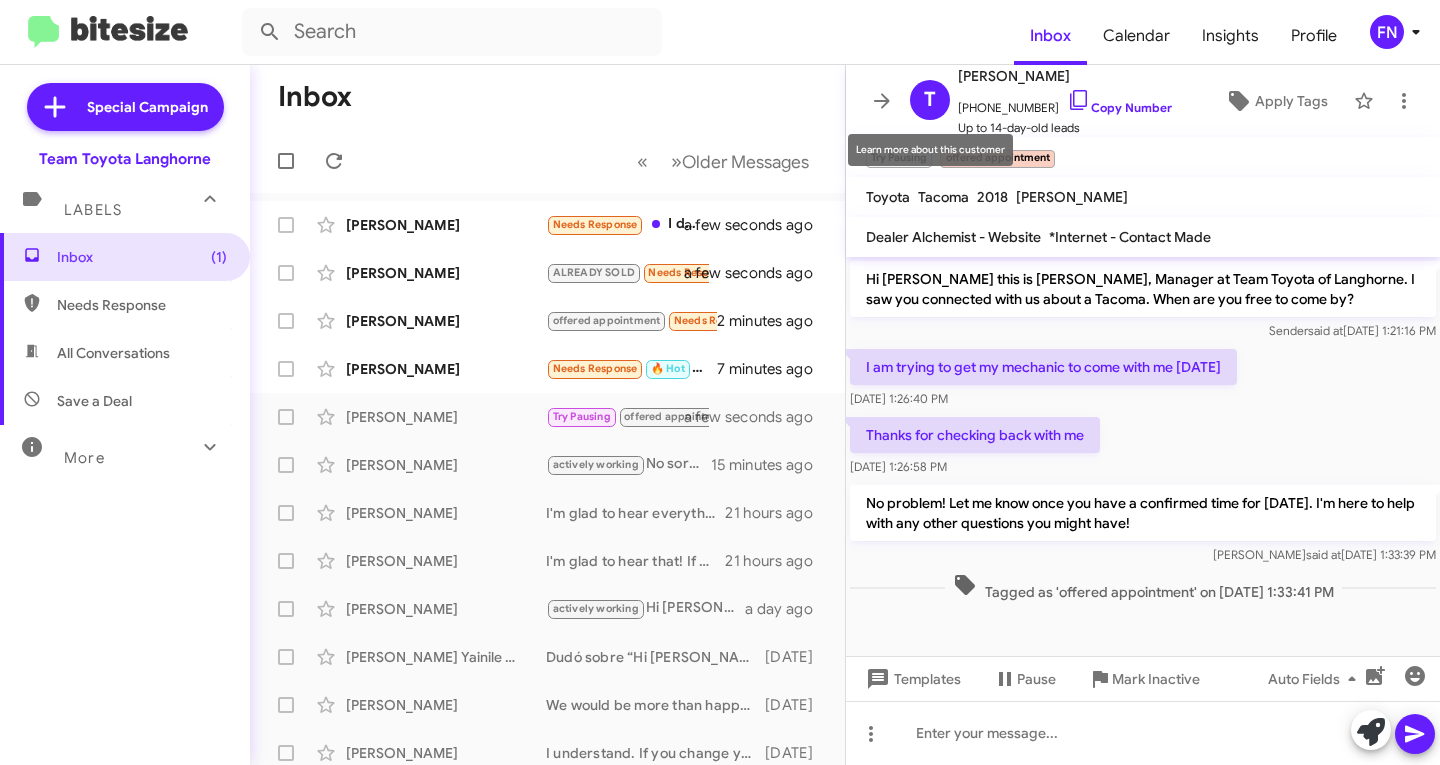 click on "Learn more about this customer" at bounding box center (930, 150) 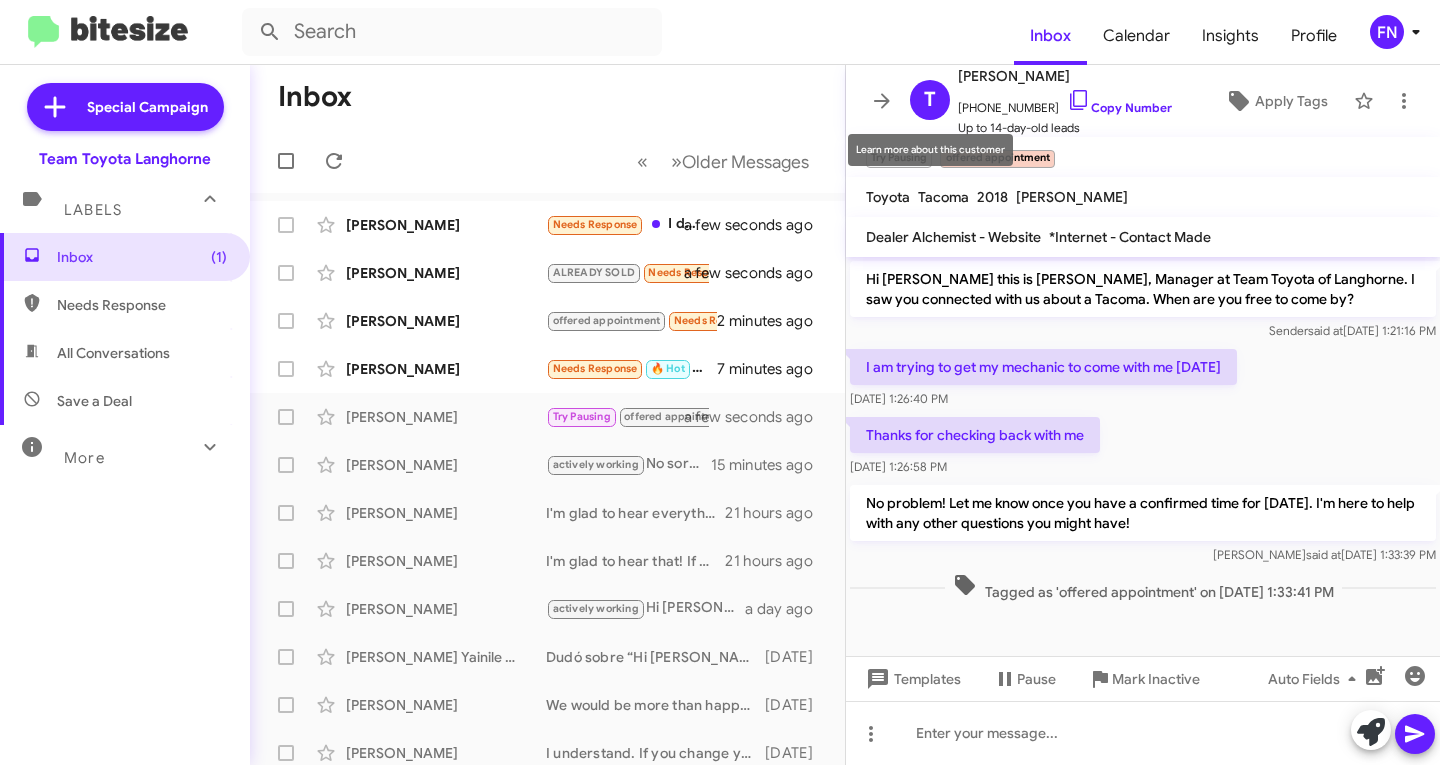 click on "Learn more about this customer" at bounding box center [930, 150] 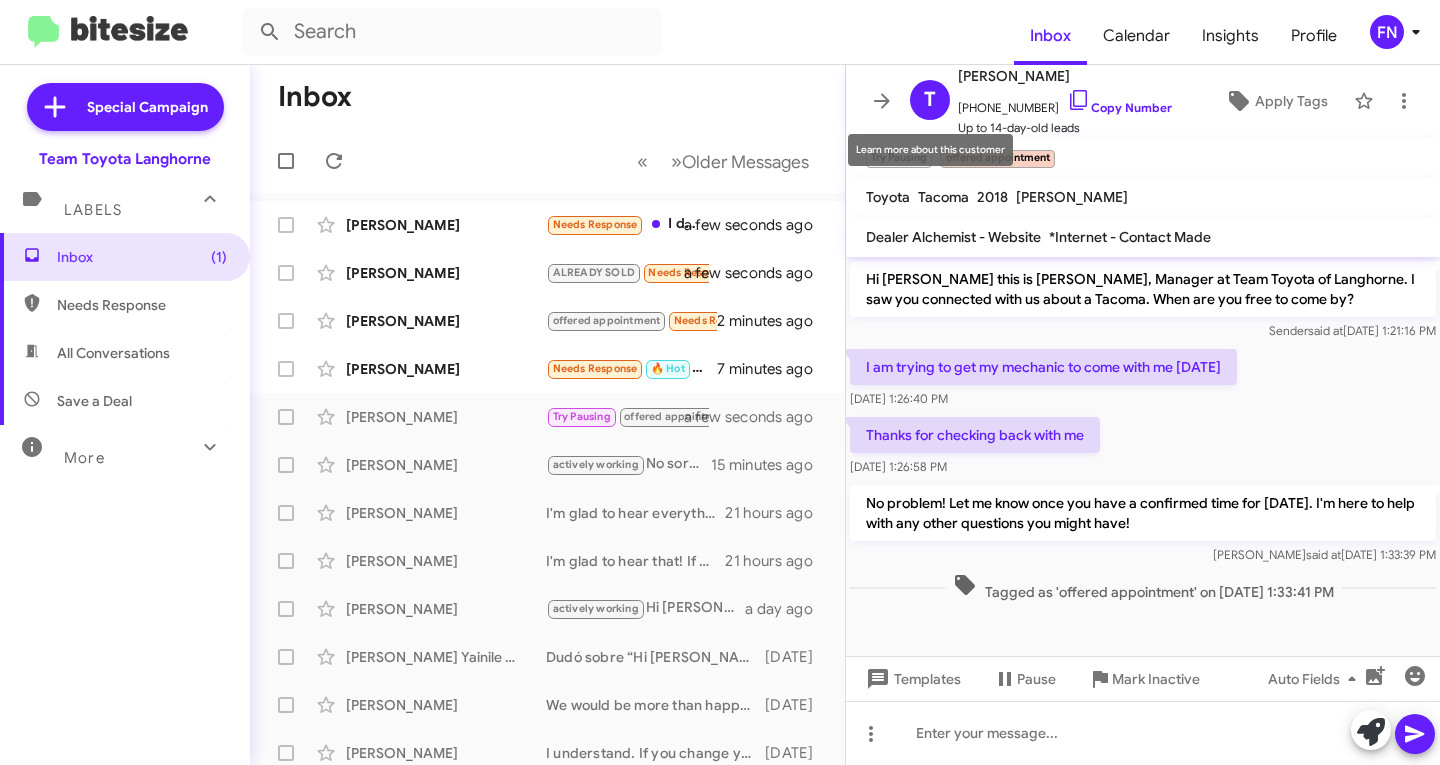 click on "Learn more about this customer" at bounding box center (930, 150) 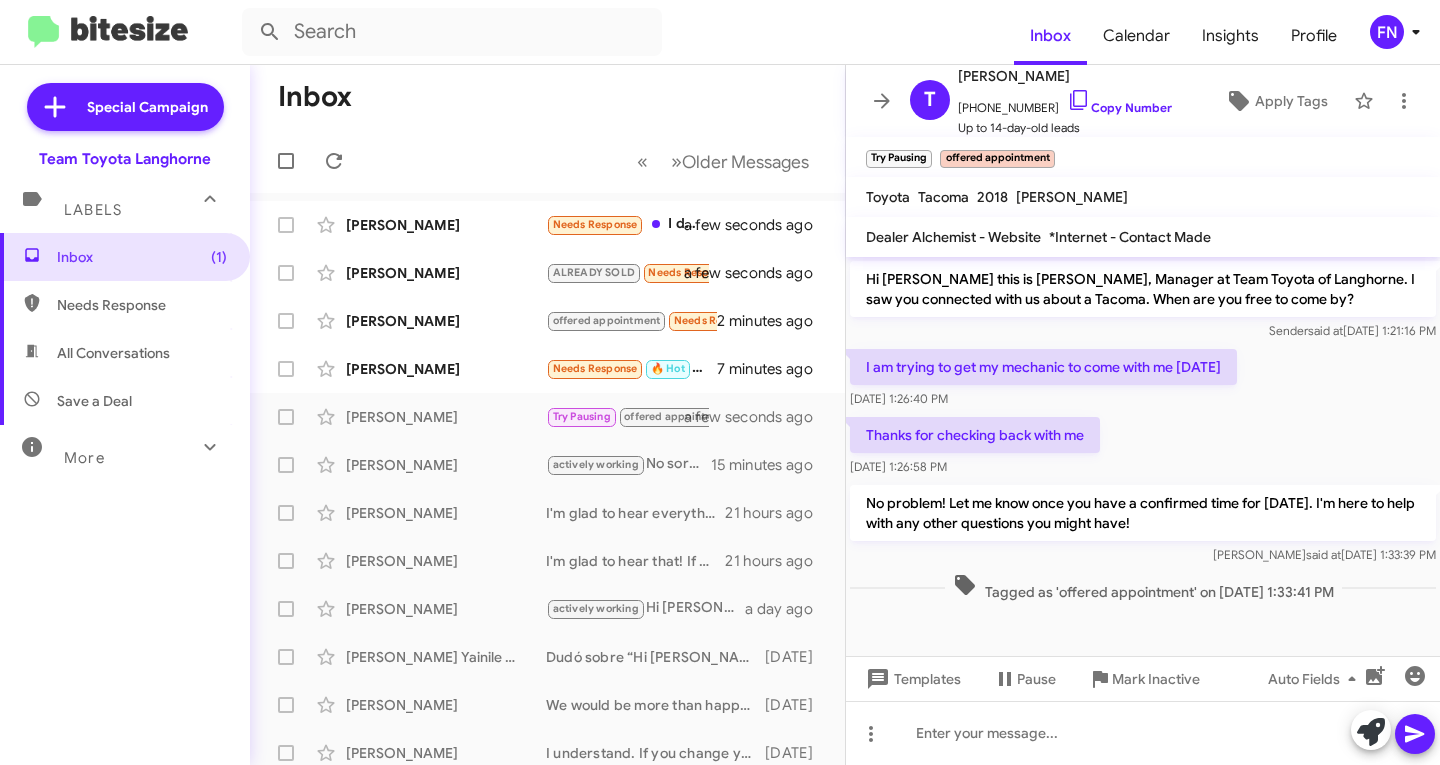 click on "T   [PERSON_NAME]   [PHONE_NUMBER]   Copy Number   Up to 14-day-old leads  Apply Tags" 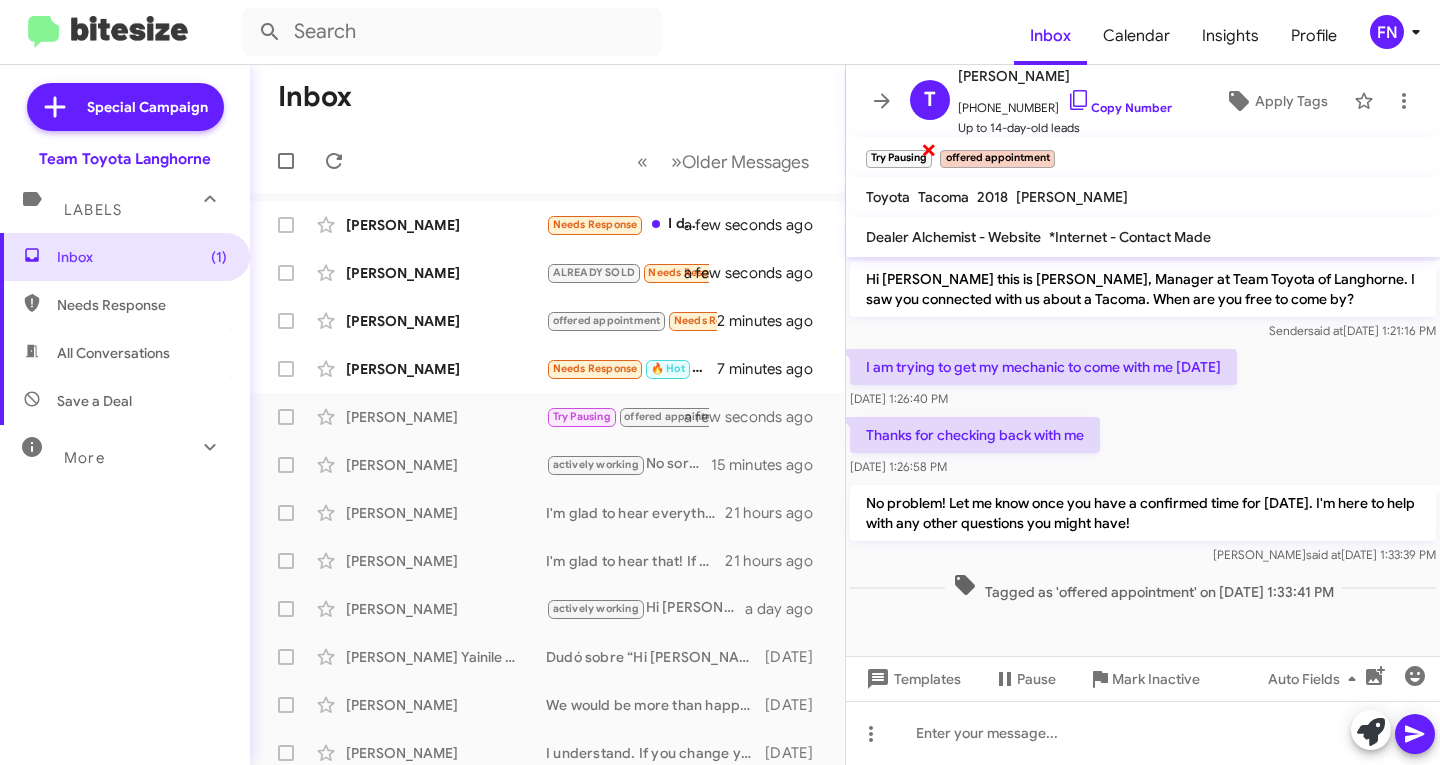 click on "×" 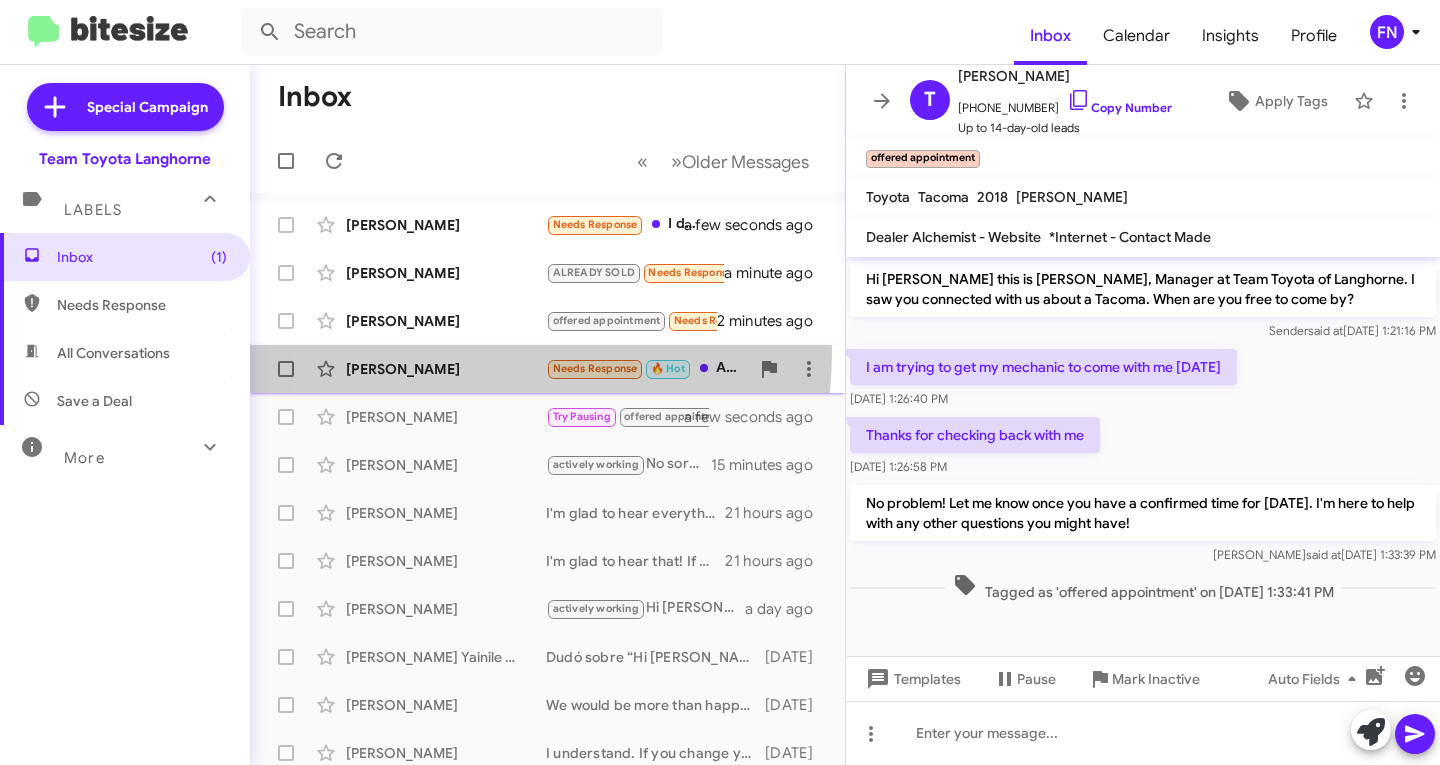 click on "[PERSON_NAME]  Needs Response   🔥 Hot   Alas 230 o 3 más o menos   7 minutes ago" 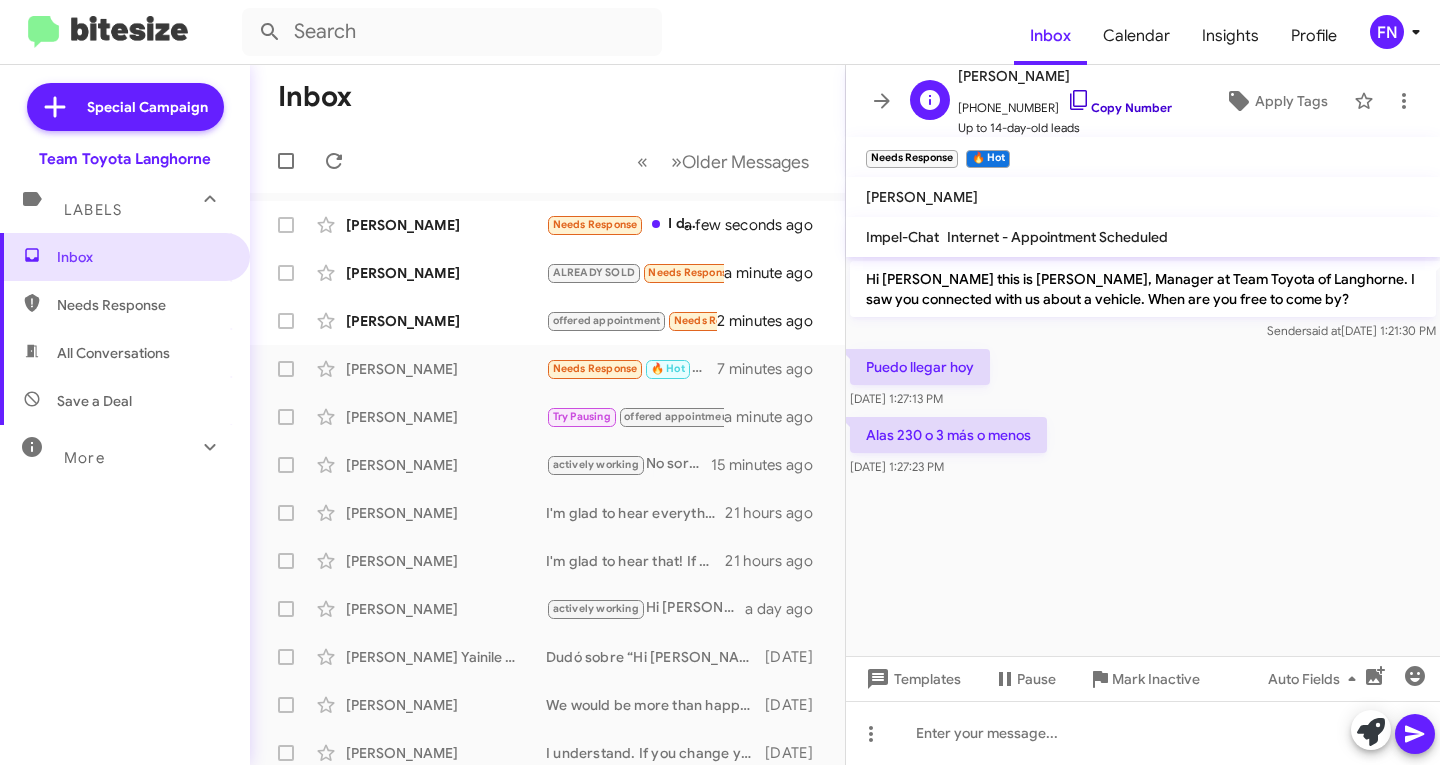 click on "Copy Number" 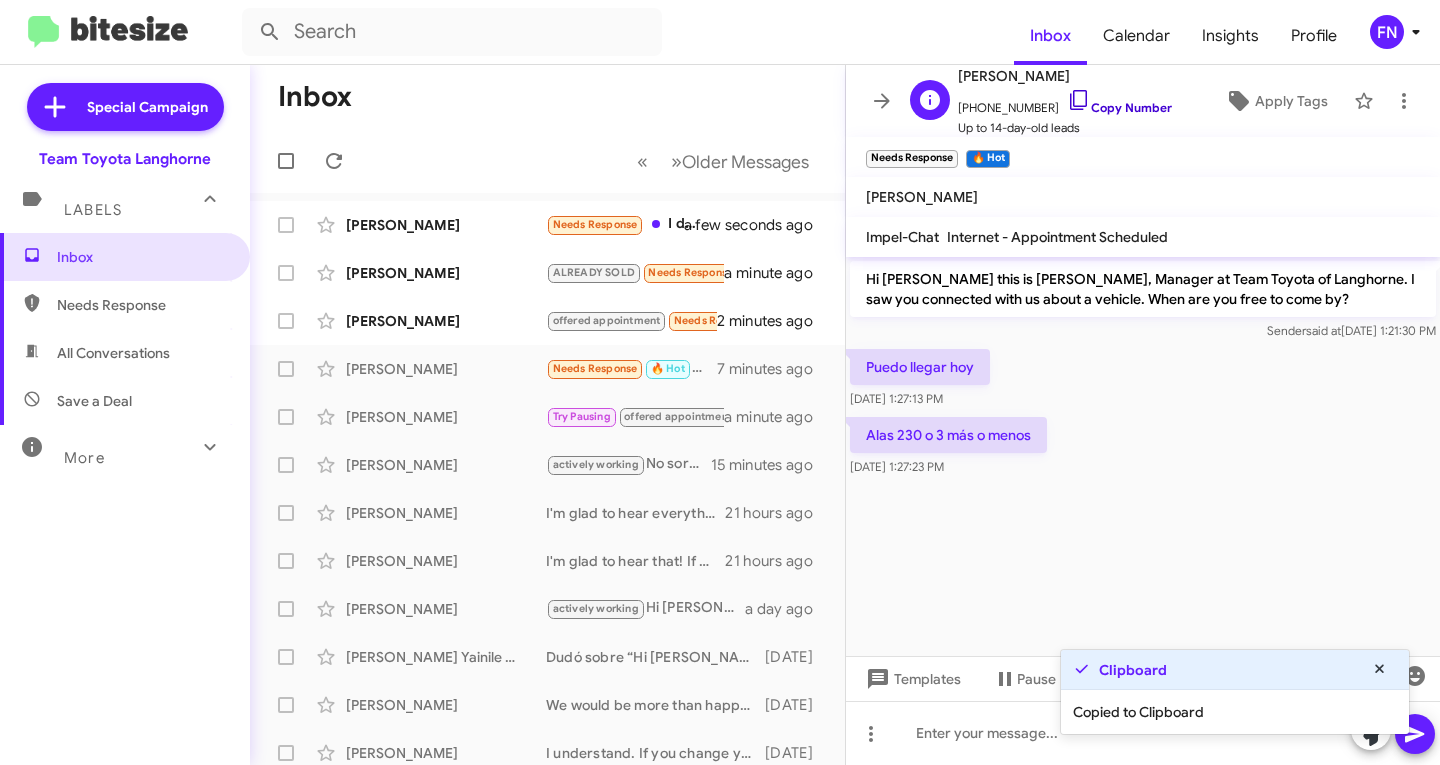 click on "Copy Number" 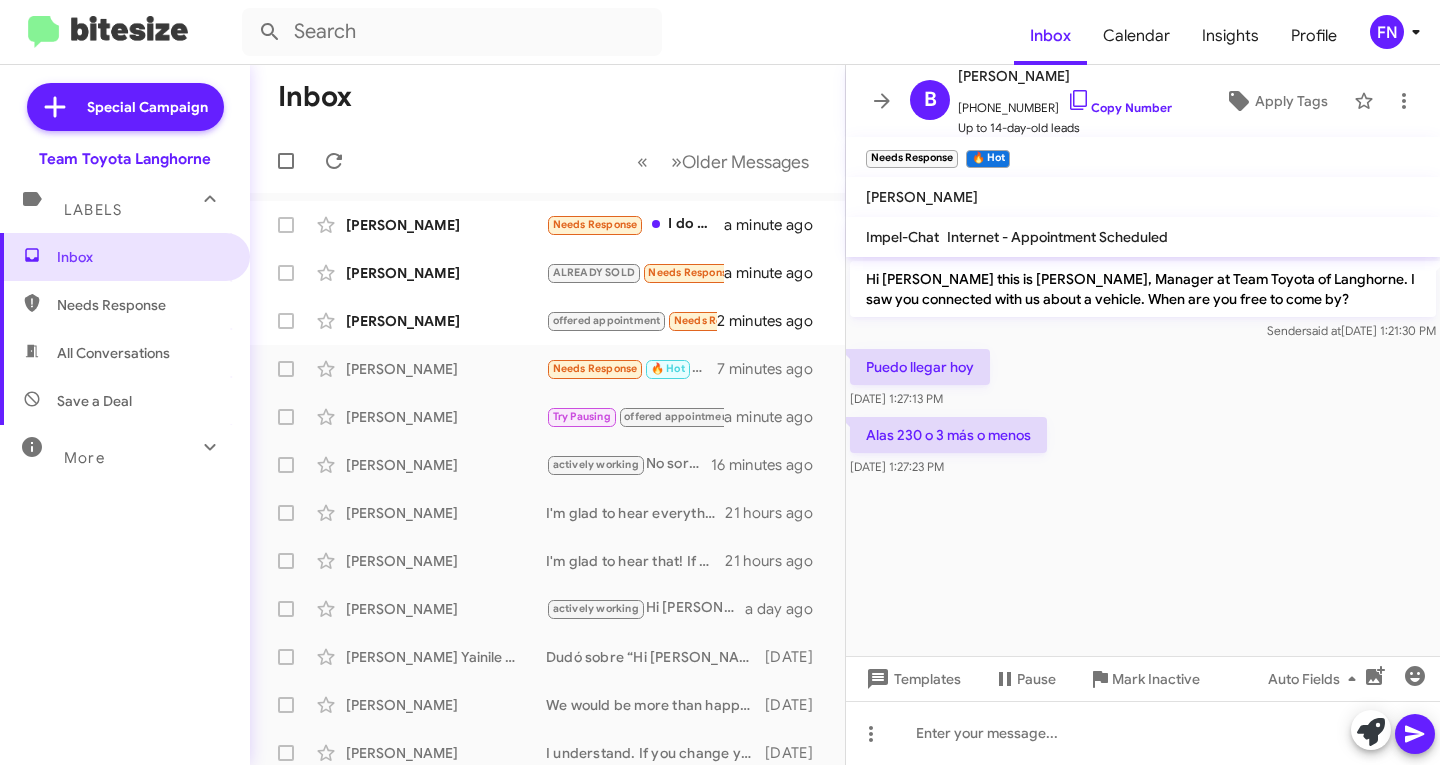 click on "Puedo llegar hoy    [DATE] 1:27:13 PM" 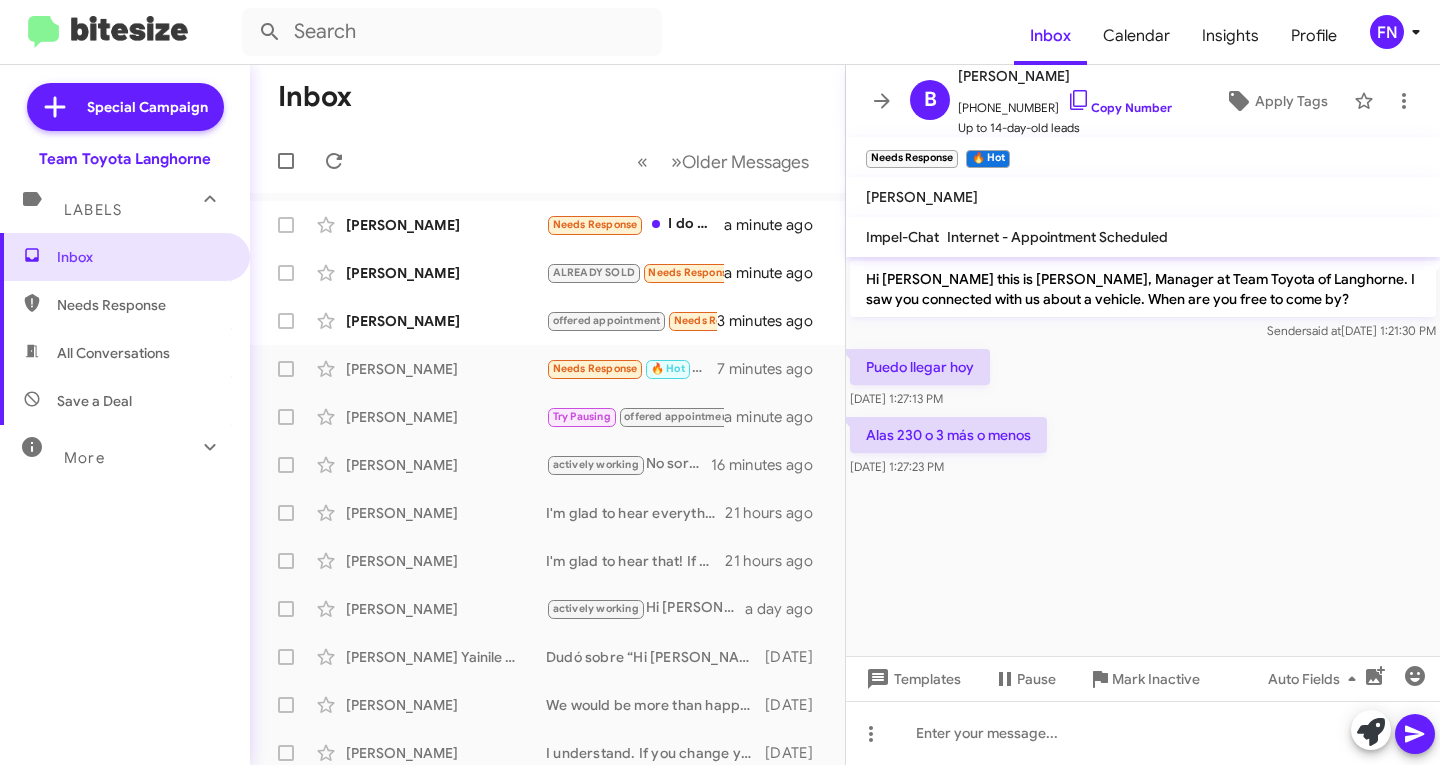 drag, startPoint x: 984, startPoint y: 377, endPoint x: 849, endPoint y: 356, distance: 136.62357 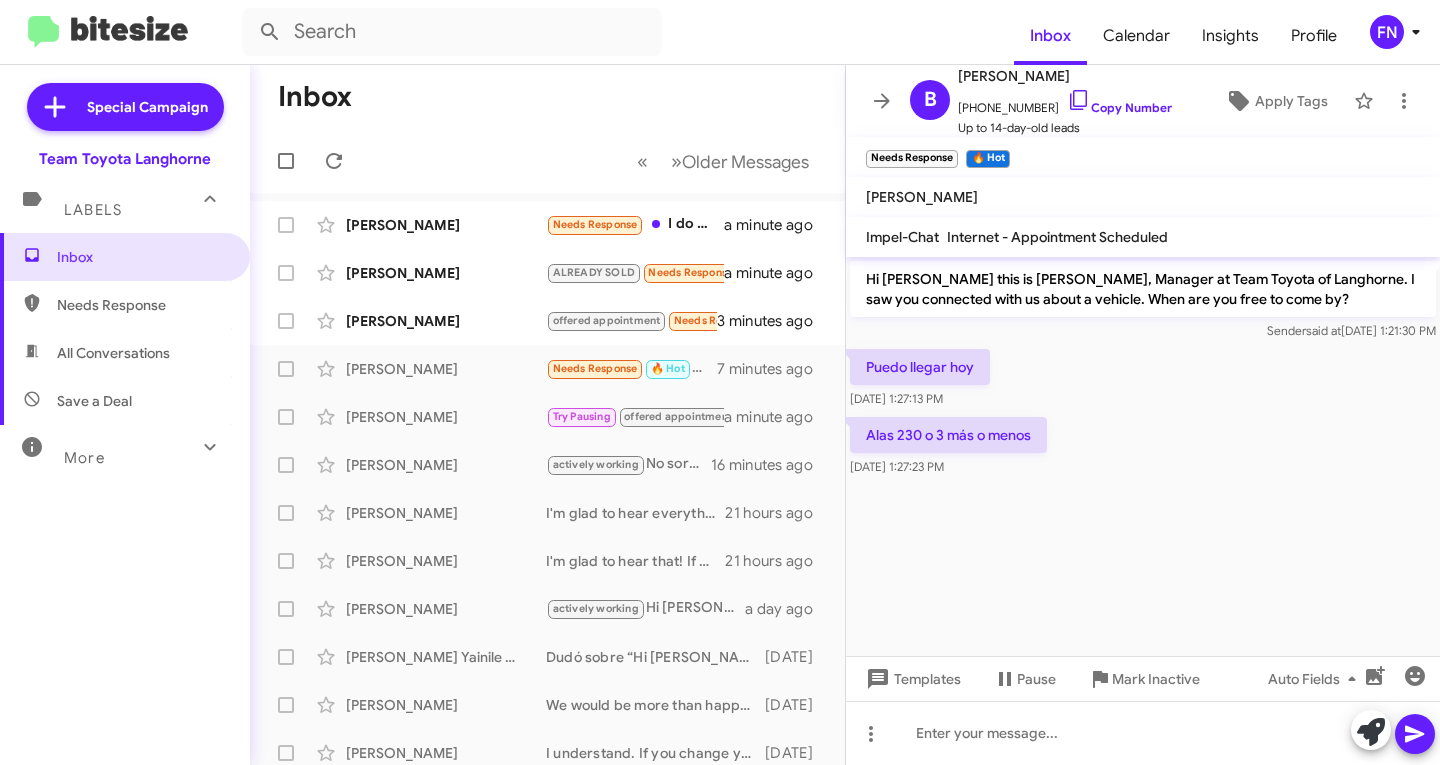 click on "Puedo llegar hoy" 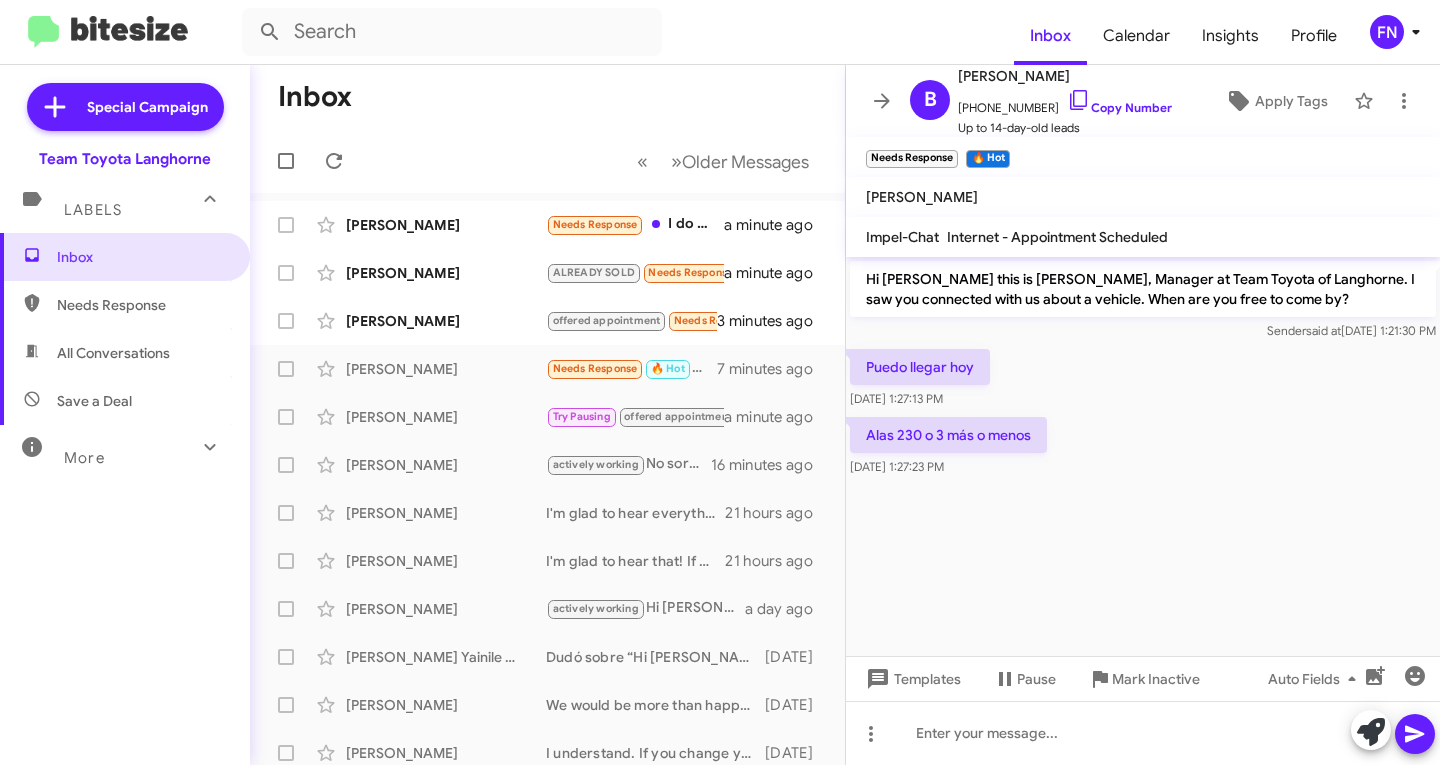 click on "Puedo llegar hoy" 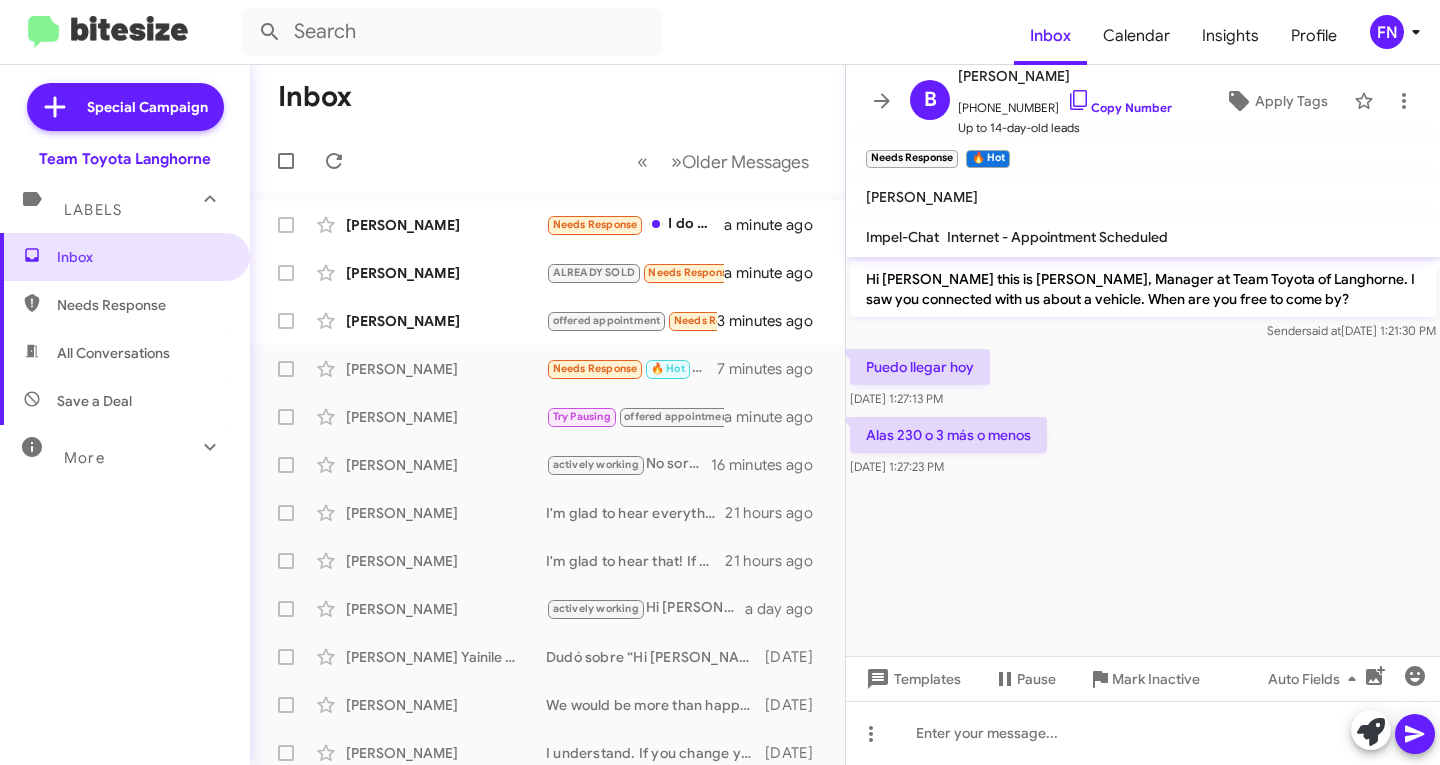 click on "Puedo llegar hoy" 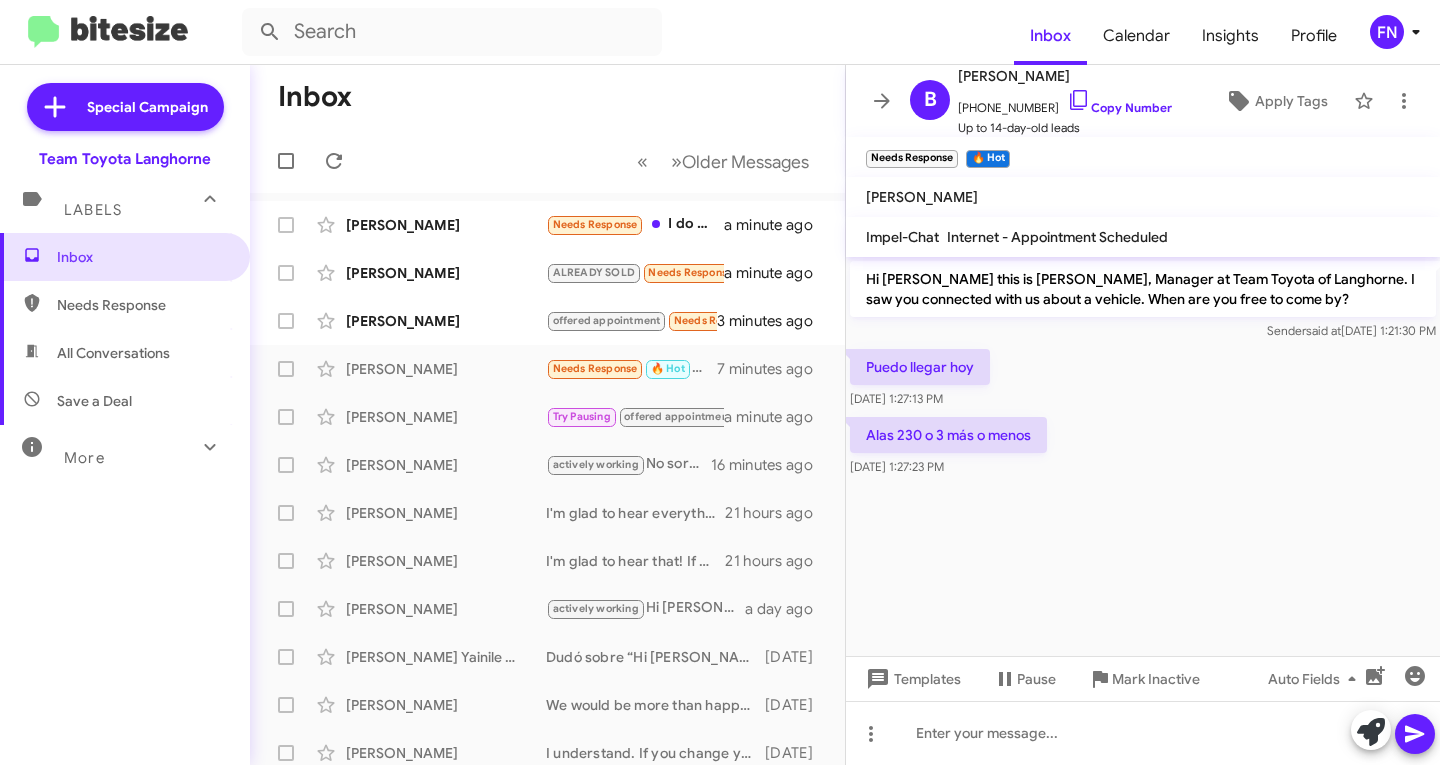 click on "Puedo llegar hoy" 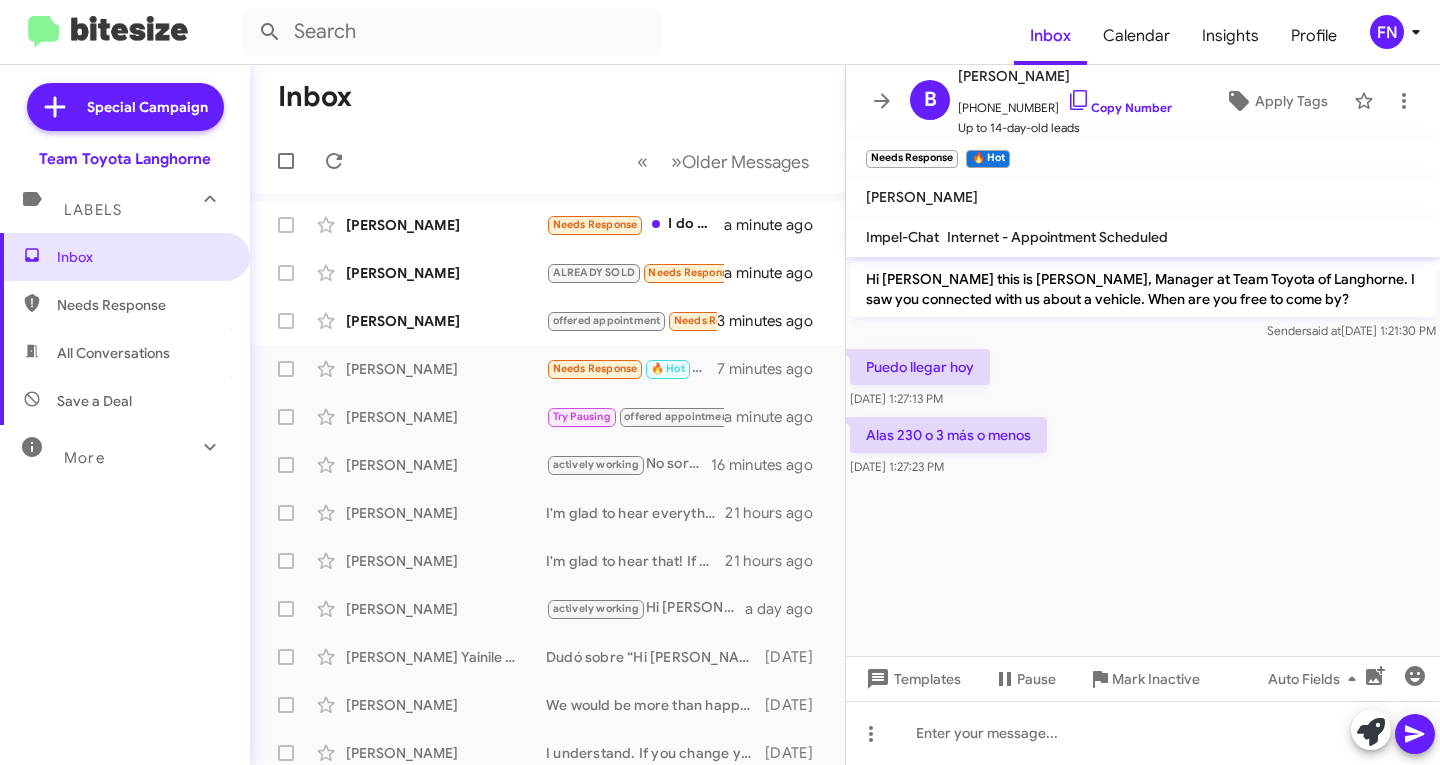 copy on "Puedo llegar hoy" 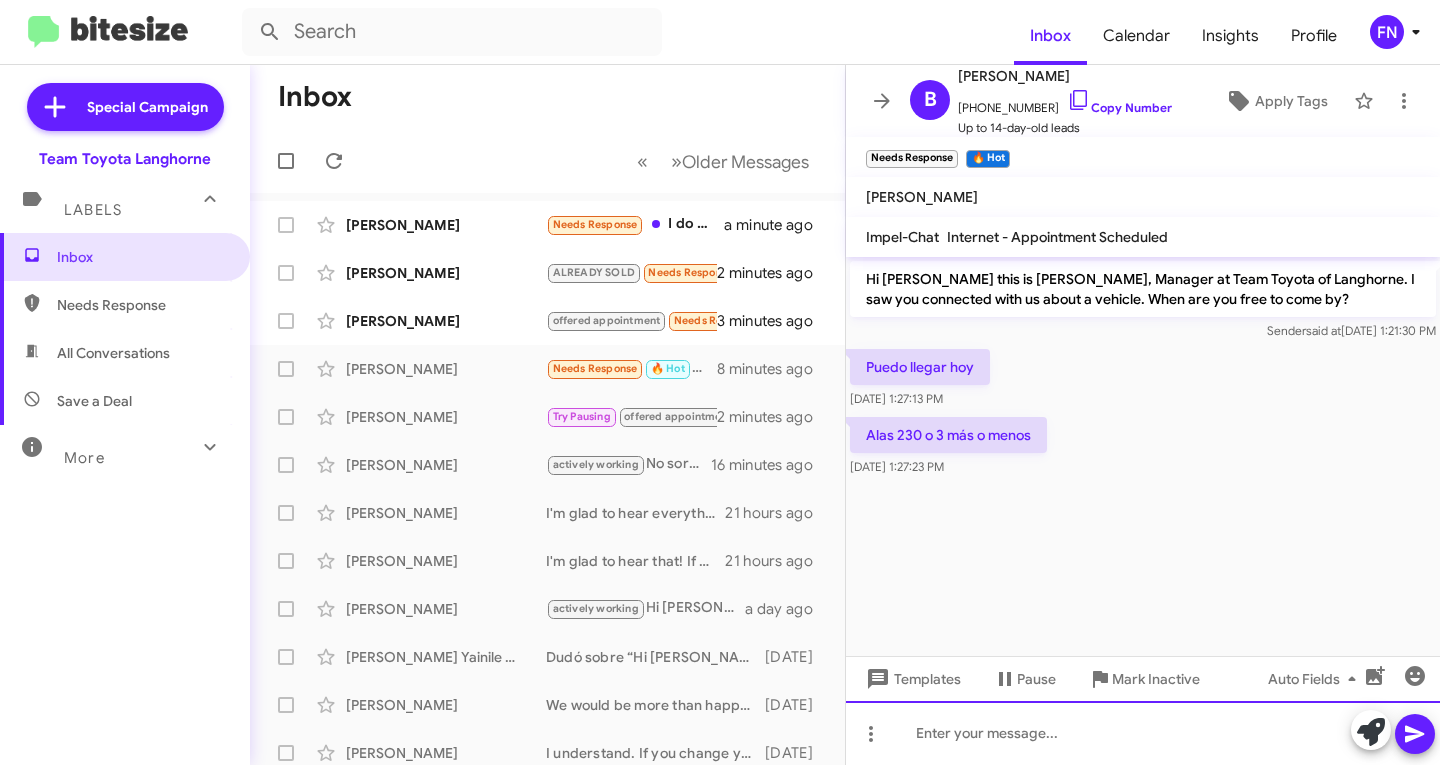 click 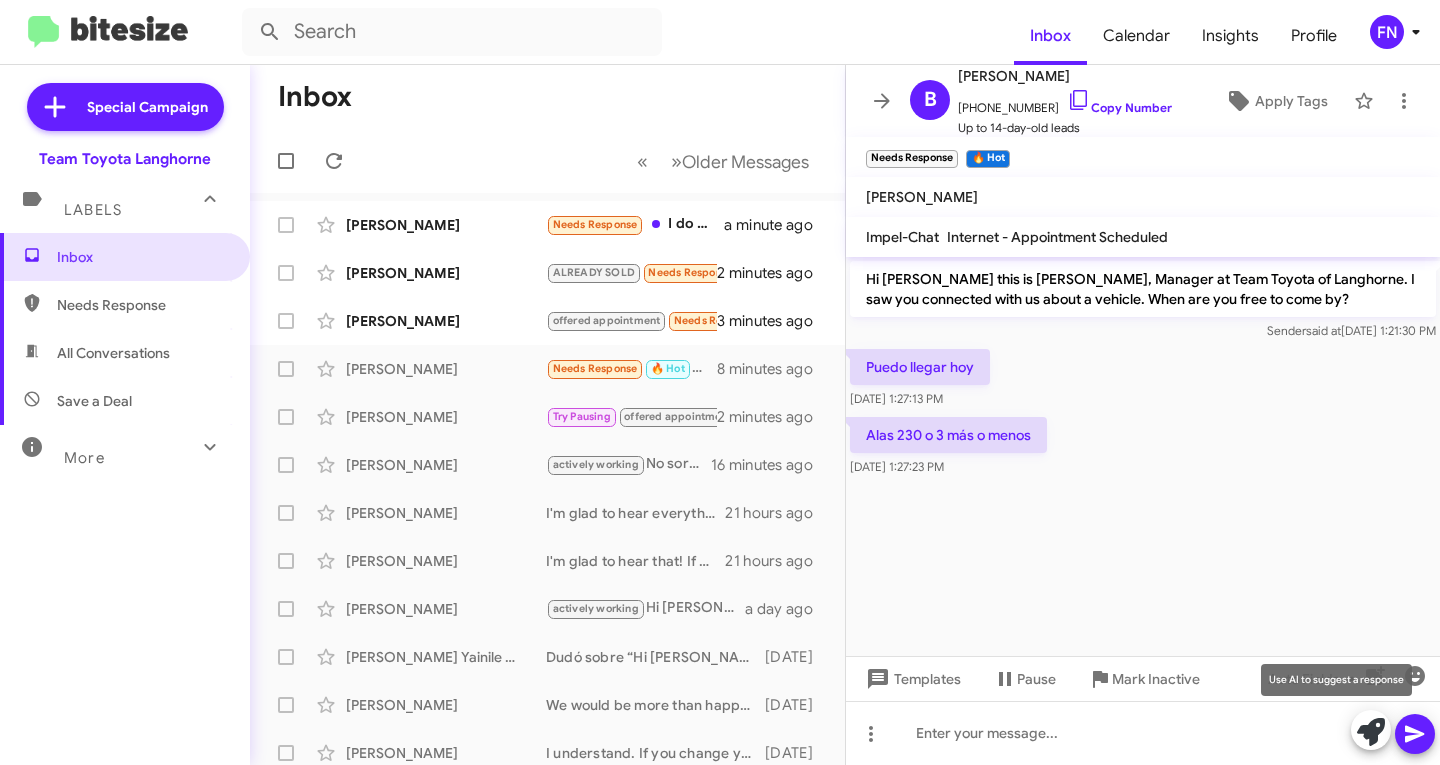 click 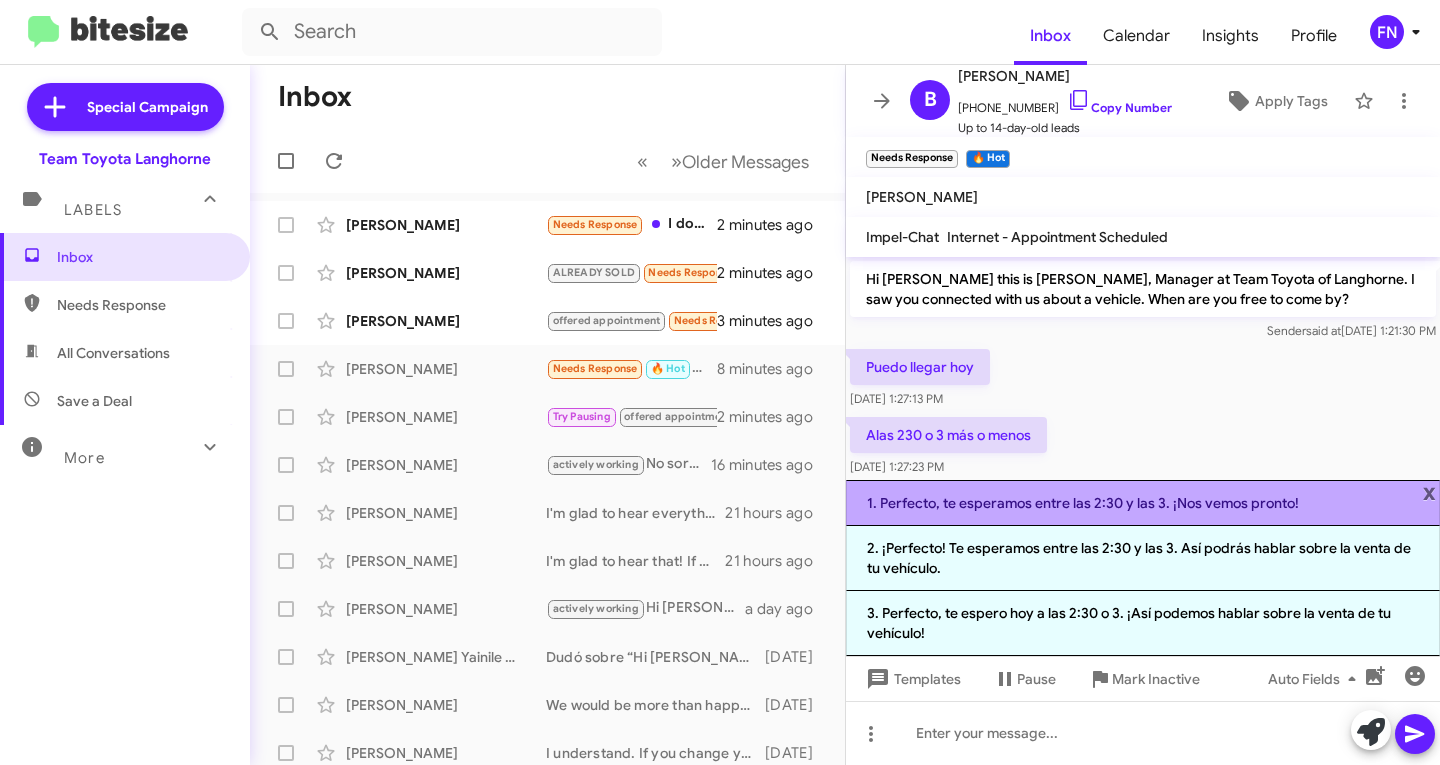 click on "1. Perfecto, te esperamos entre las 2:30 y las 3. ¡Nos vemos pronto!" 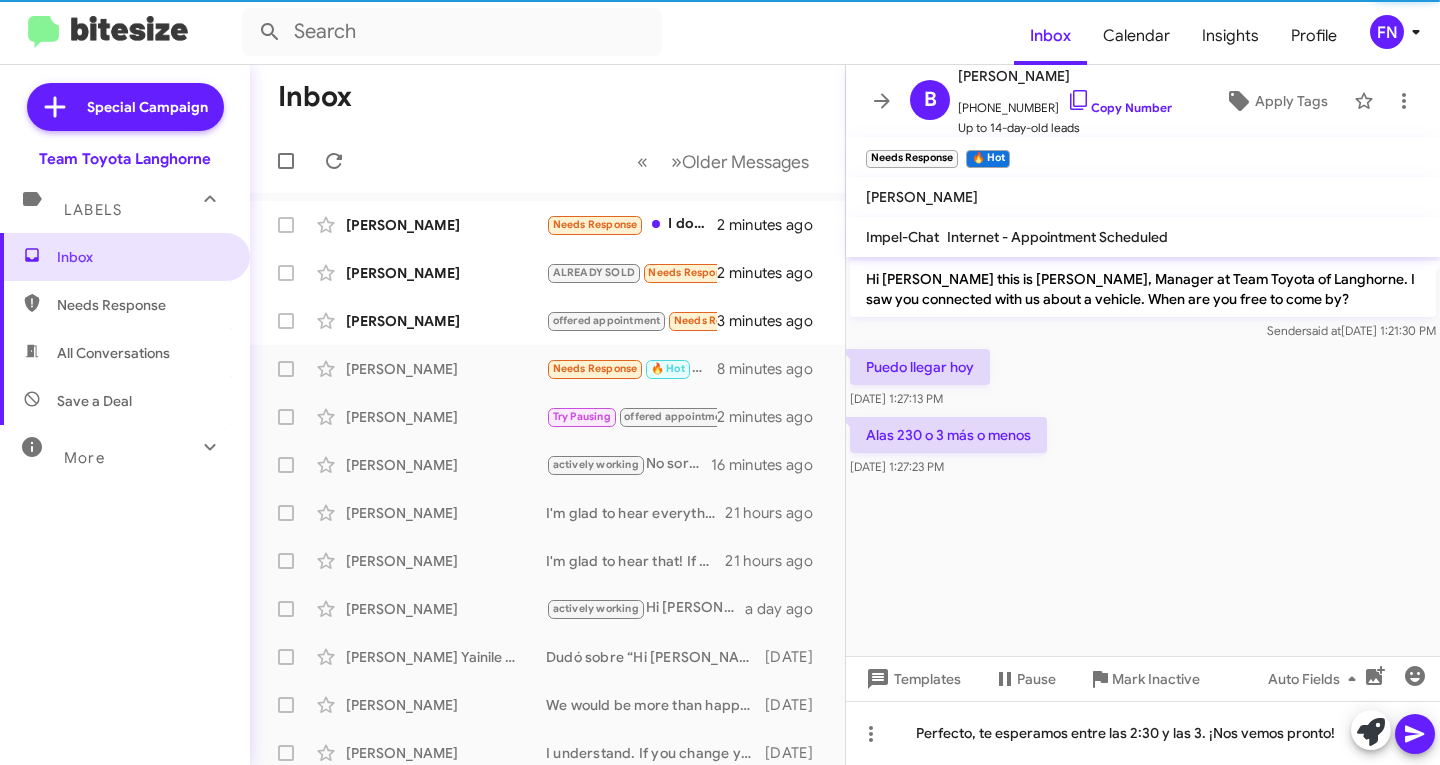 click 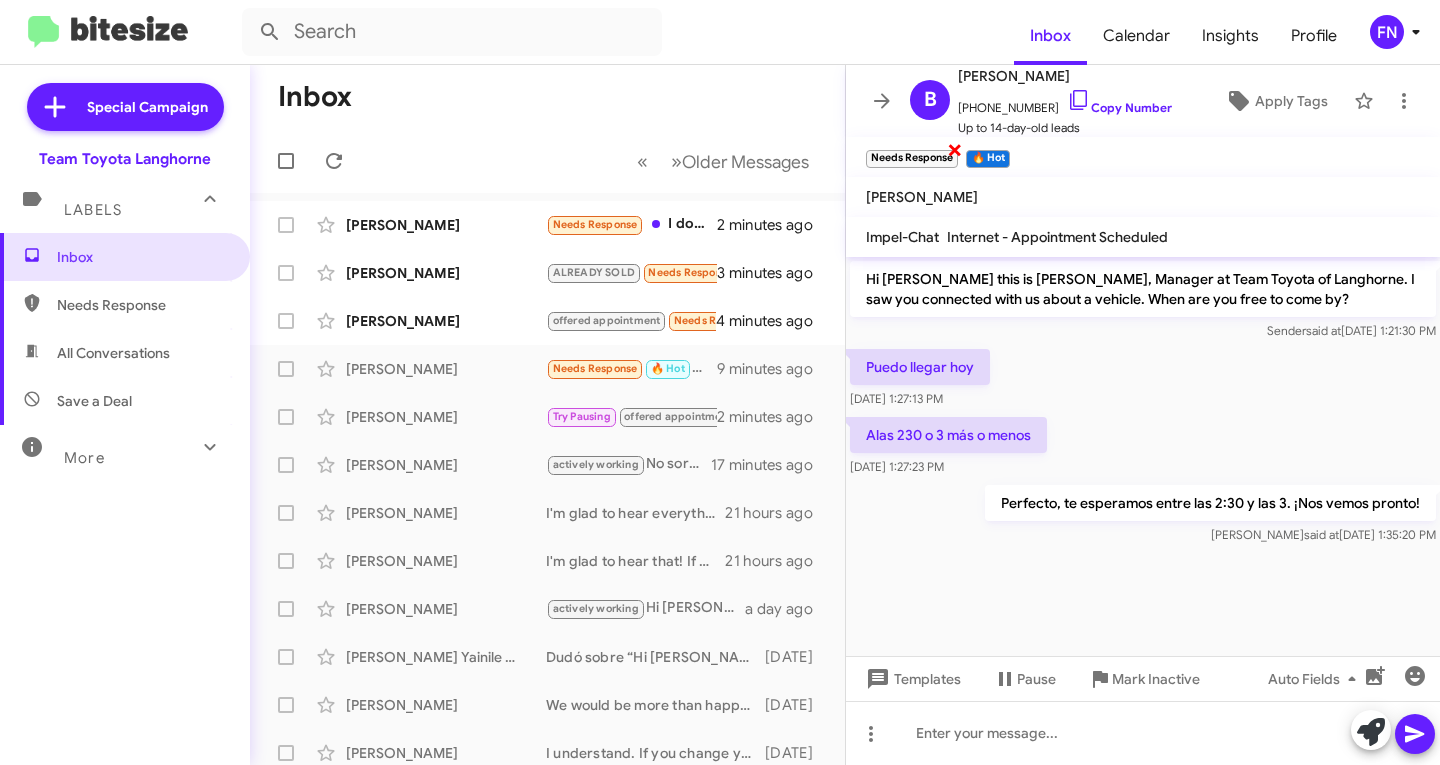click on "×" 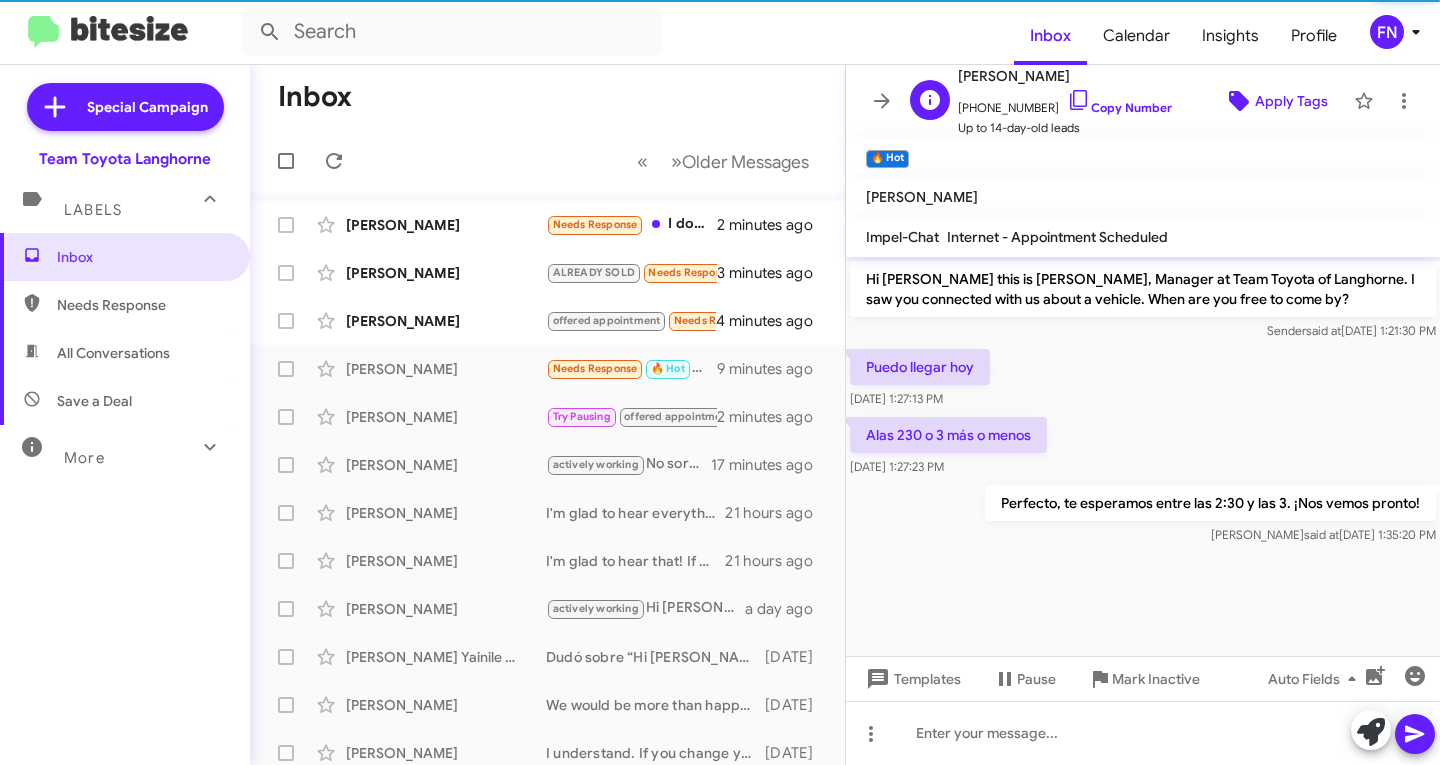 click on "Apply Tags" 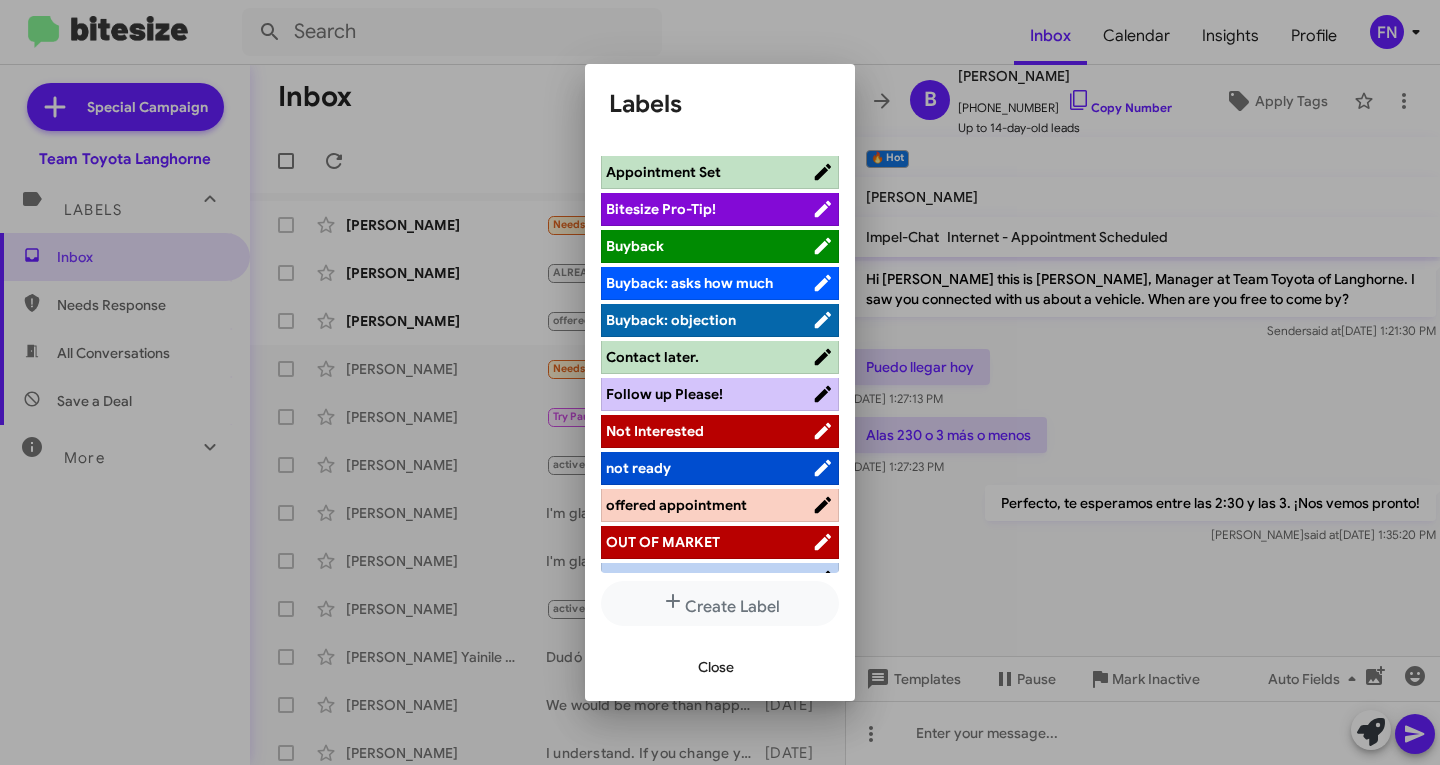 scroll, scrollTop: 0, scrollLeft: 0, axis: both 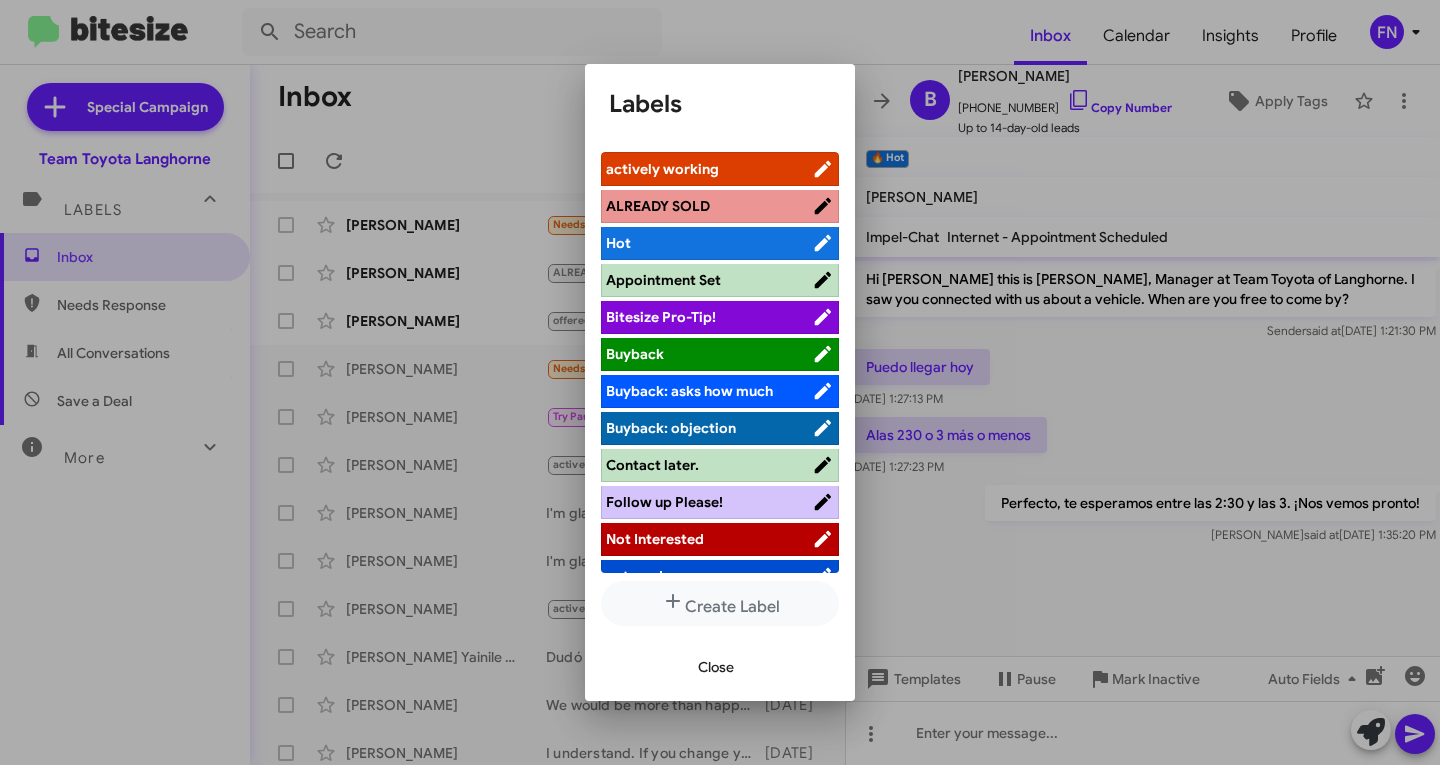 click on "Appointment Set" at bounding box center [663, 280] 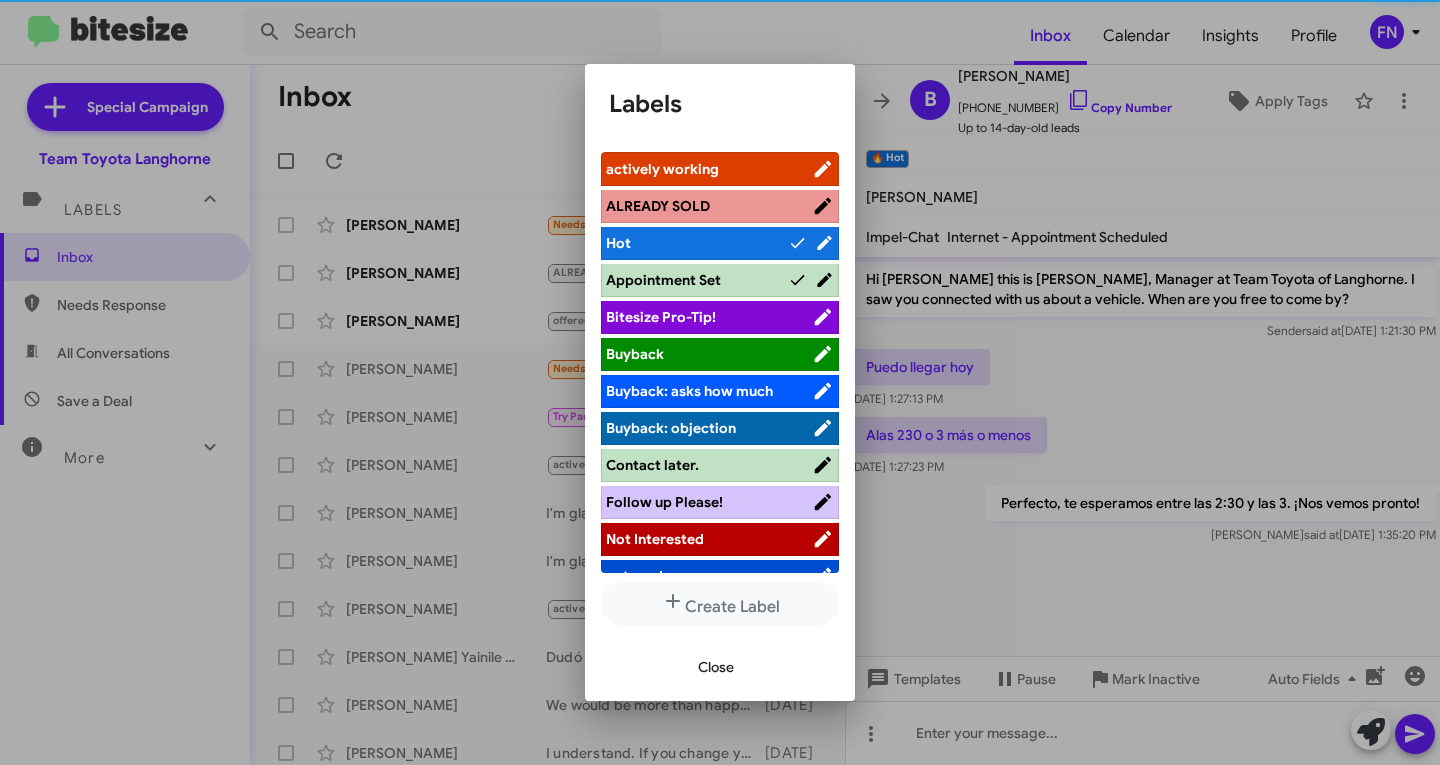 click on "Close" at bounding box center [716, 667] 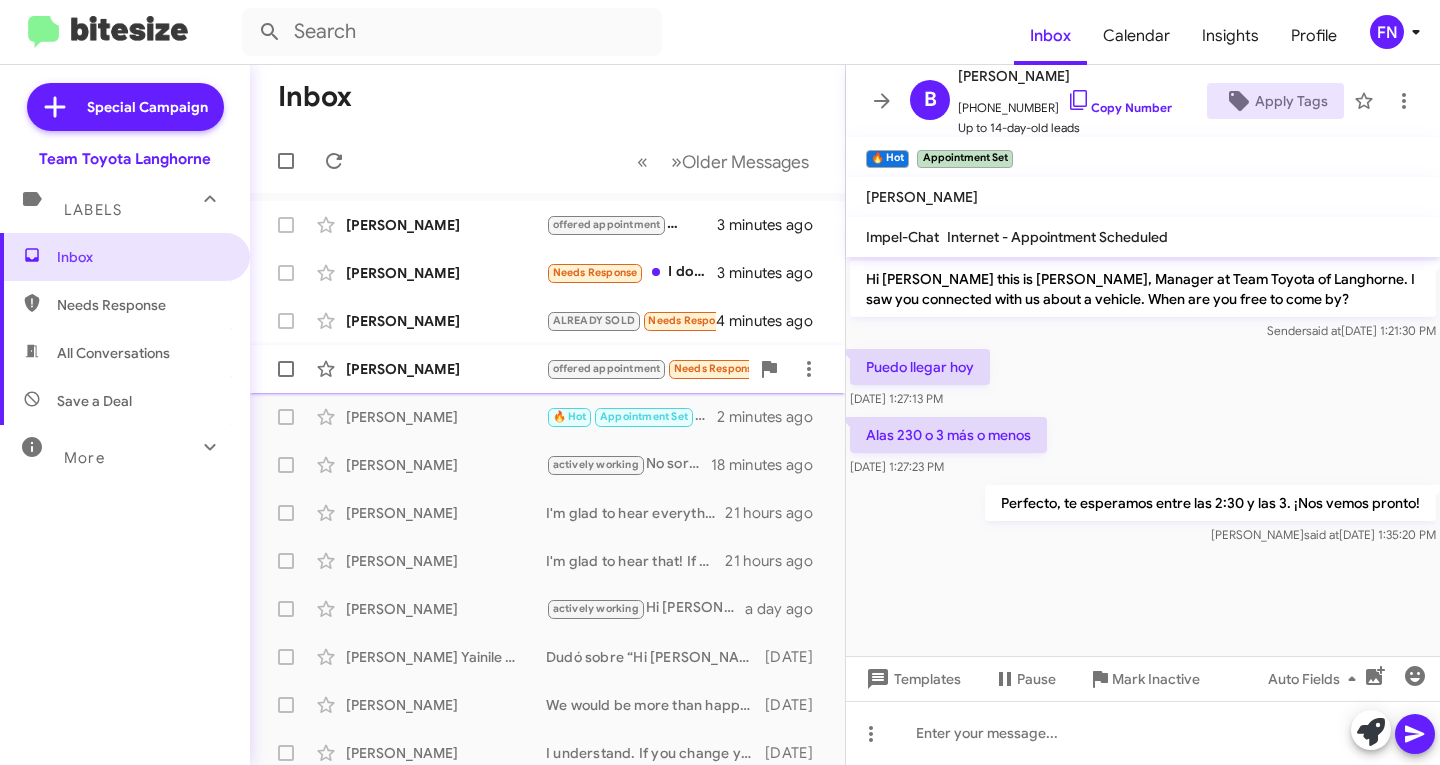 click on "[PERSON_NAME]  offered appointment   Needs Response   I did test drive the 2024   5 minutes ago" 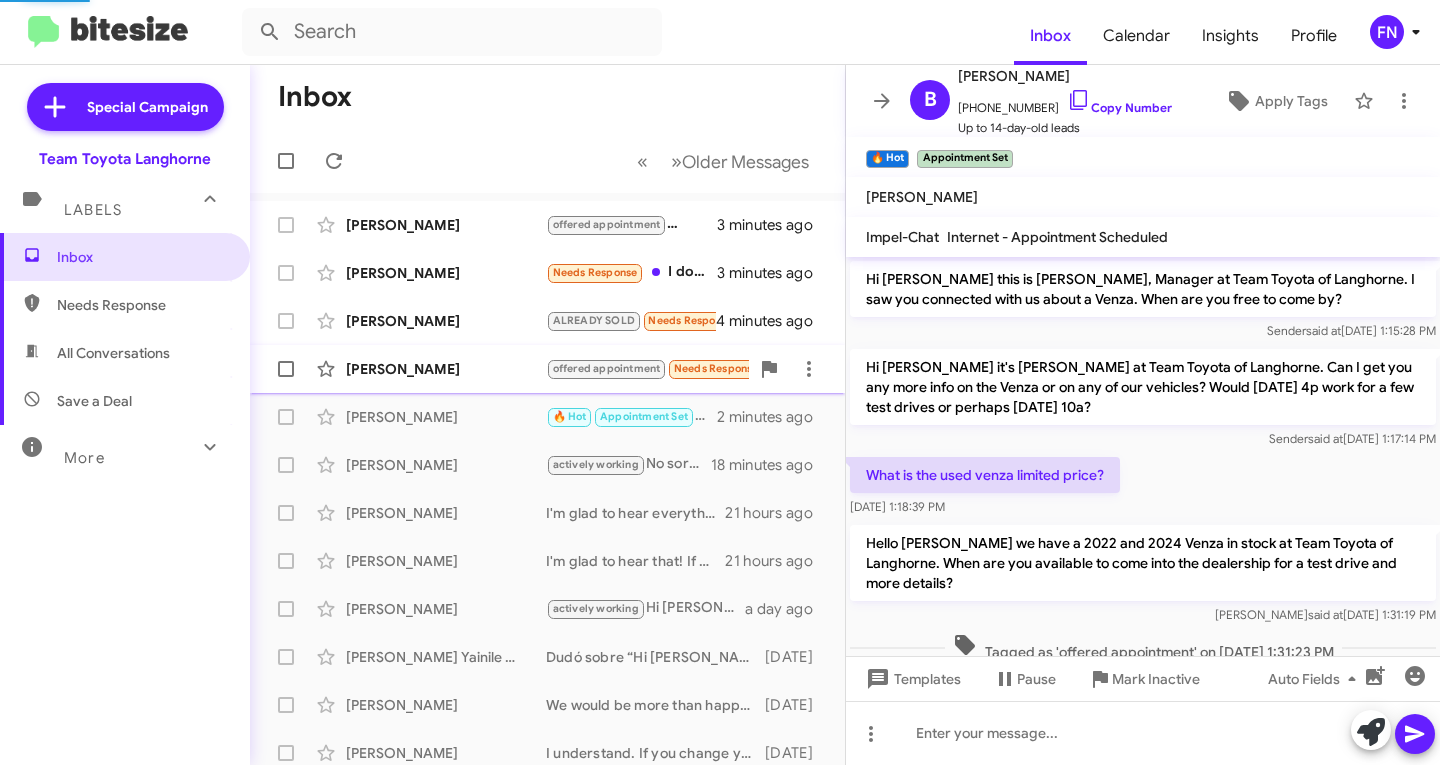 scroll, scrollTop: 108, scrollLeft: 0, axis: vertical 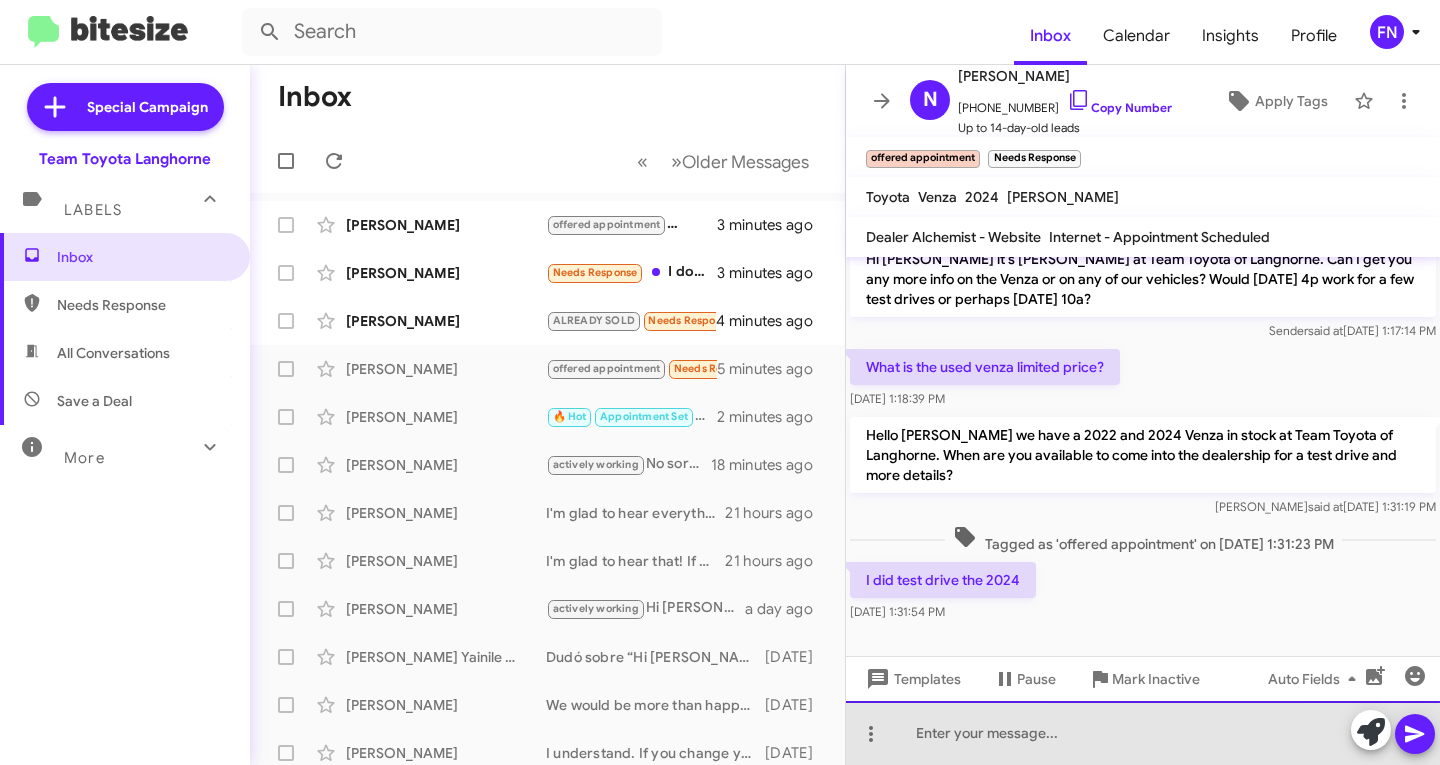 click 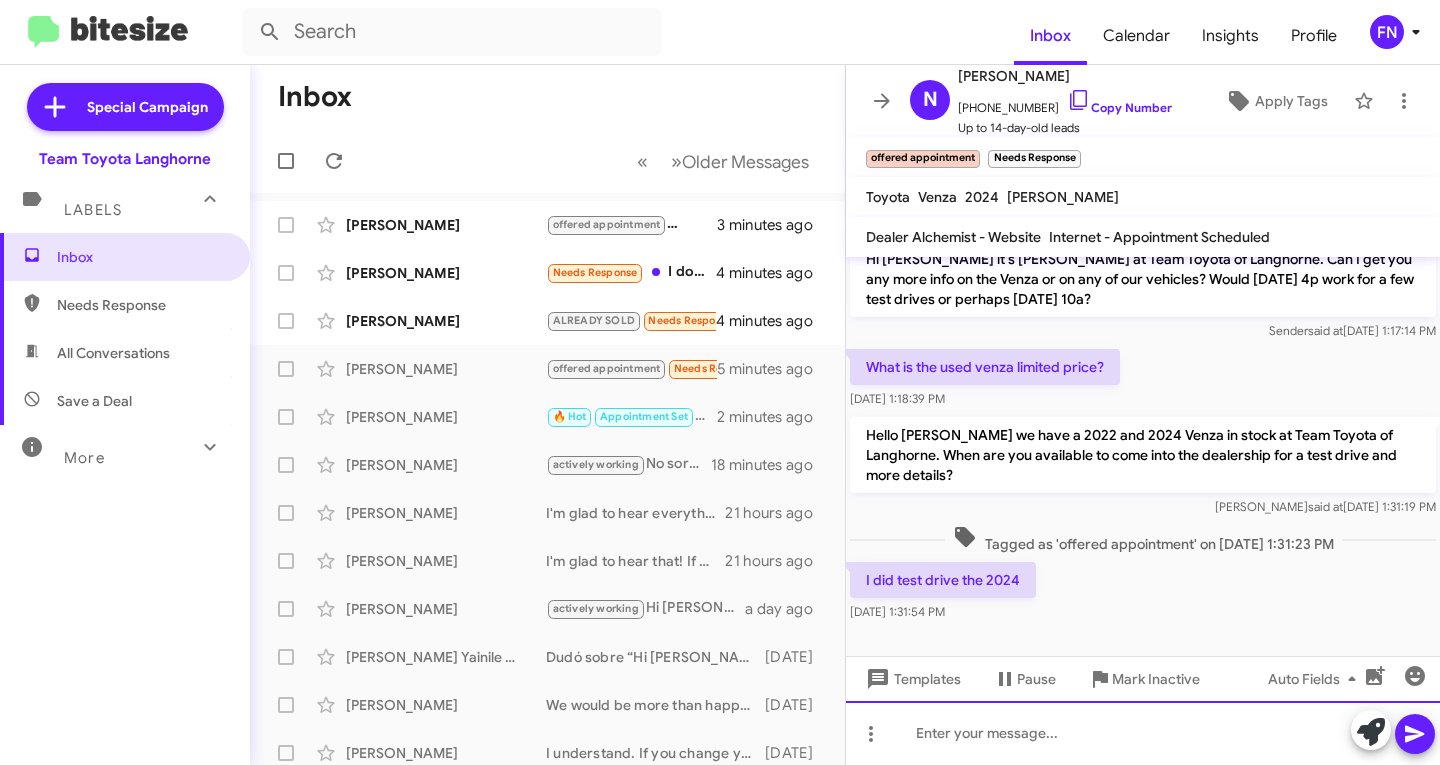 click 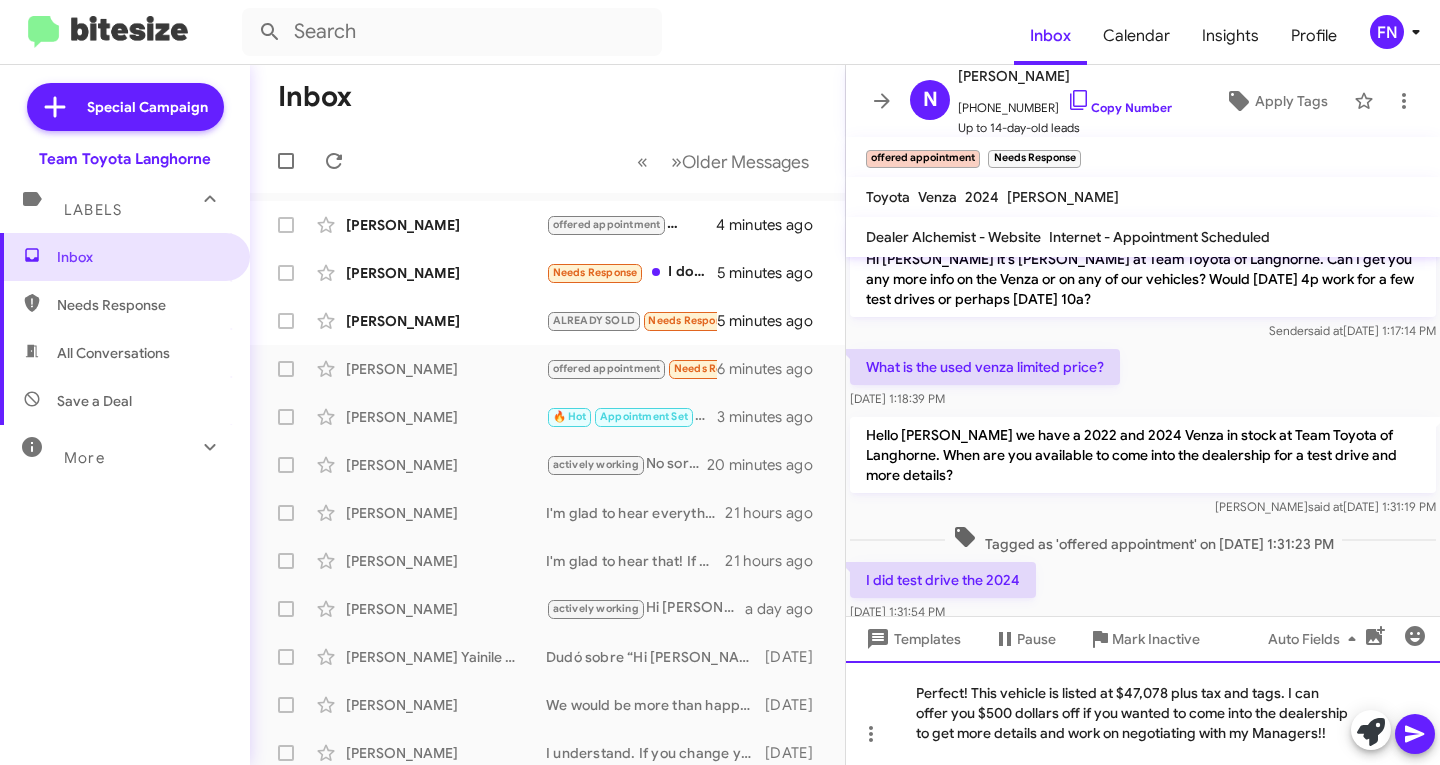 click on "Perfect! This vehicle is listed at $47,078 plus tax and tags. I can offer you $500 dollars off if you wanted to come into the dealership to get more details and work on negotiating with my Managers!!" 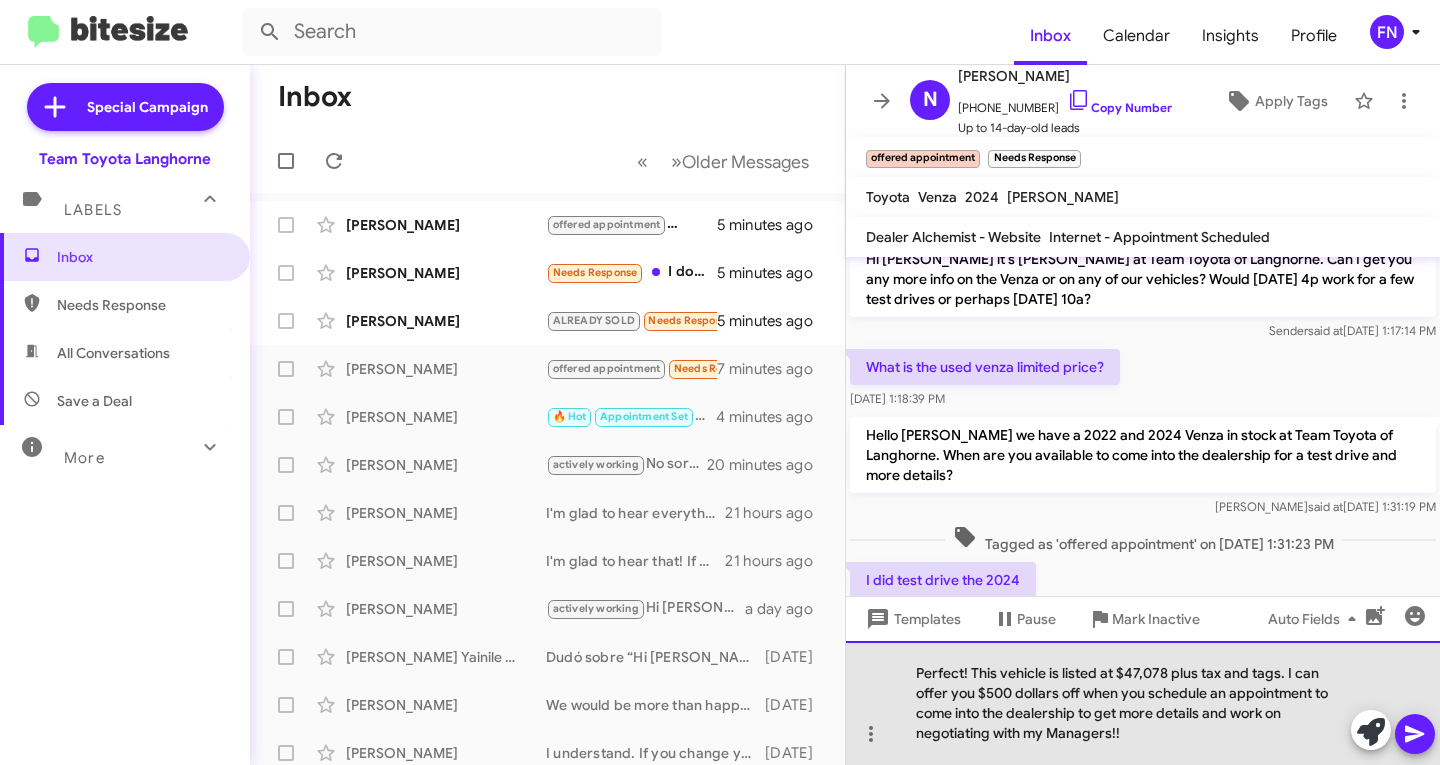 click on "Perfect! This vehicle is listed at $47,078 plus tax and tags. I can offer you $500 dollars off when you schedule an appointment to come into the dealership to get more details and work on negotiating with my Managers!!" 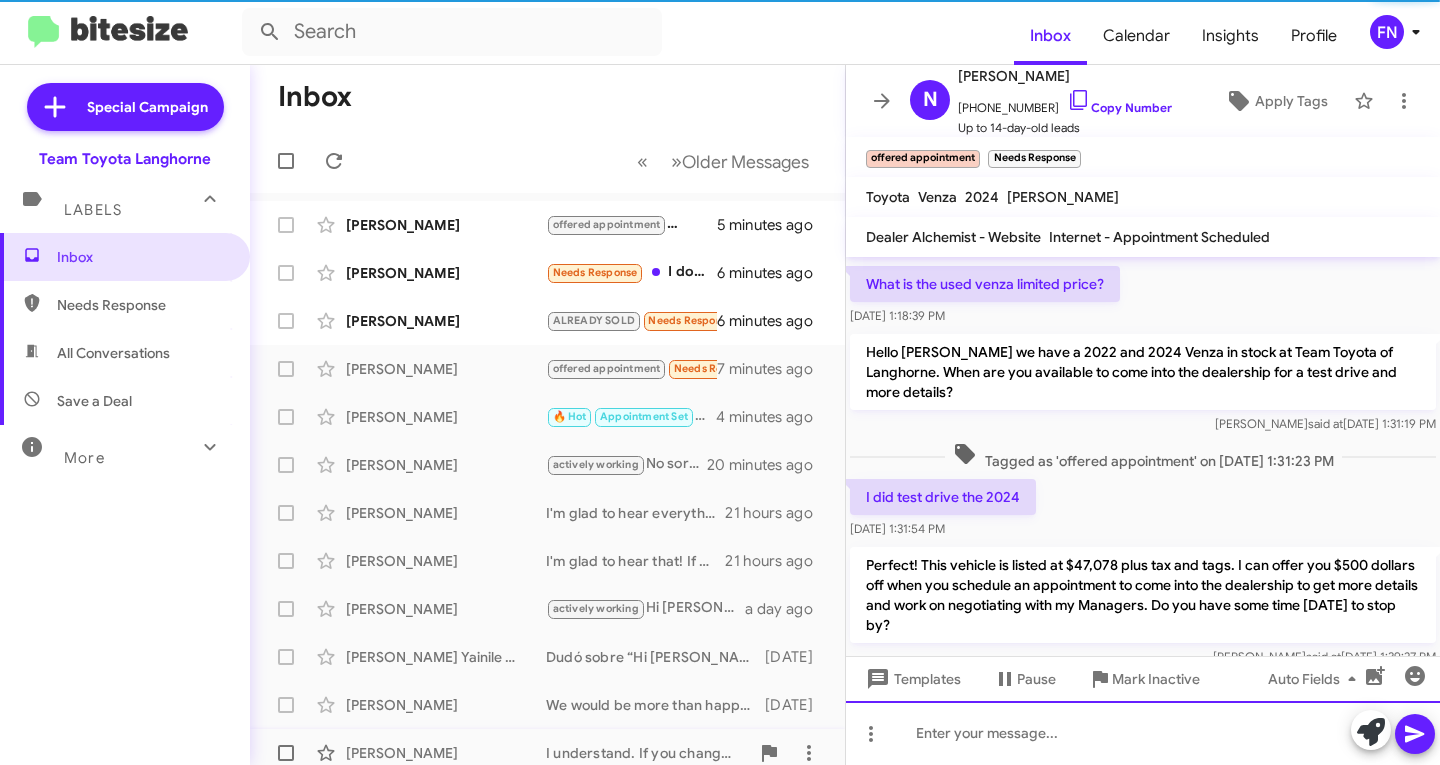 scroll, scrollTop: 153, scrollLeft: 0, axis: vertical 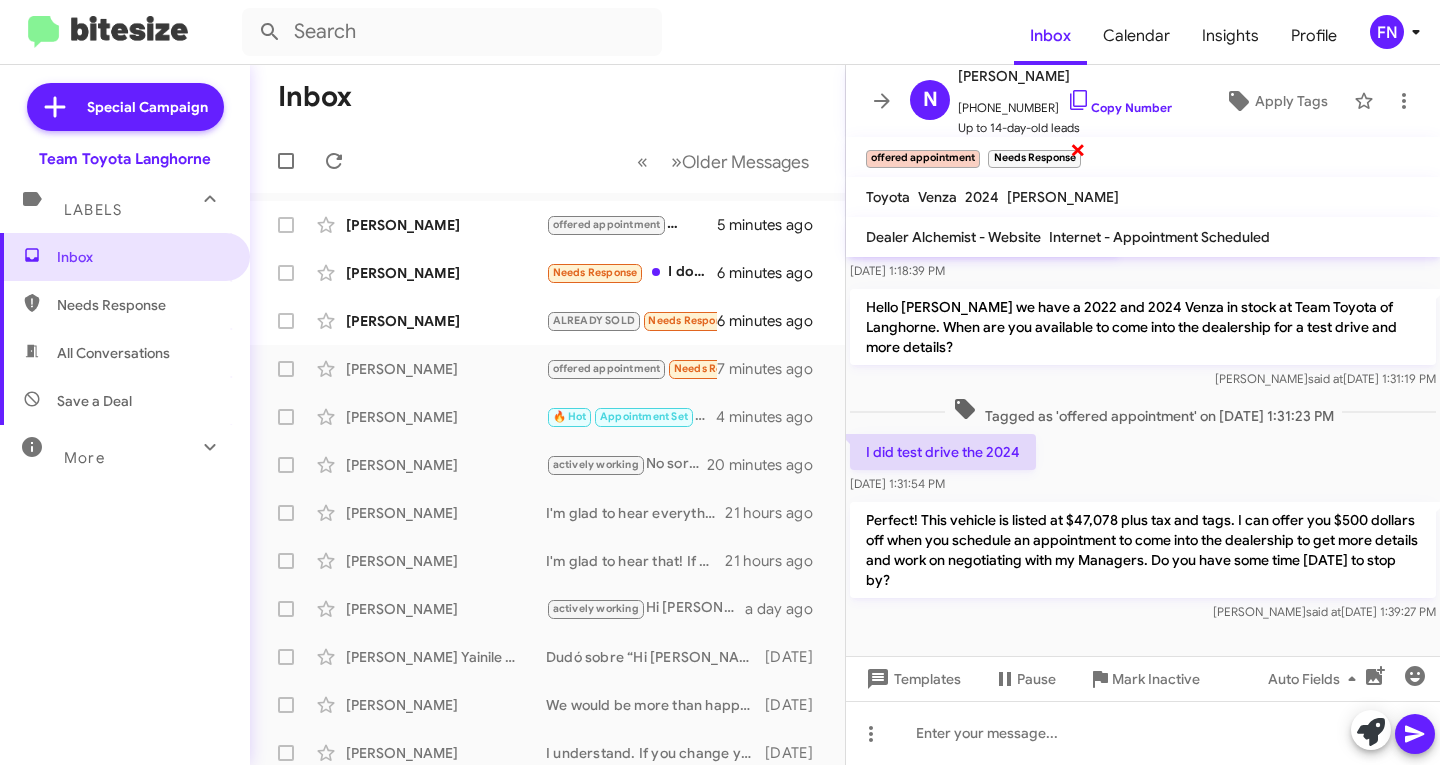 click on "×" 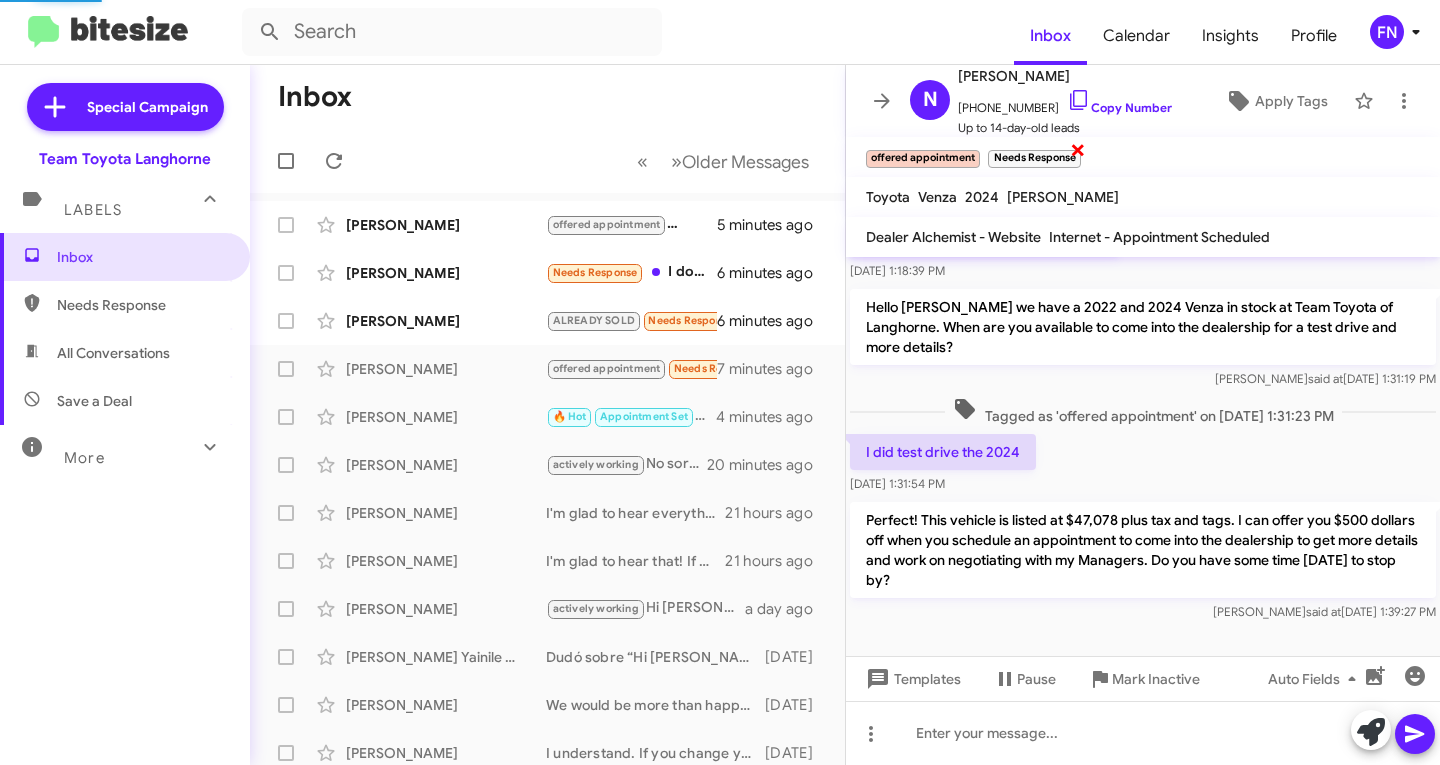 click on "×" 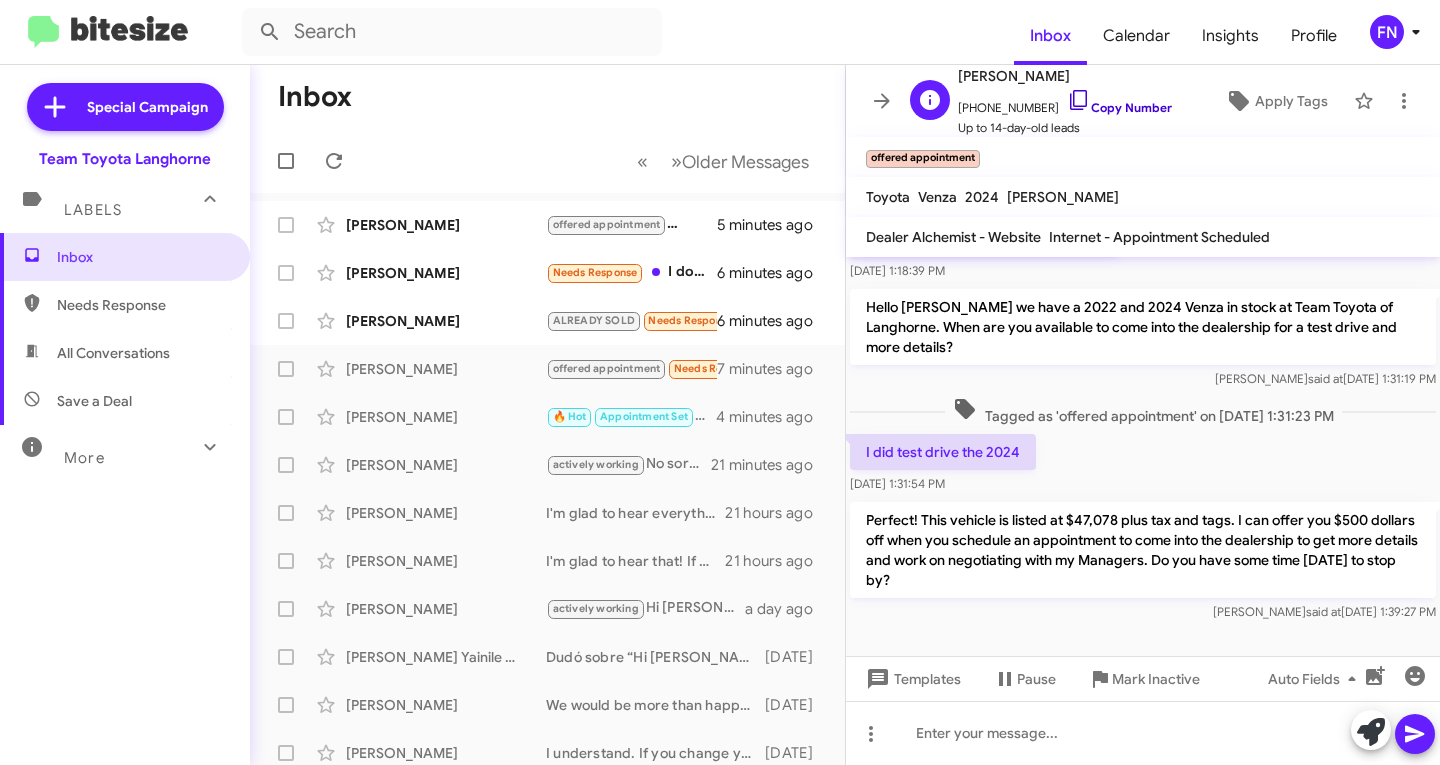 click on "Copy Number" 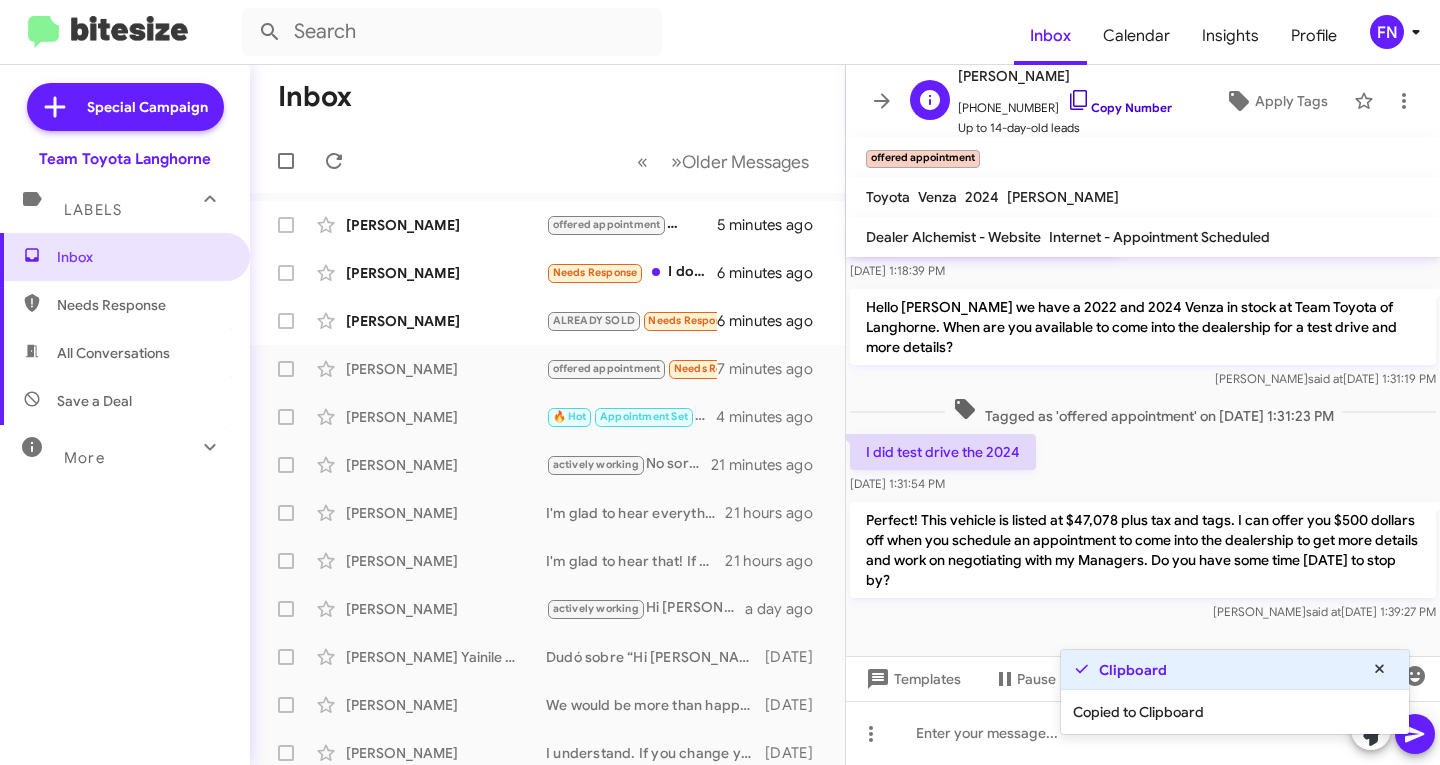 click on "Copy Number" 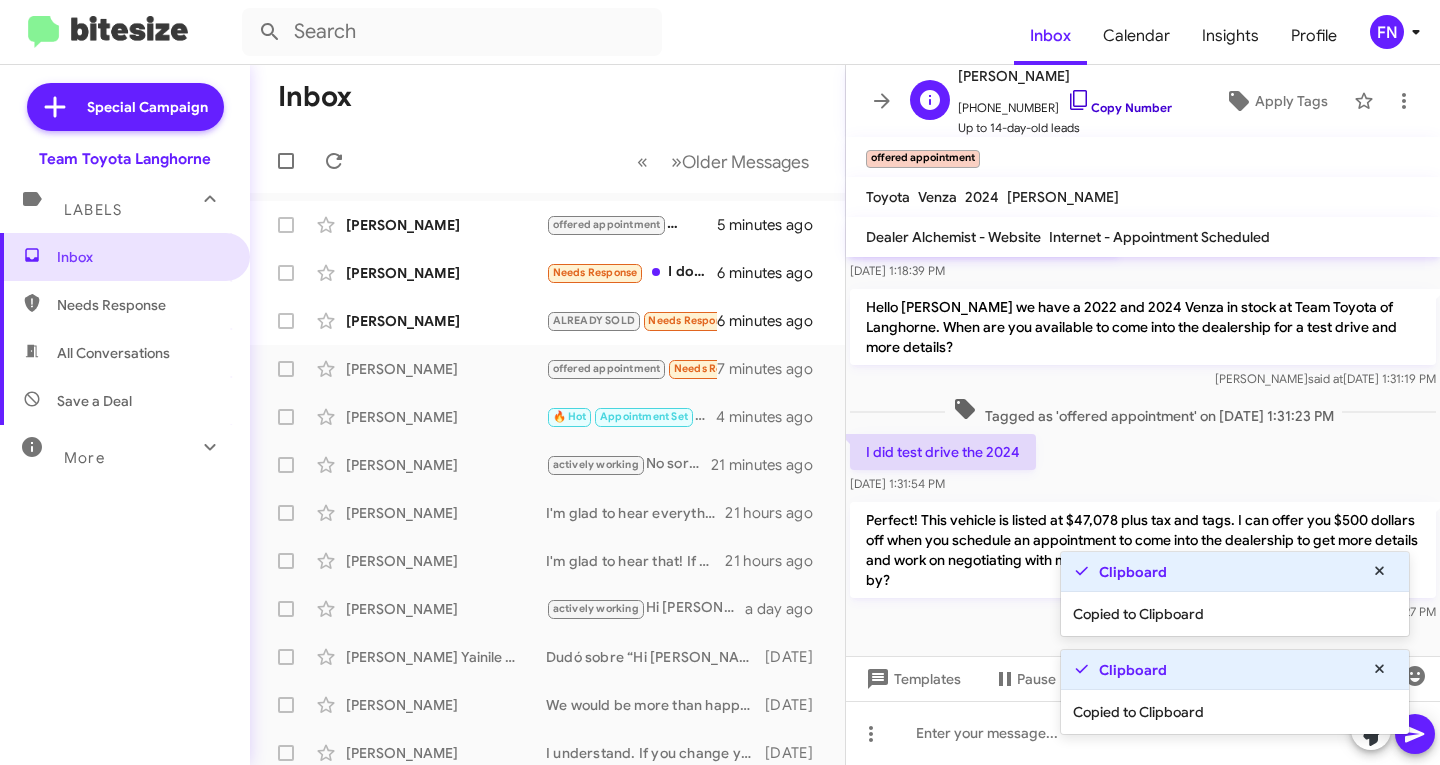 click on "Copy Number" 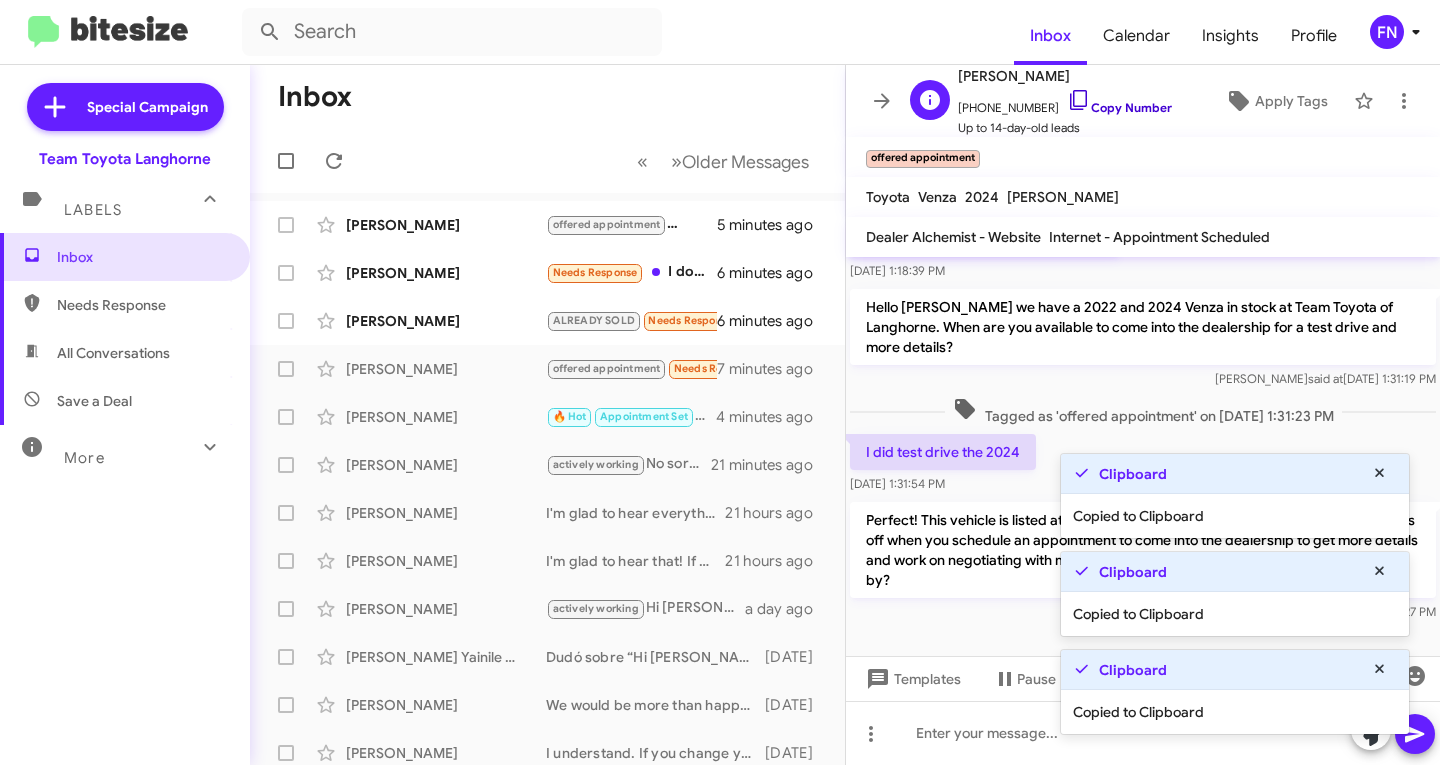 click 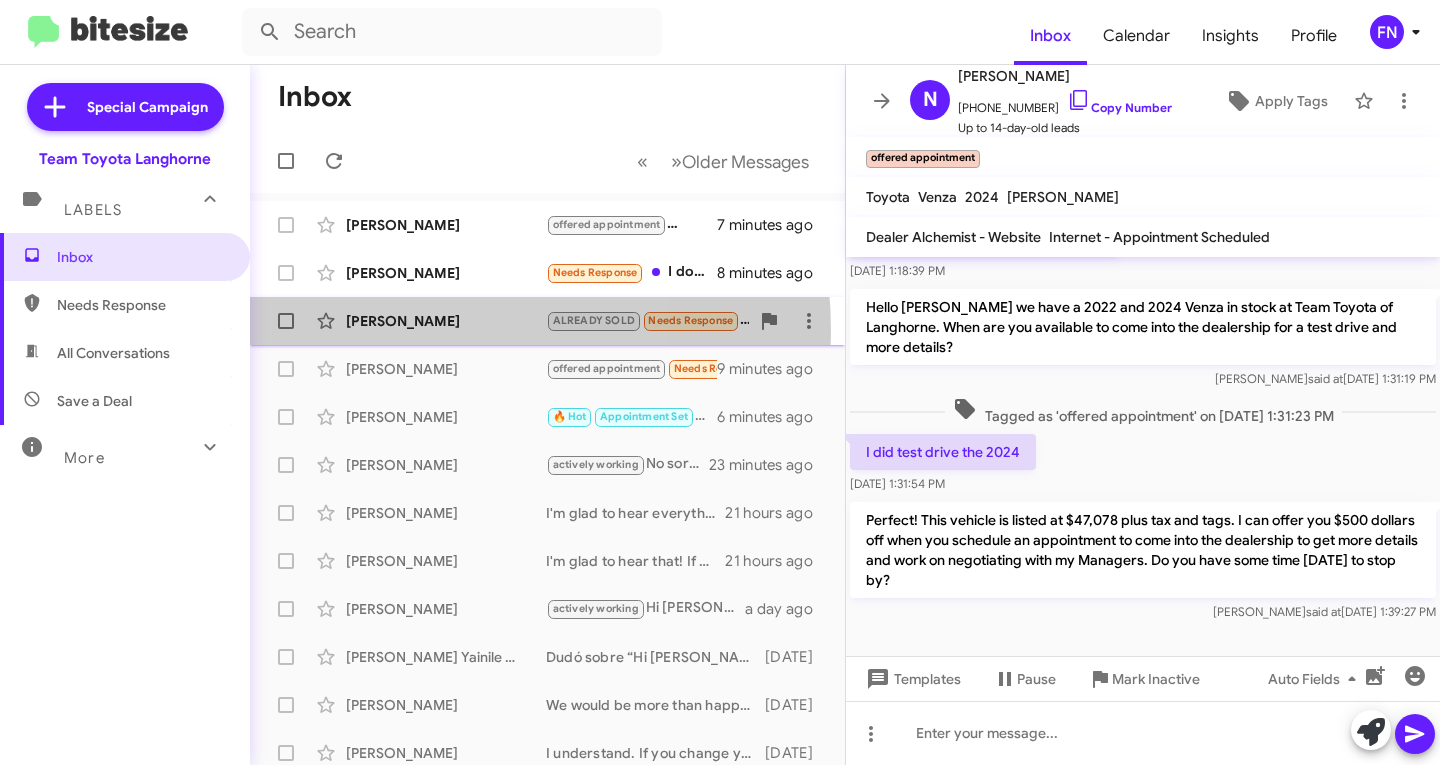 click on "[PERSON_NAME]  ALREADY SOLD   Needs Response   It's still not there?   8 minutes ago" 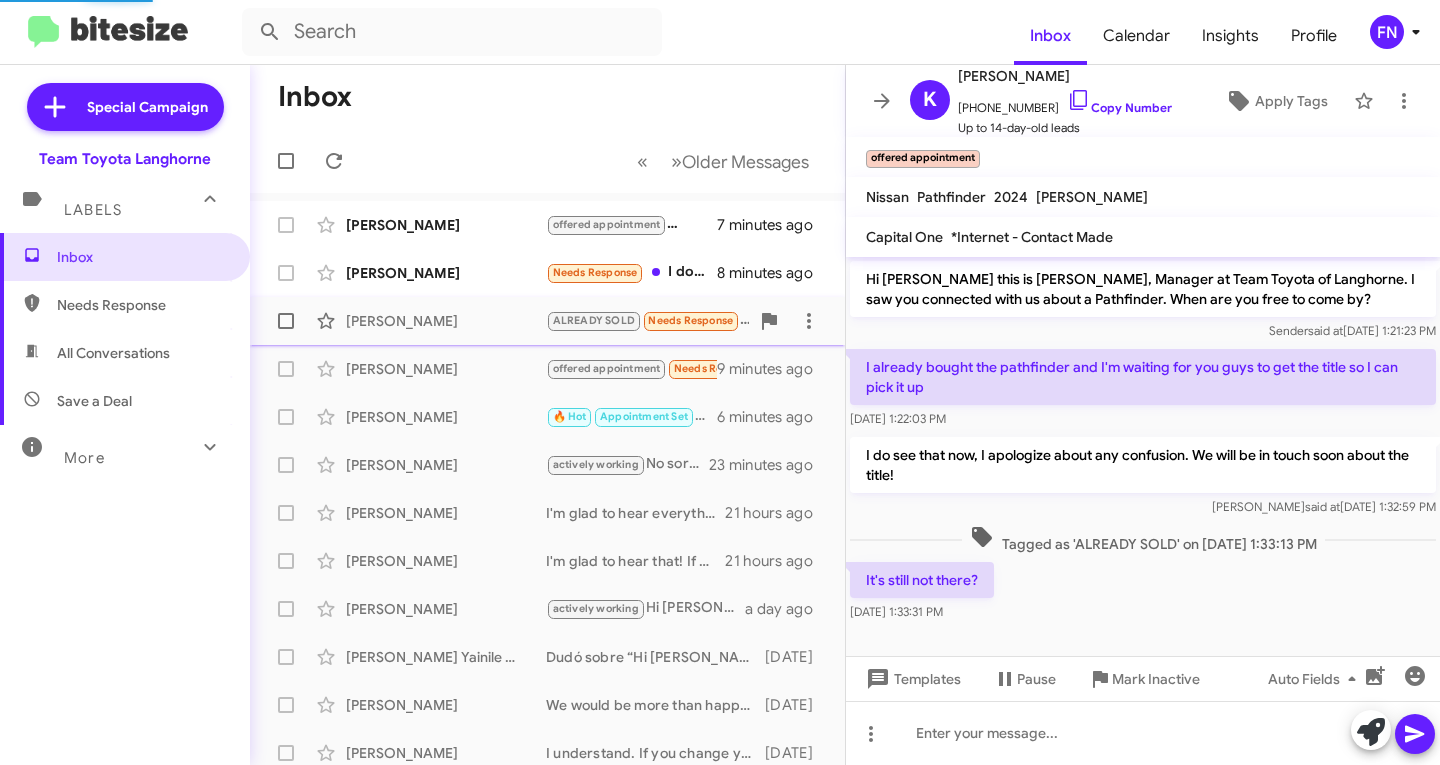 scroll, scrollTop: 0, scrollLeft: 0, axis: both 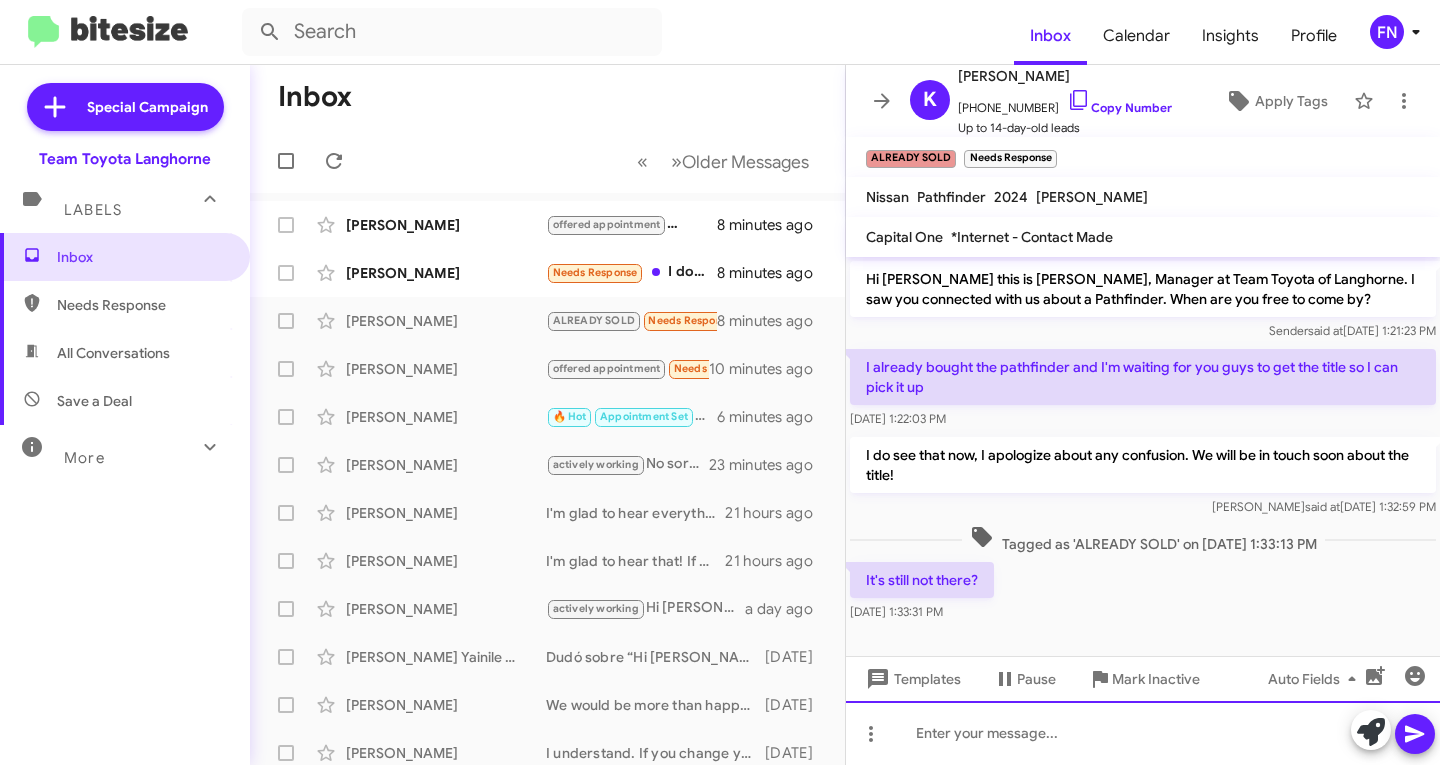 click 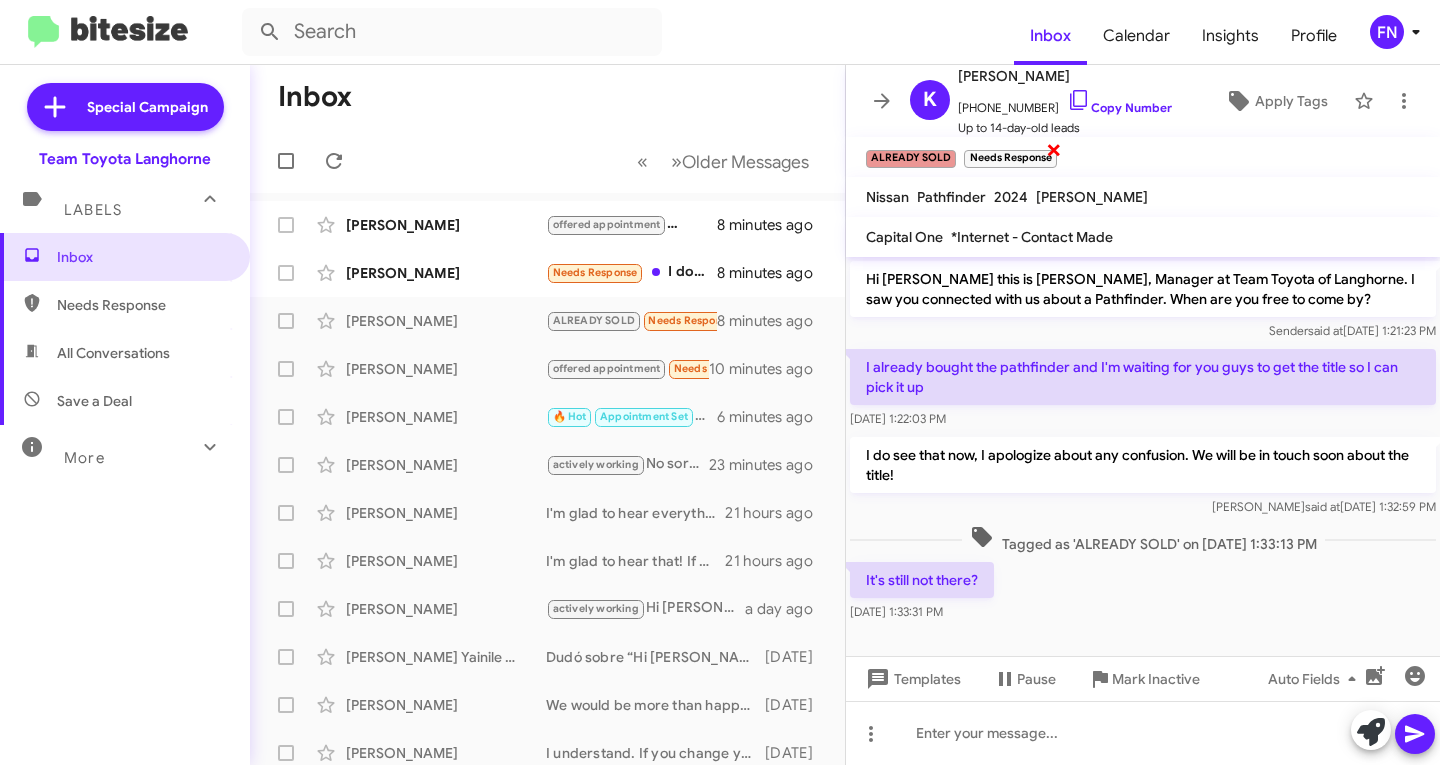 click on "×" 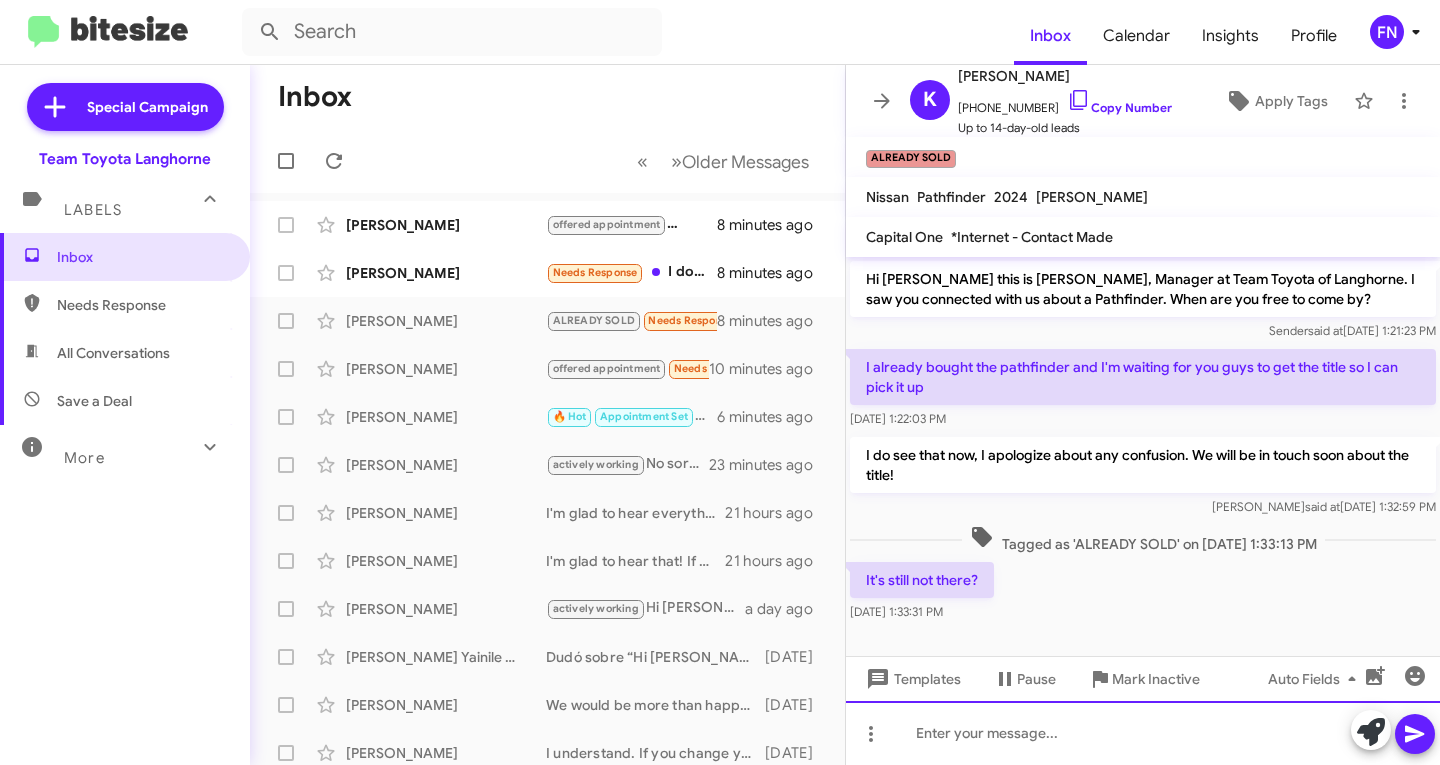 click 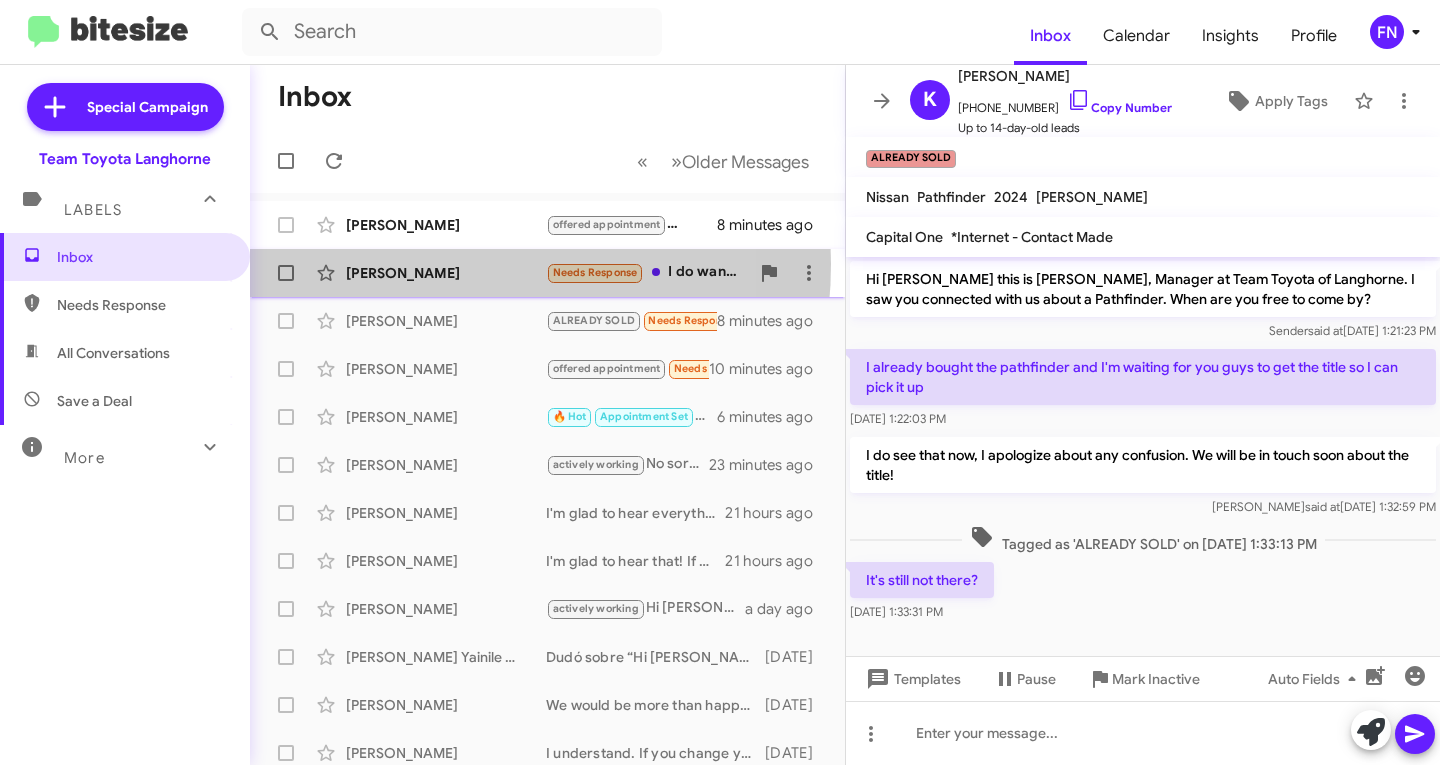 click on "[PERSON_NAME]" 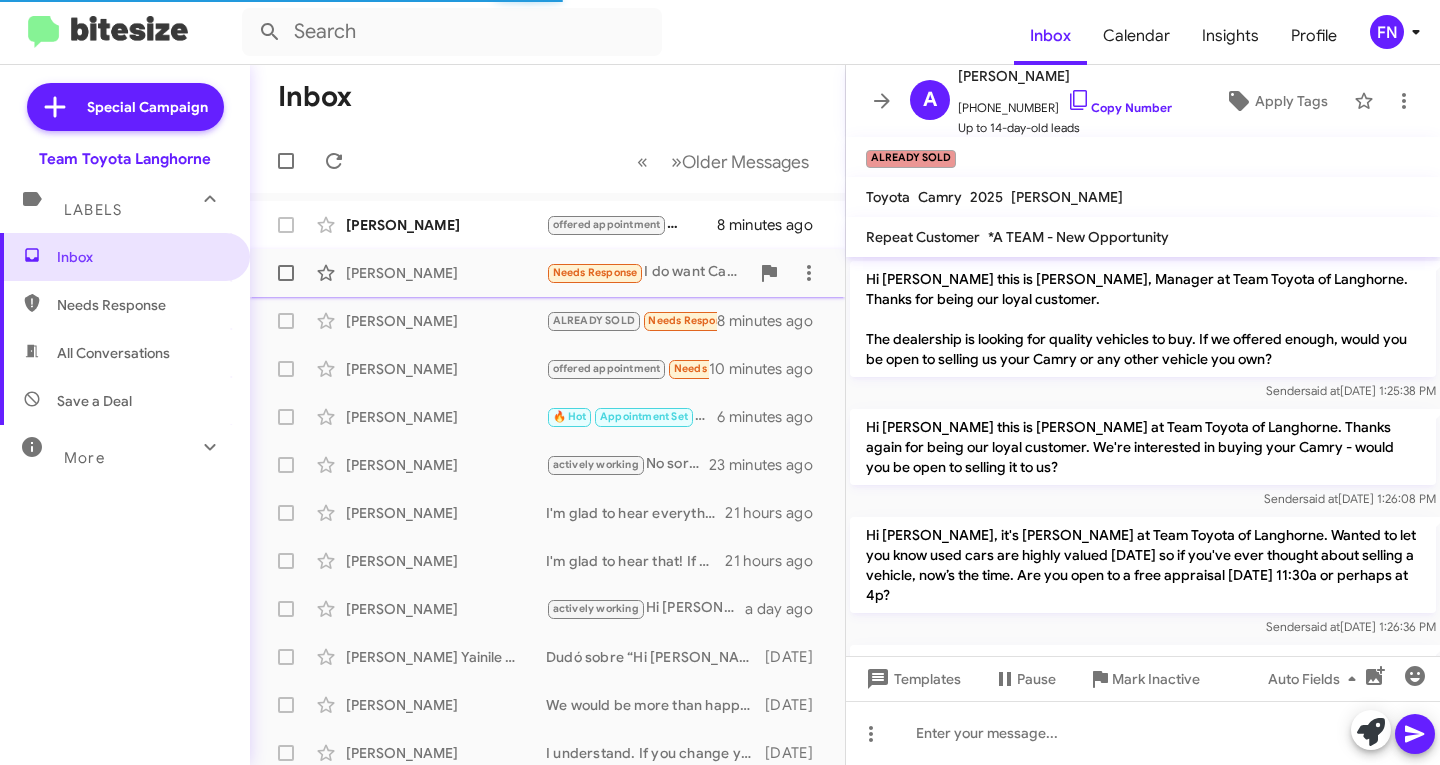 scroll, scrollTop: 299, scrollLeft: 0, axis: vertical 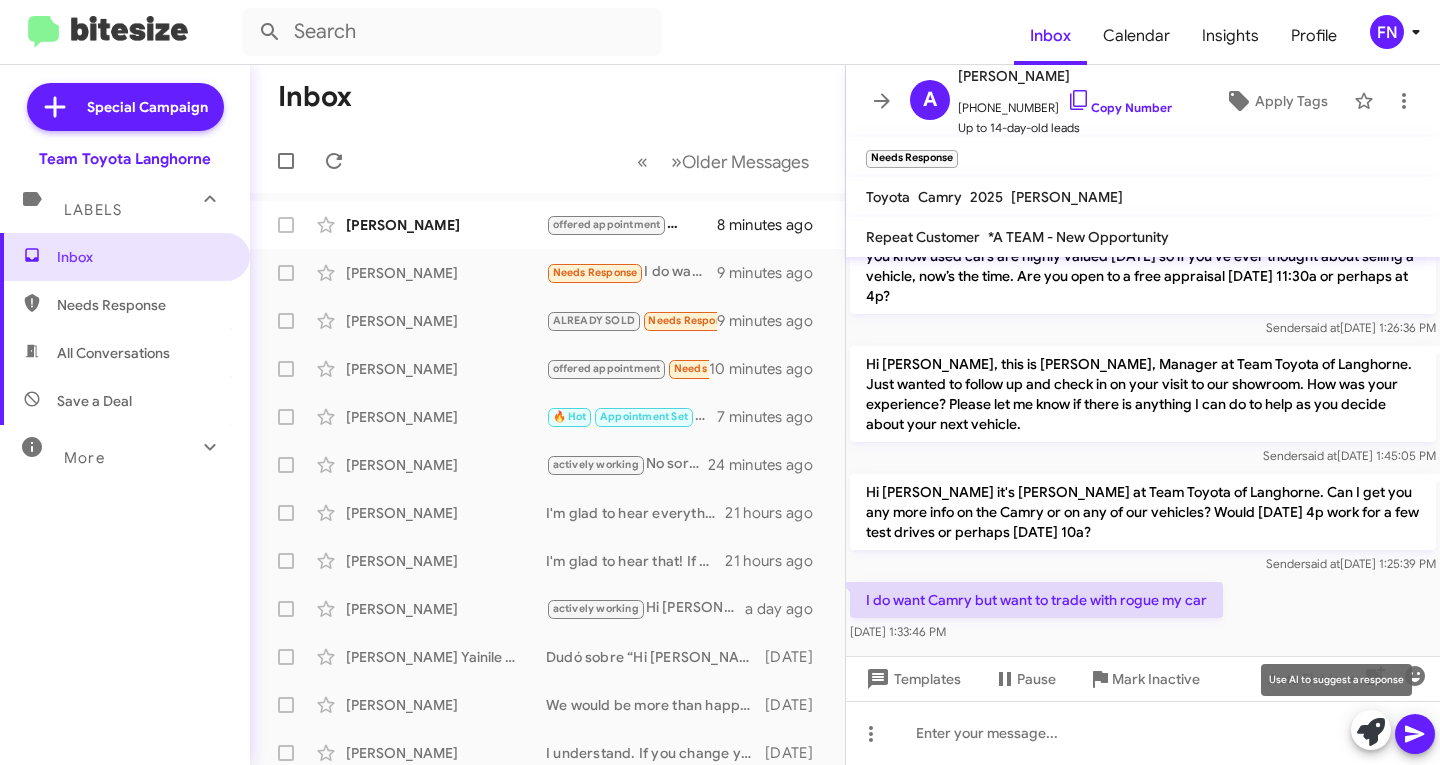 click 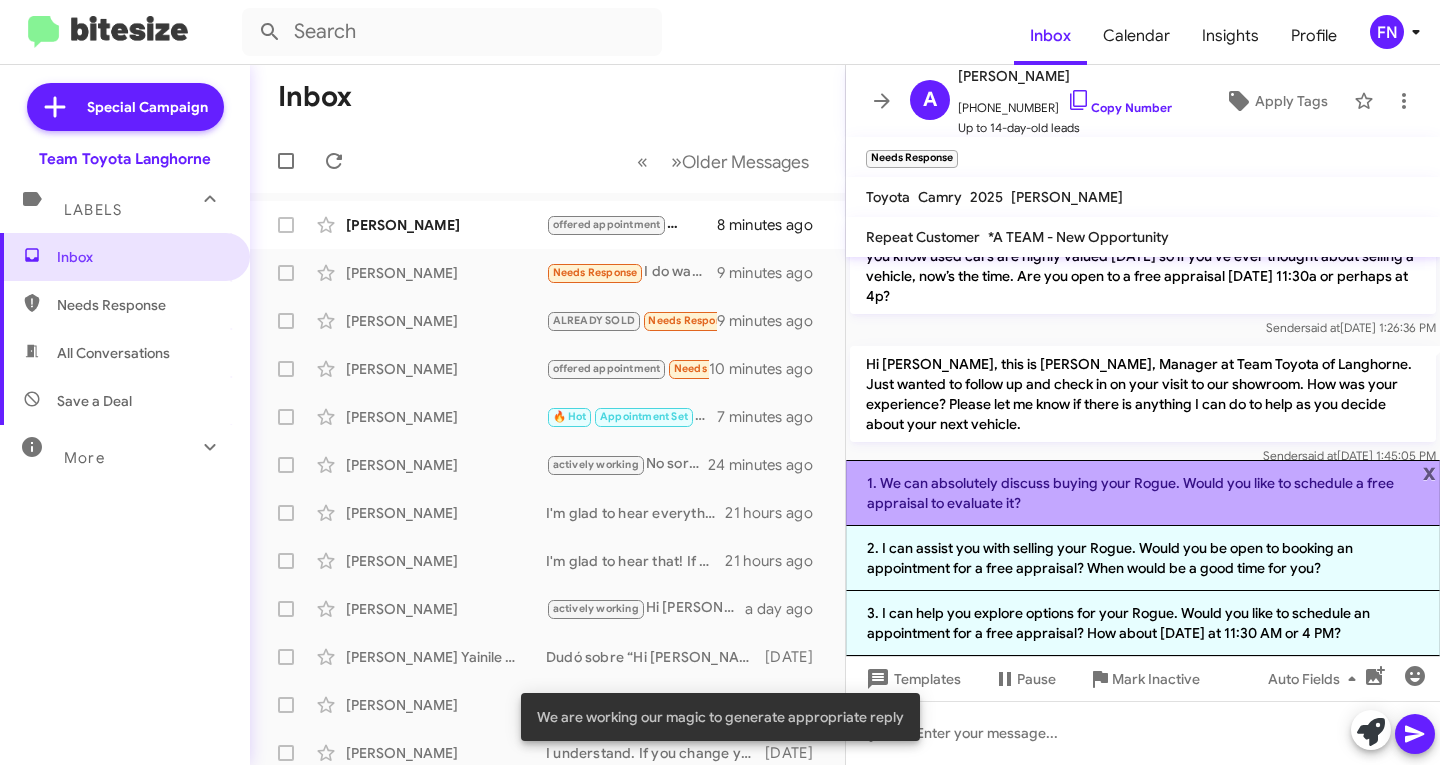 click on "1. We can absolutely discuss buying your Rogue. Would you like to schedule a free appraisal to evaluate it?" 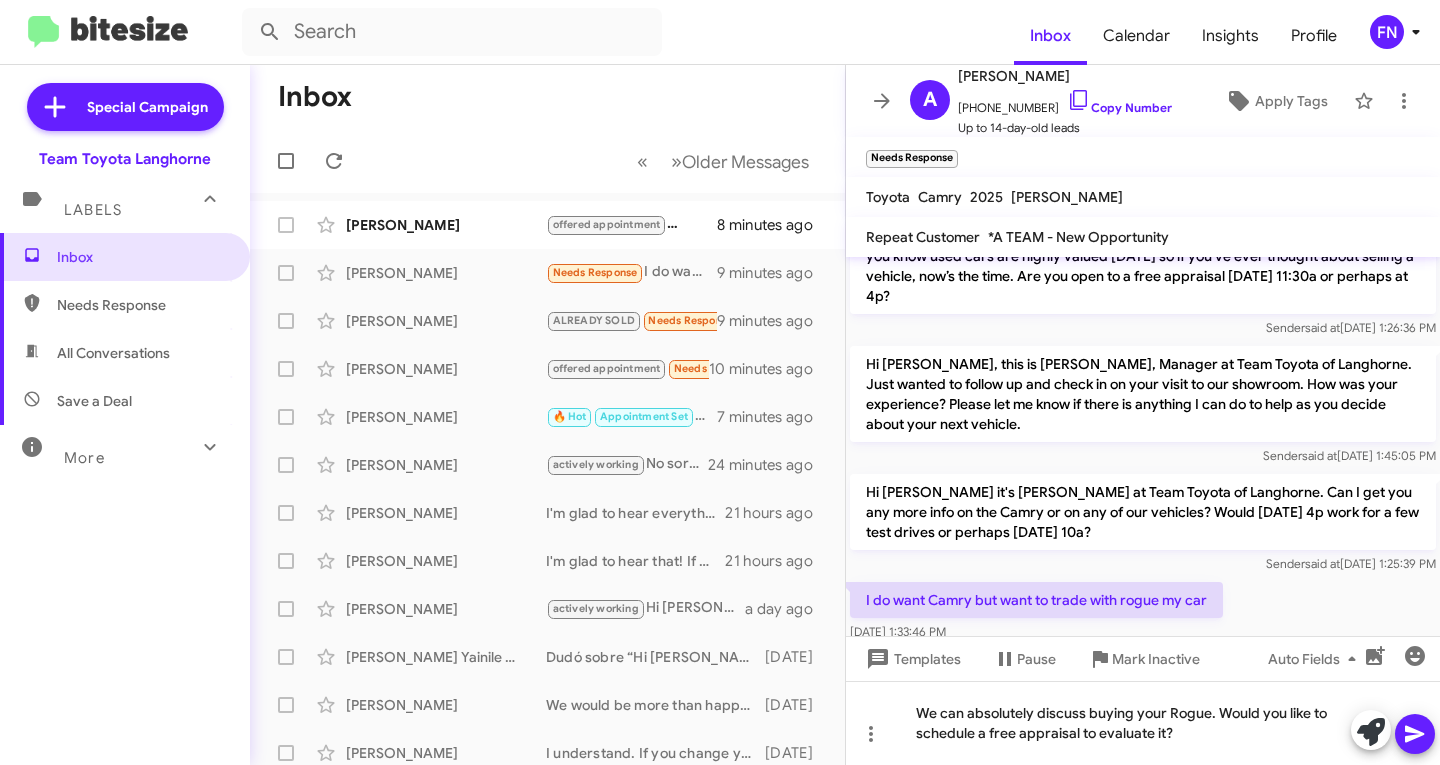 click 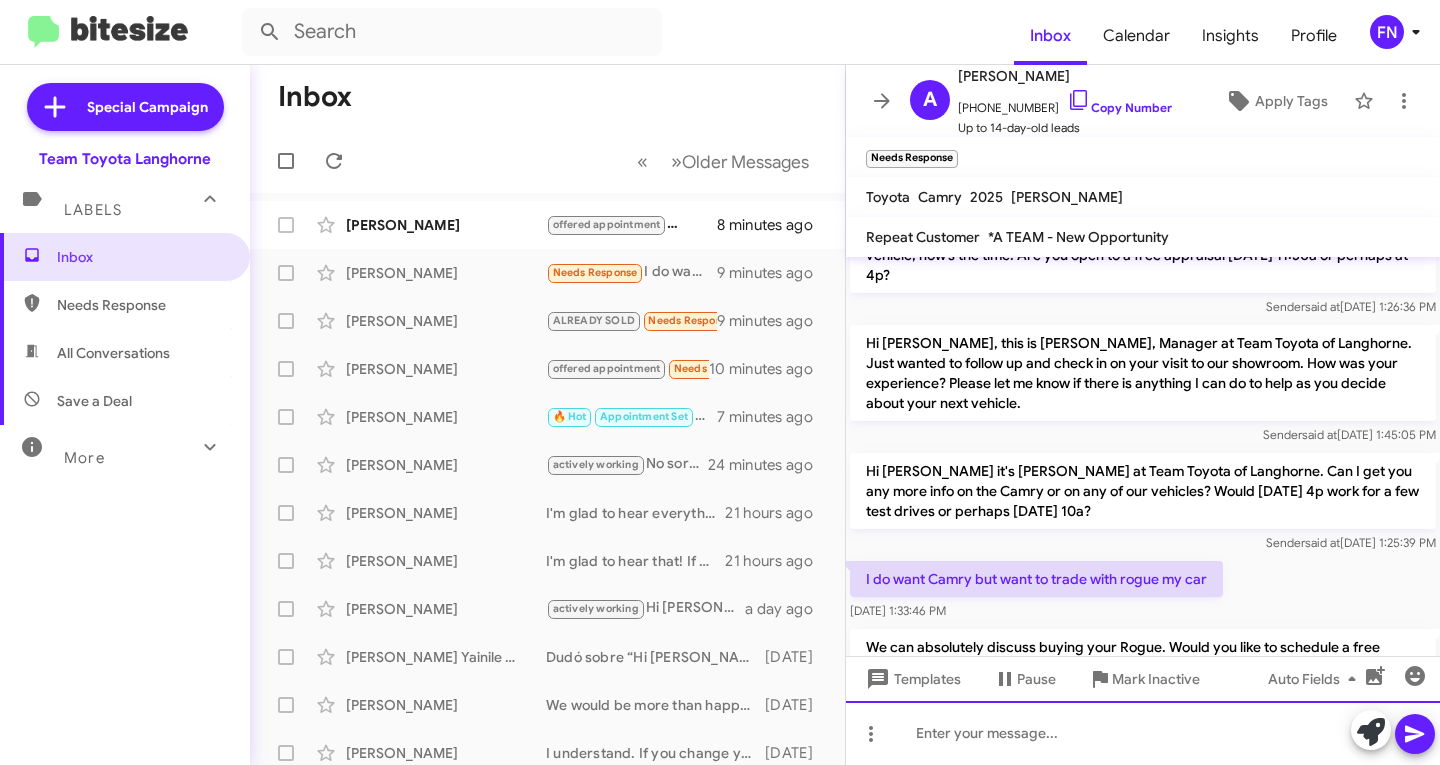 scroll, scrollTop: 392, scrollLeft: 0, axis: vertical 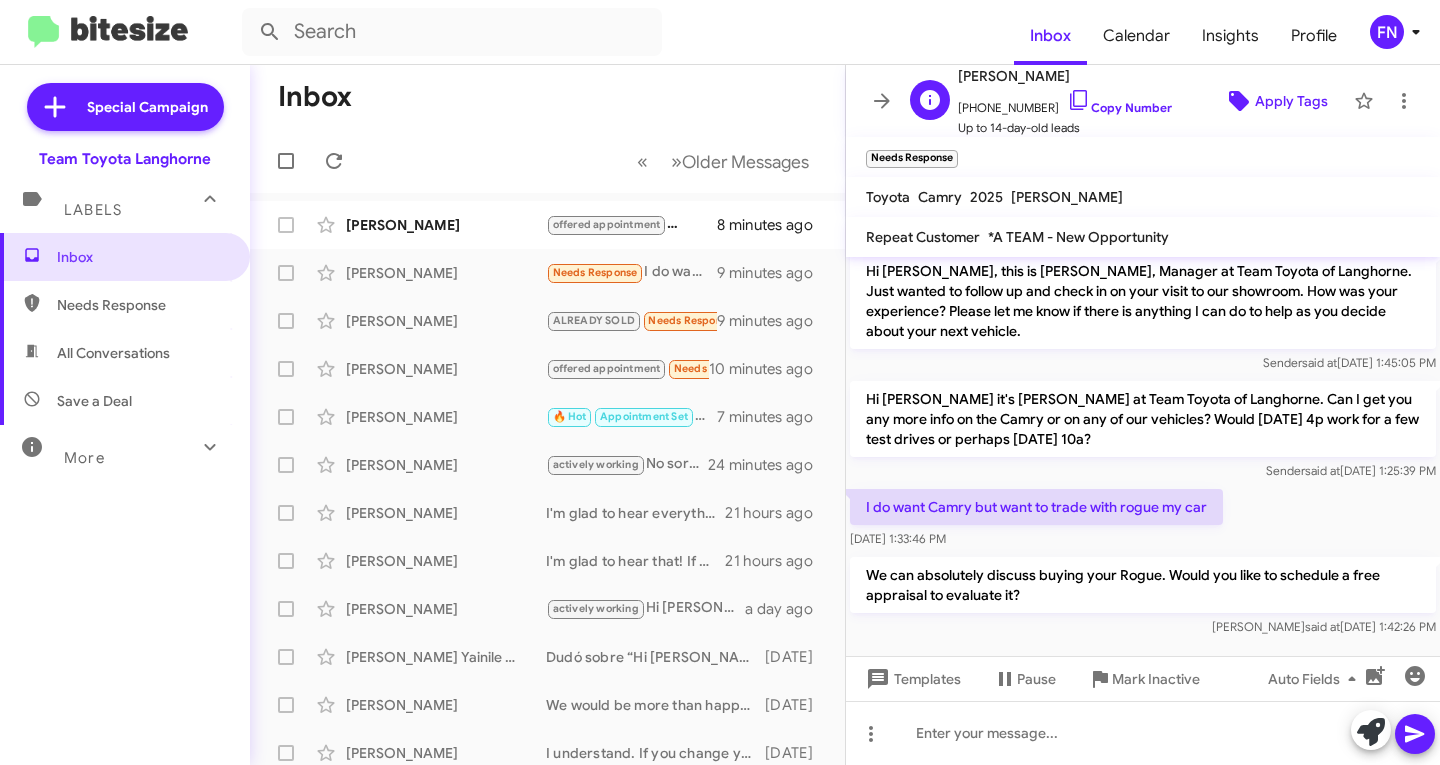 click on "Apply Tags" 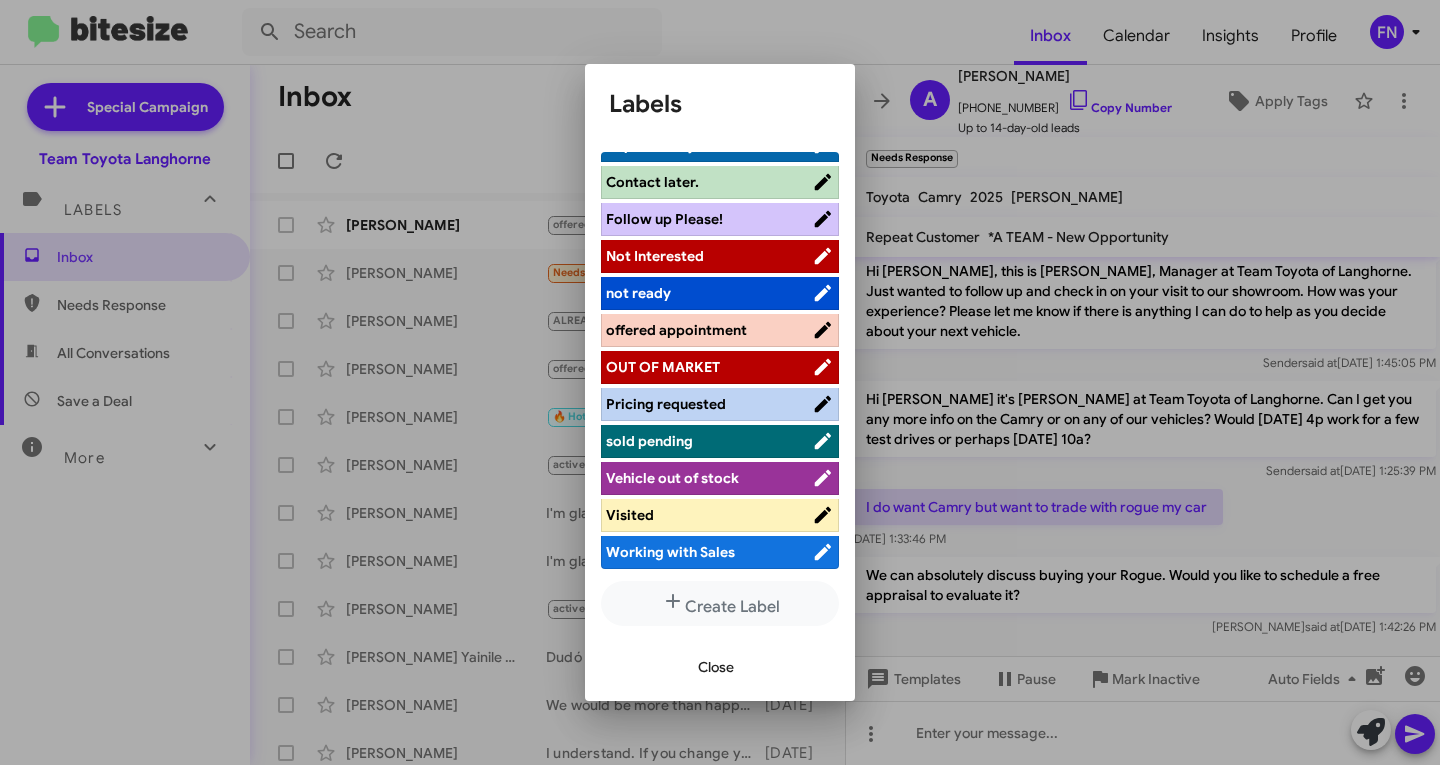 click on "offered appointment" at bounding box center (676, 330) 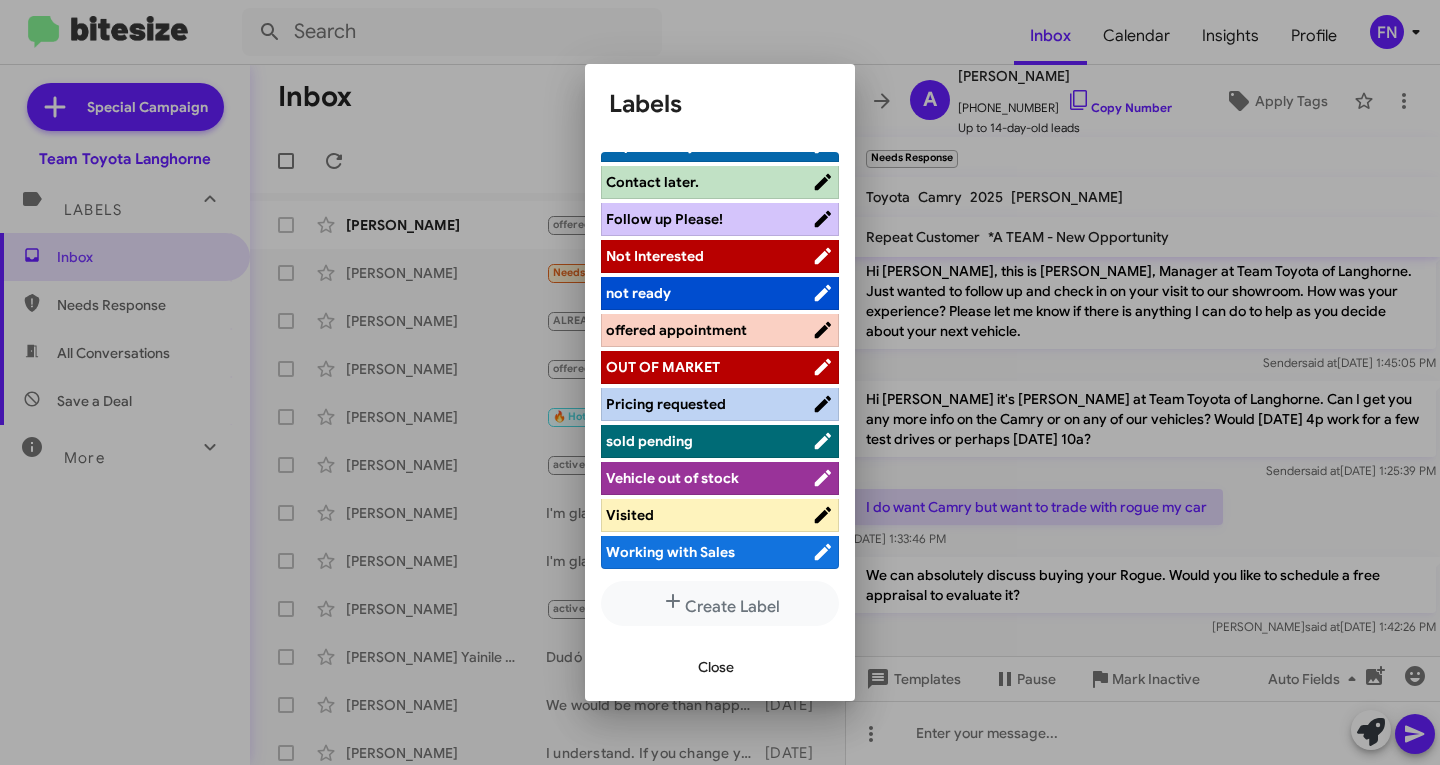 scroll, scrollTop: 299, scrollLeft: 0, axis: vertical 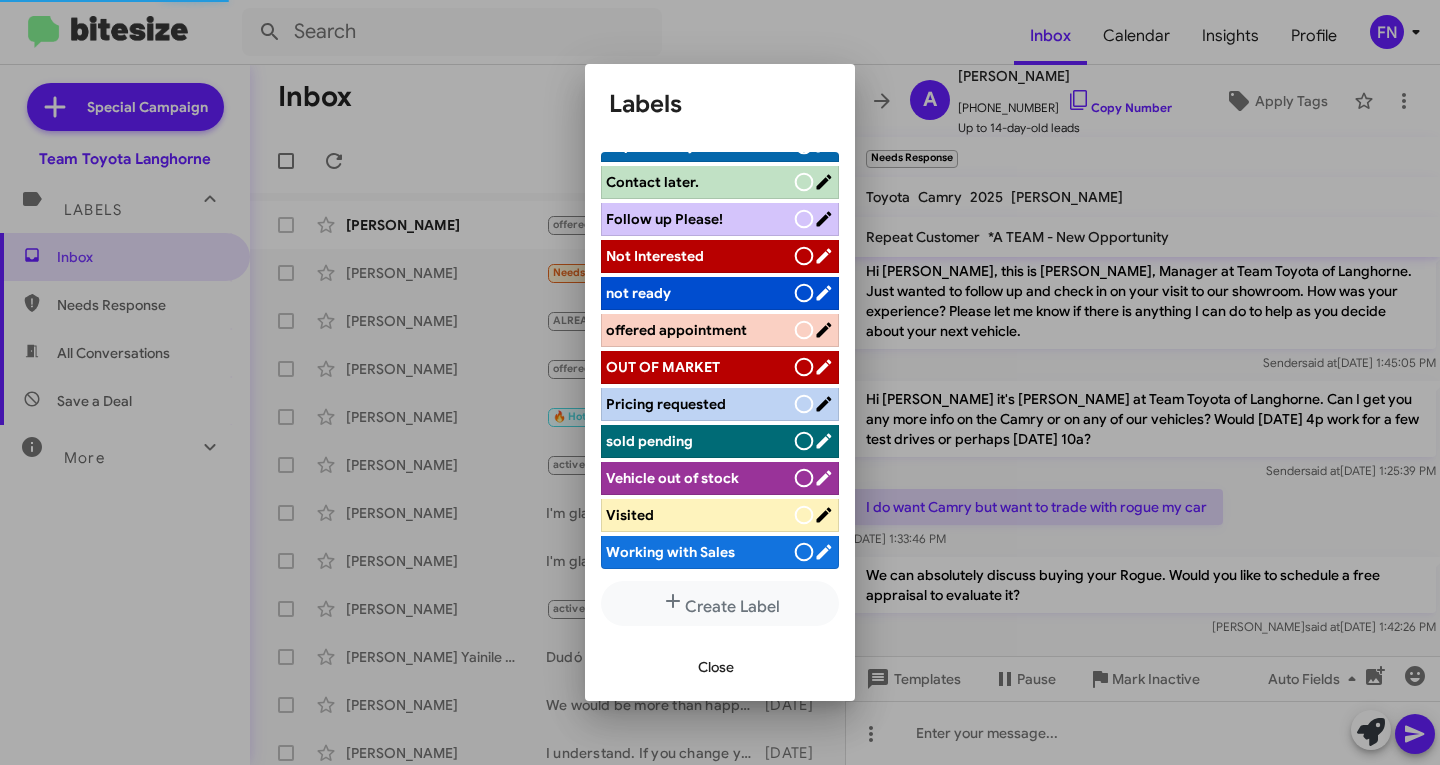 click on "Close" at bounding box center (716, 667) 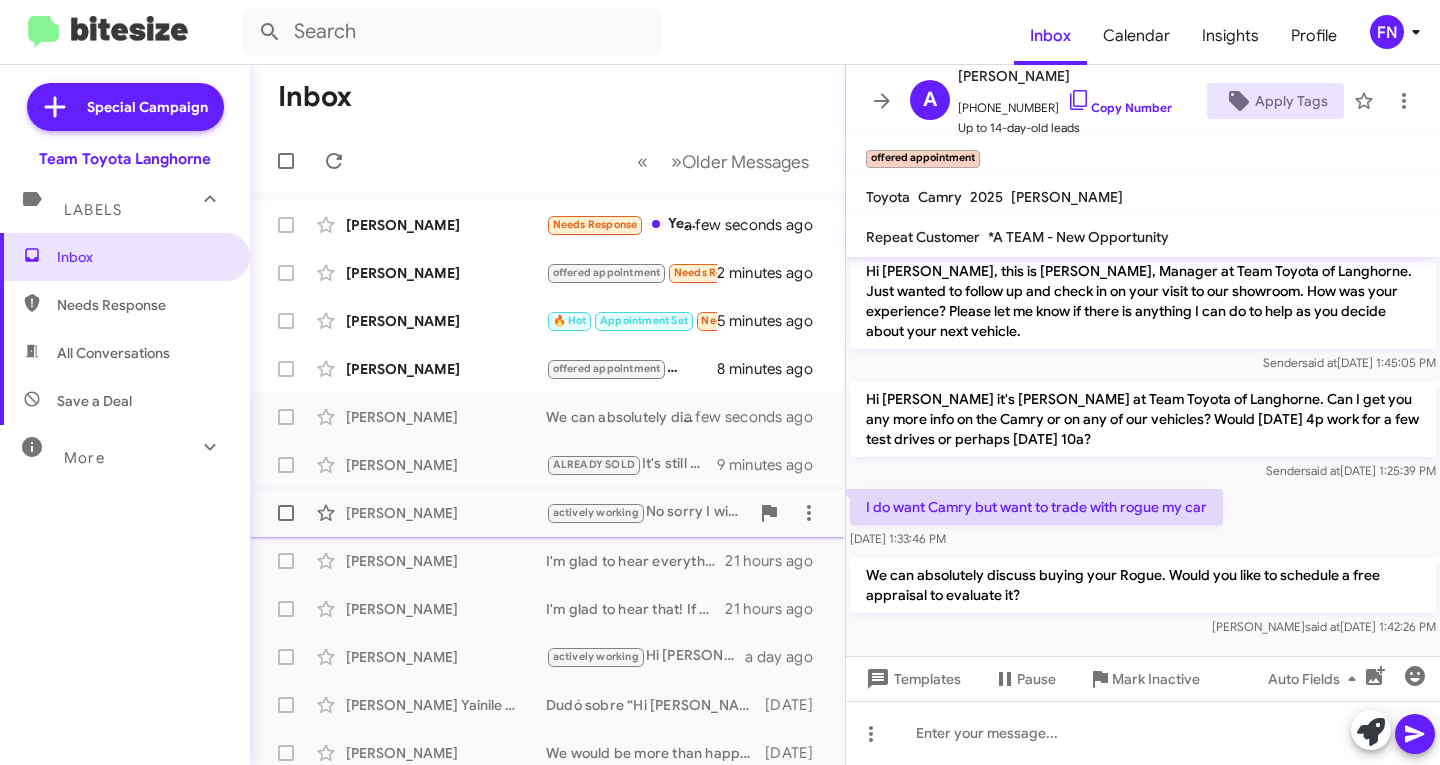 click on "[PERSON_NAME]  actively working   No sorry I will have to call back to reschedule i have a family emergency,  thanks   24 minutes ago" 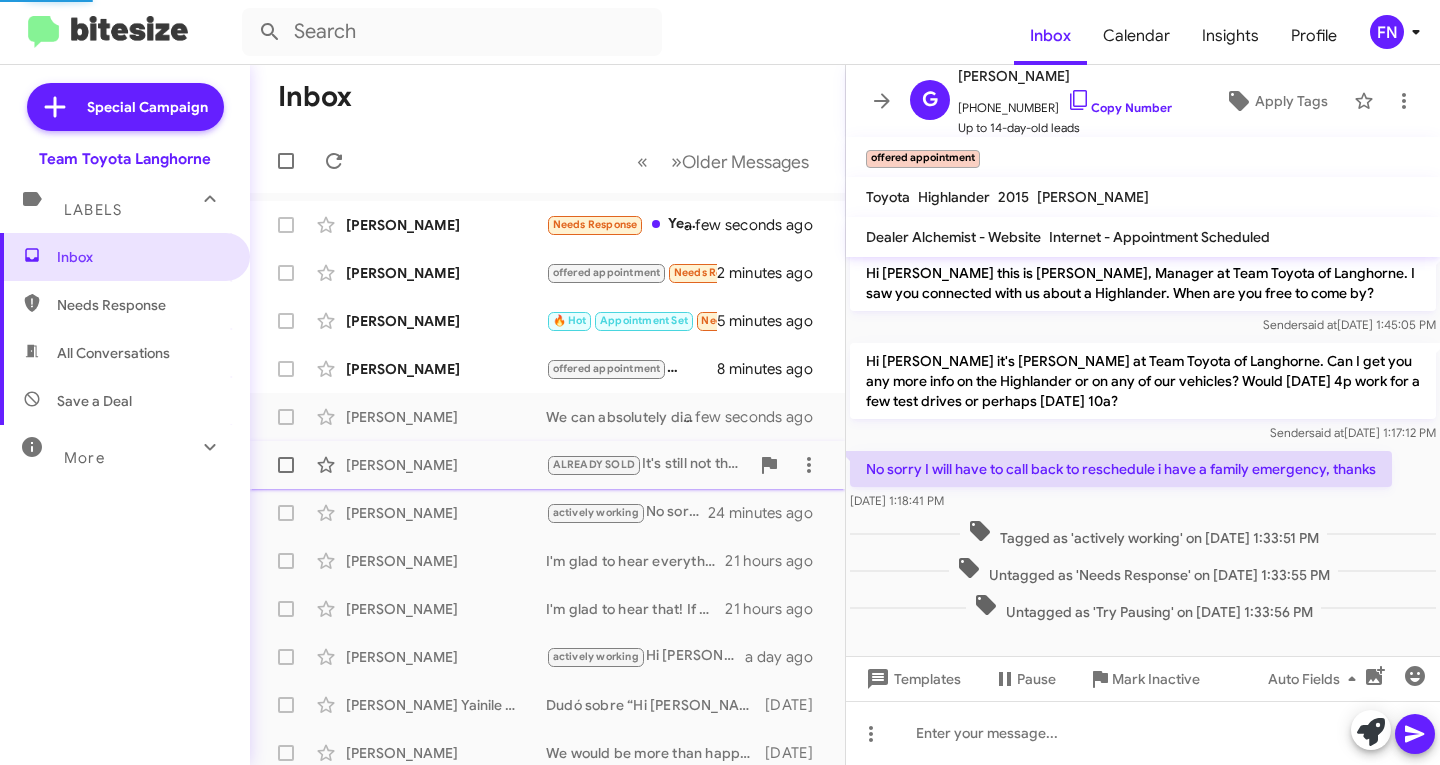 click on "[PERSON_NAME]" 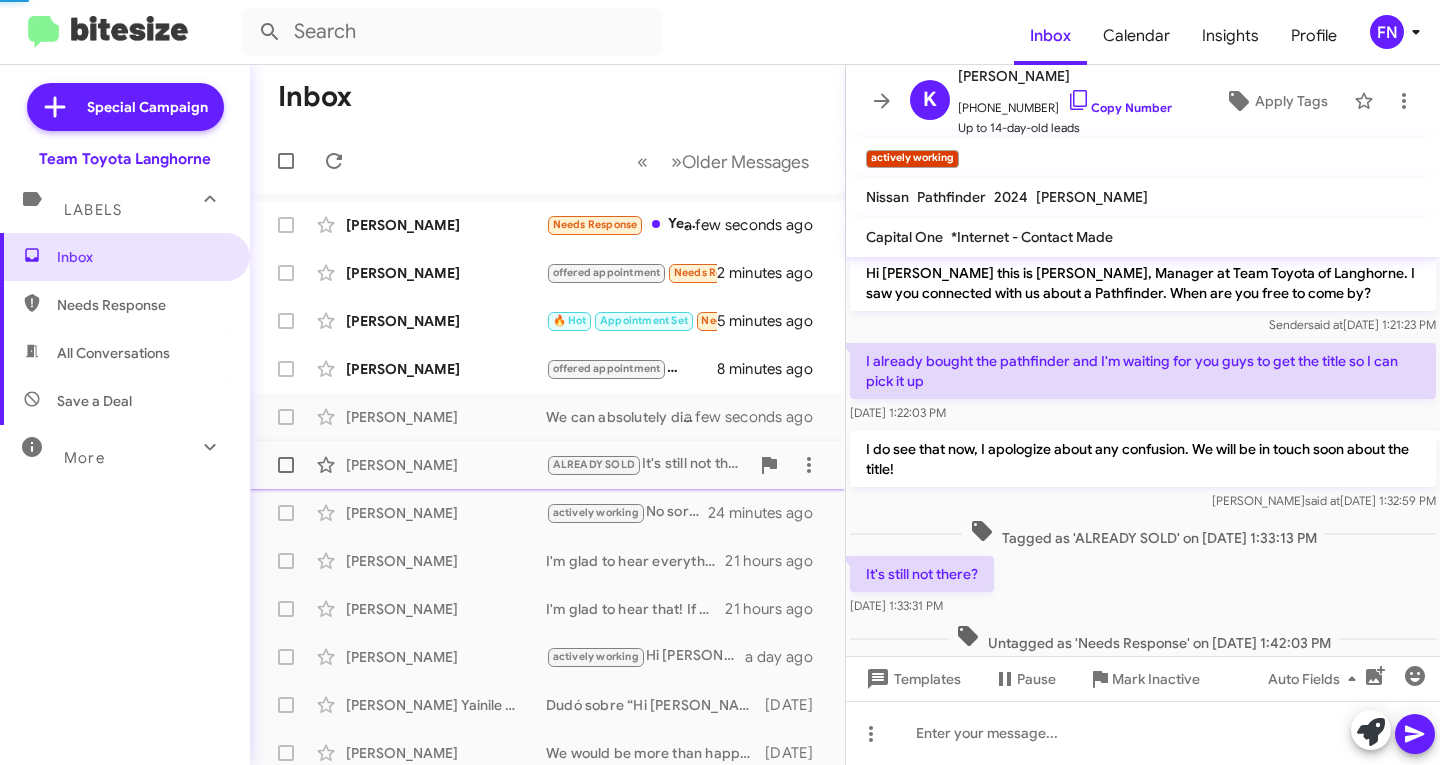 scroll, scrollTop: 37, scrollLeft: 0, axis: vertical 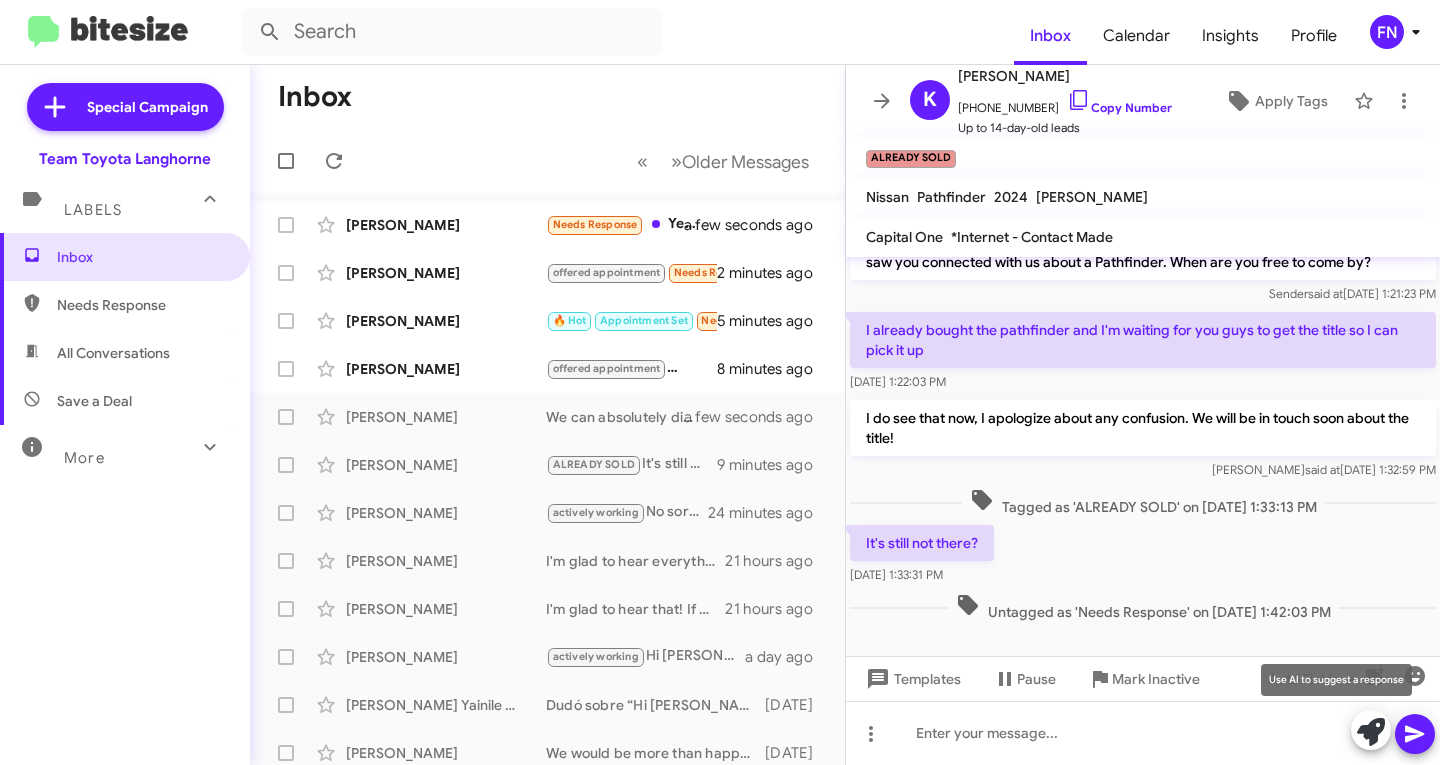 click 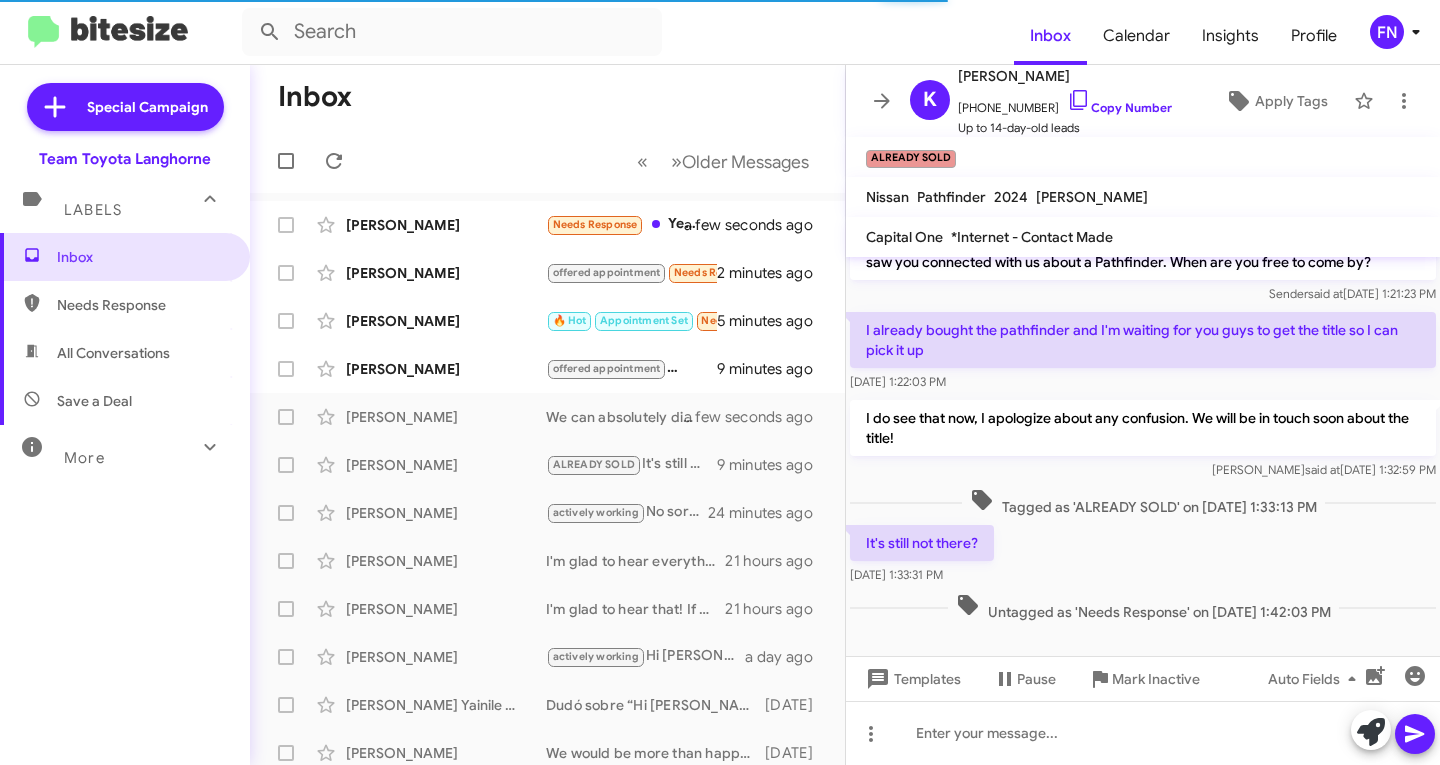 scroll, scrollTop: 233, scrollLeft: 0, axis: vertical 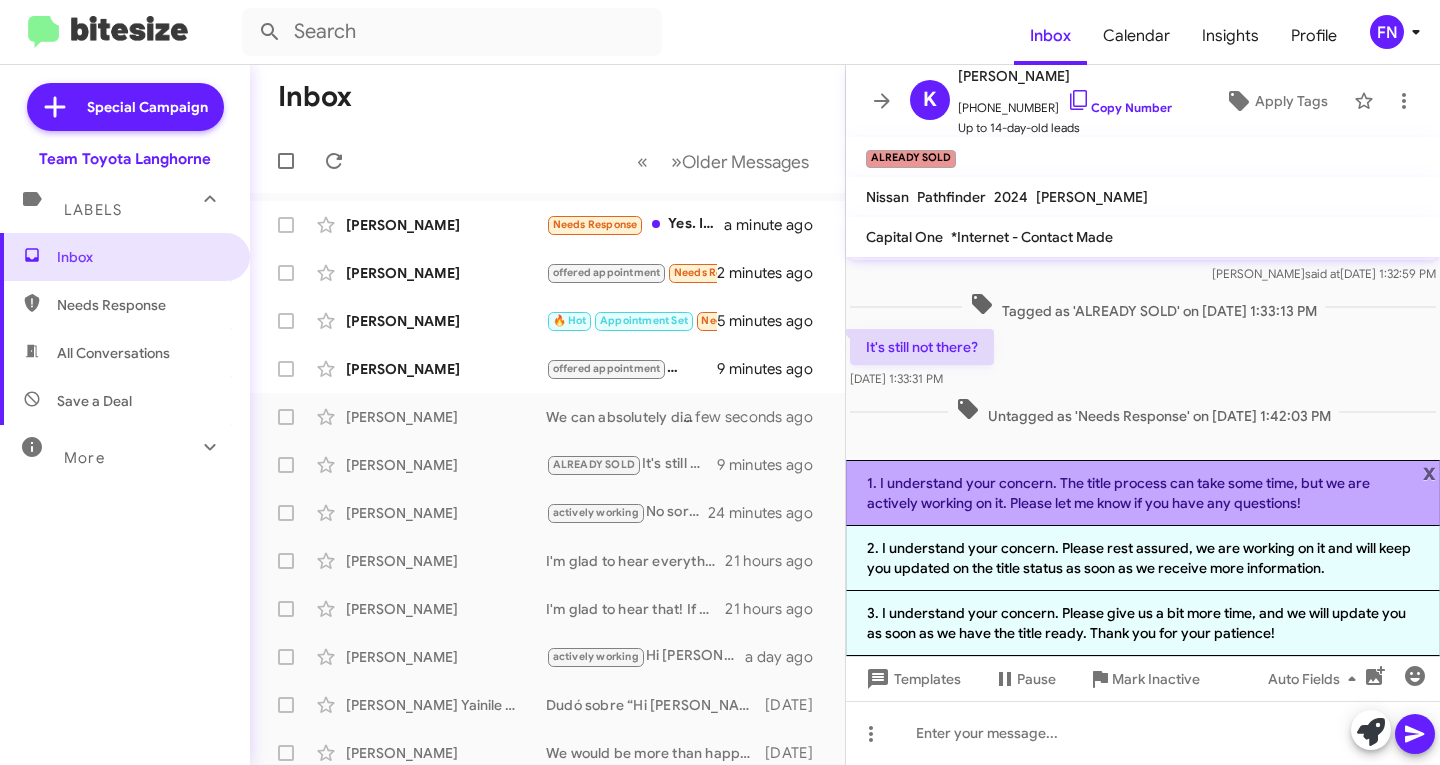 click on "1. I understand your concern. The title process can take some time, but we are actively working on it. Please let me know if you have any questions!" 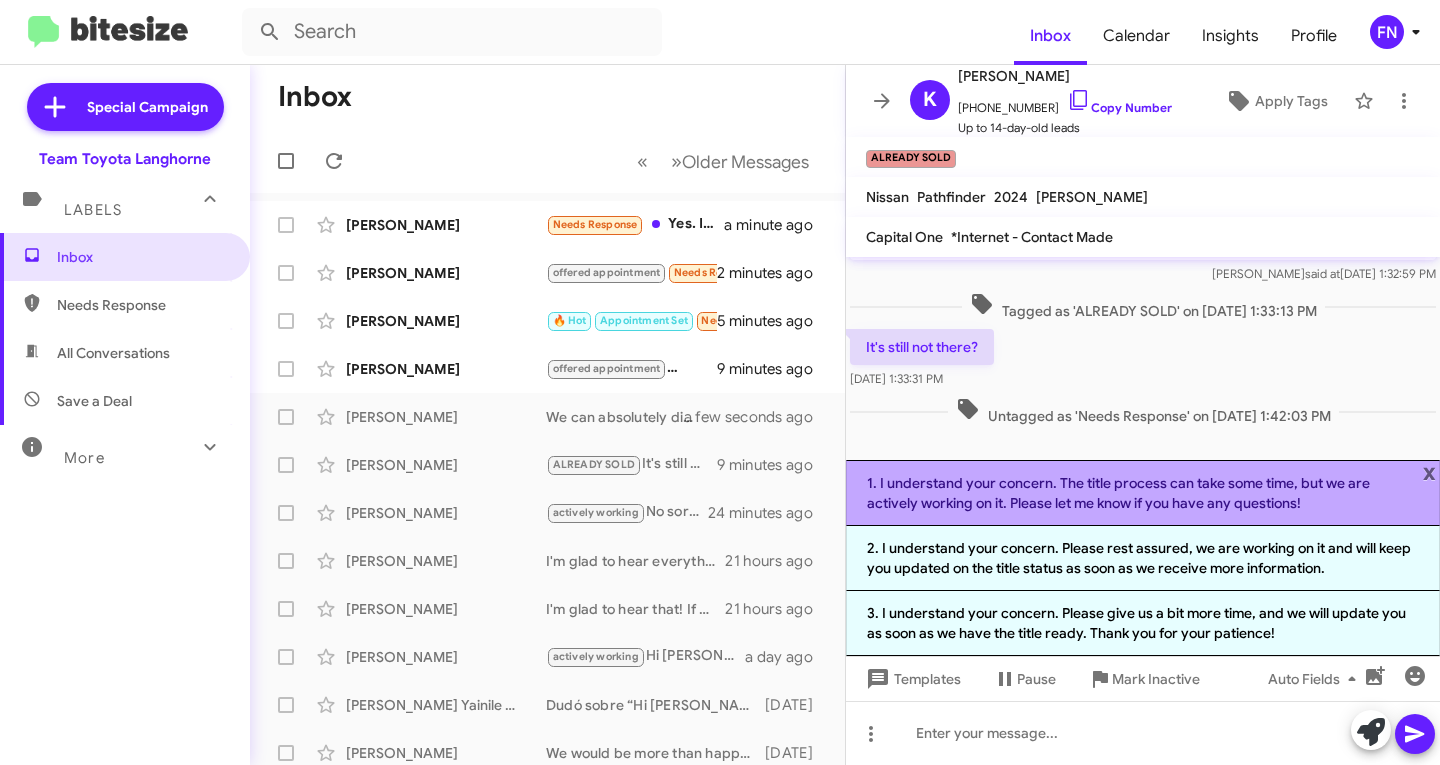 scroll, scrollTop: 77, scrollLeft: 0, axis: vertical 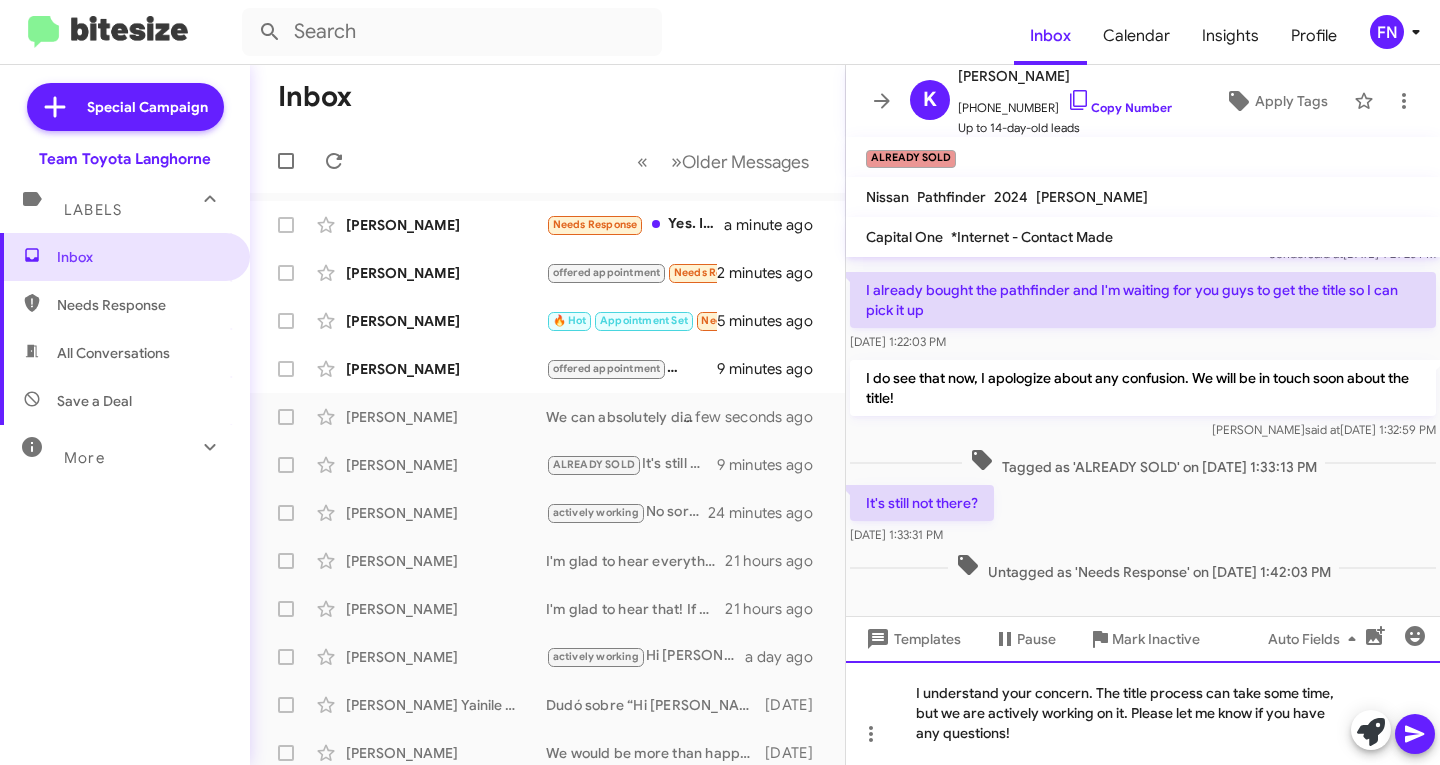 drag, startPoint x: 1100, startPoint y: 691, endPoint x: 837, endPoint y: 688, distance: 263.01712 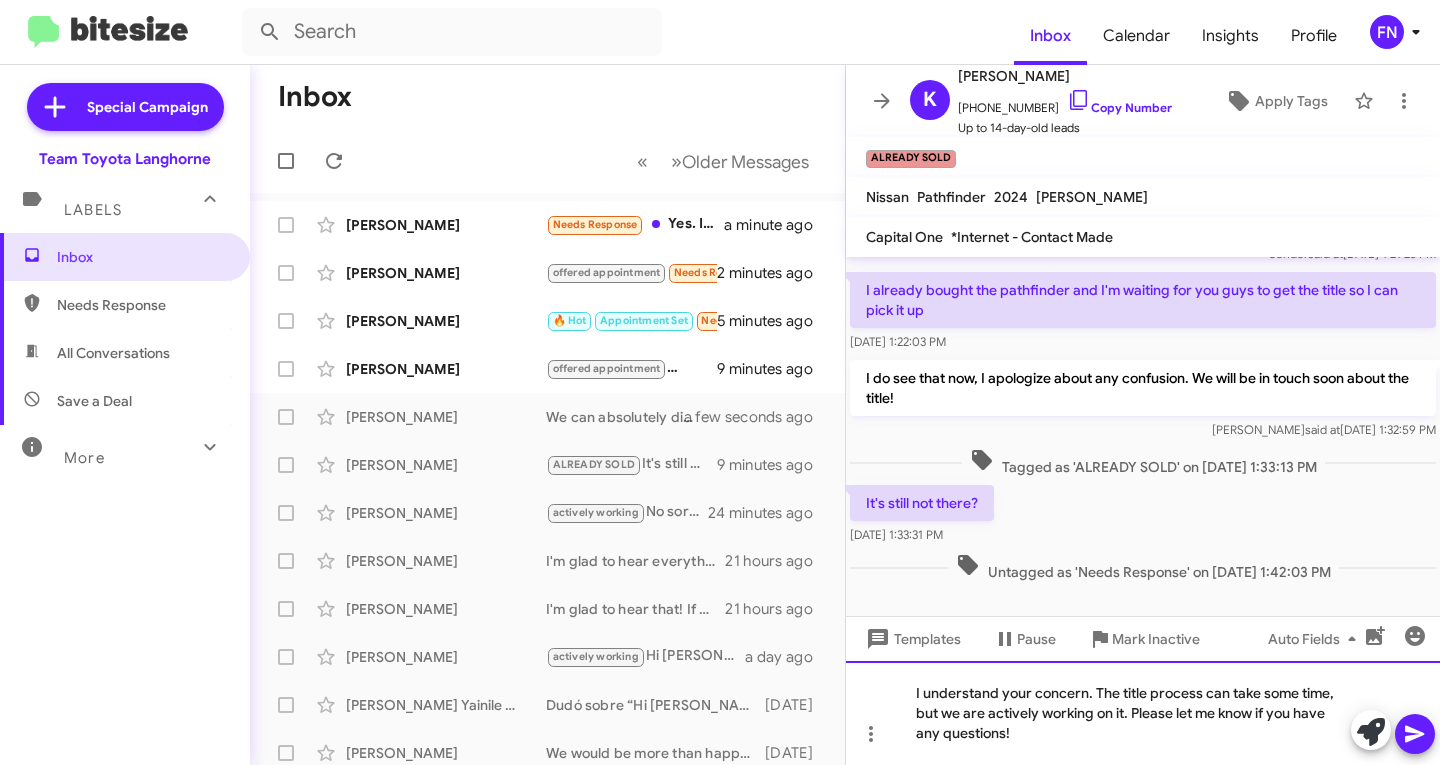 click on "Inbox   « Previous » Next   Older Messages   [PERSON_NAME]  Needs Response   Yes. I want to buy a grand highlander or sienna. Happy to trade in at right price and right deal on purchase.   a minute ago    [PERSON_NAME]  offered appointment   Needs Response   Important   I see another venza at [GEOGRAPHIC_DATA] for 41 k so u would have to go much lower   2 minutes ago    [PERSON_NAME]  🔥 Hot   Appointment Set   Needs Response   A ver si me lo agarran   5 minutes ago    [PERSON_NAME]  offered appointment   Thank you   9 minutes ago    [PERSON_NAME]  We can absolutely discuss buying your Rogue. Would you like to schedule a free appraisal to evaluate it?   a few seconds ago    [PERSON_NAME]  ALREADY SOLD   It's still not there?   9 minutes ago    [PERSON_NAME]  actively working   No sorry I will have to call back to reschedule i have a family emergency,  thanks   24 minutes ago    [PERSON_NAME]  21 hours ago    [PERSON_NAME]  21 hours ago    [PERSON_NAME]  actively working   a day ago" 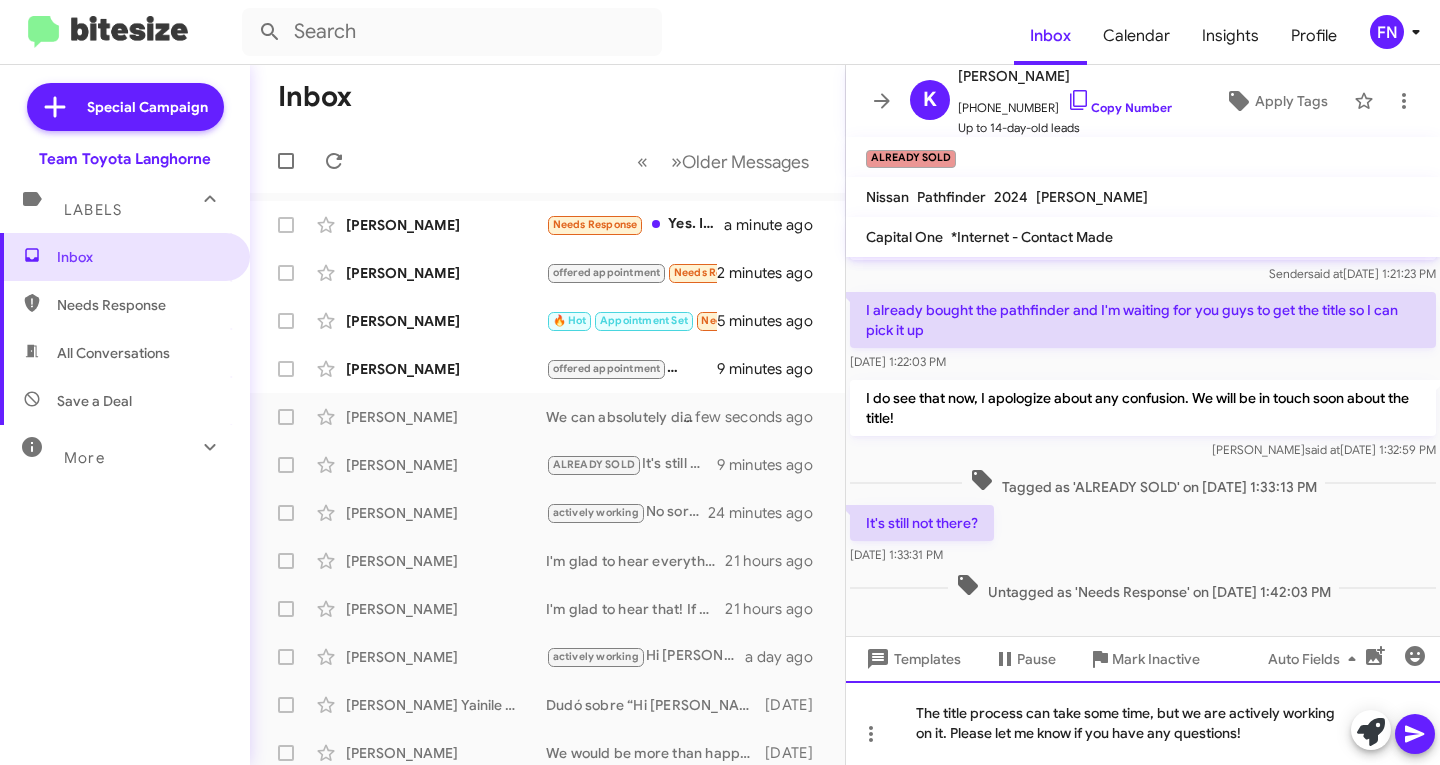 scroll, scrollTop: 57, scrollLeft: 0, axis: vertical 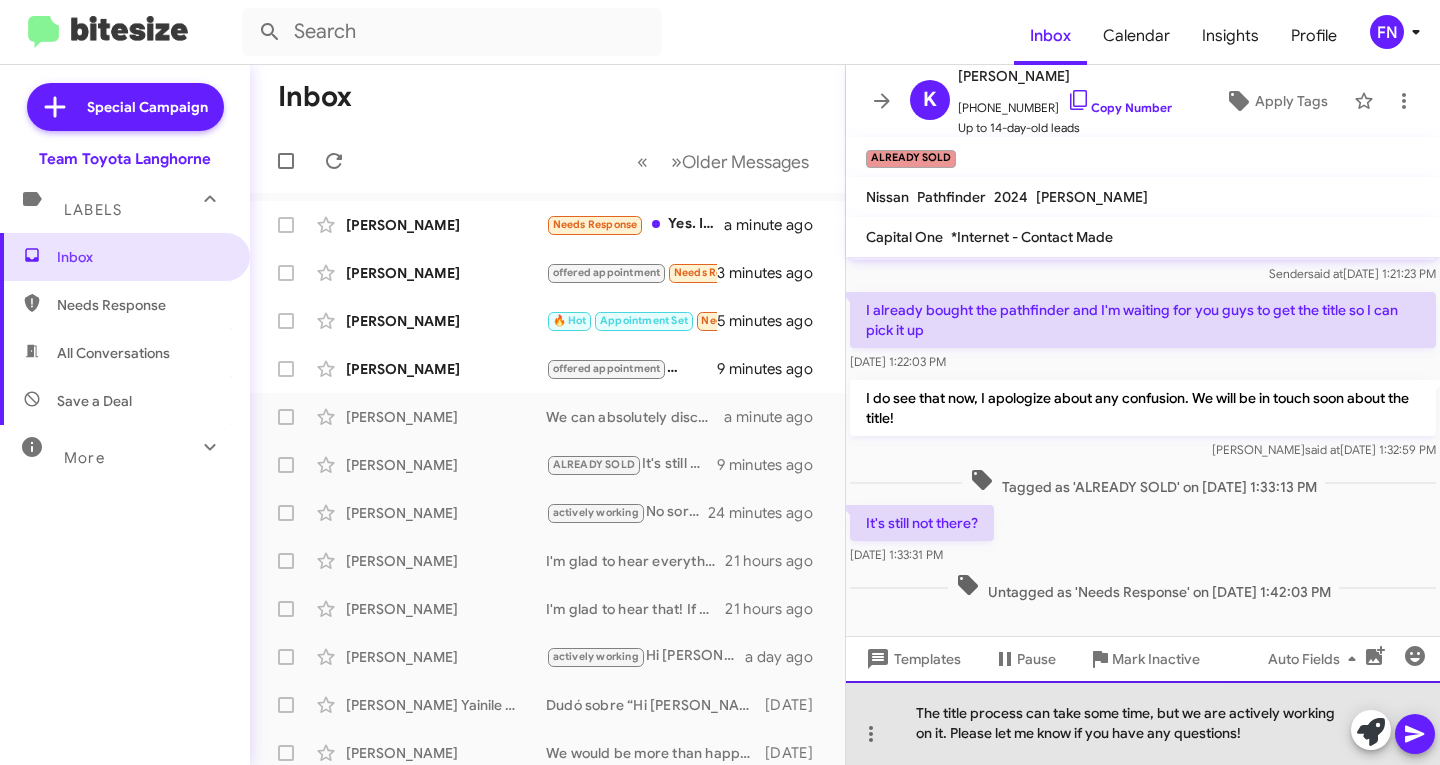 click on "The title process can take some time, but we are actively working on it. Please let me know if you have any questions!" 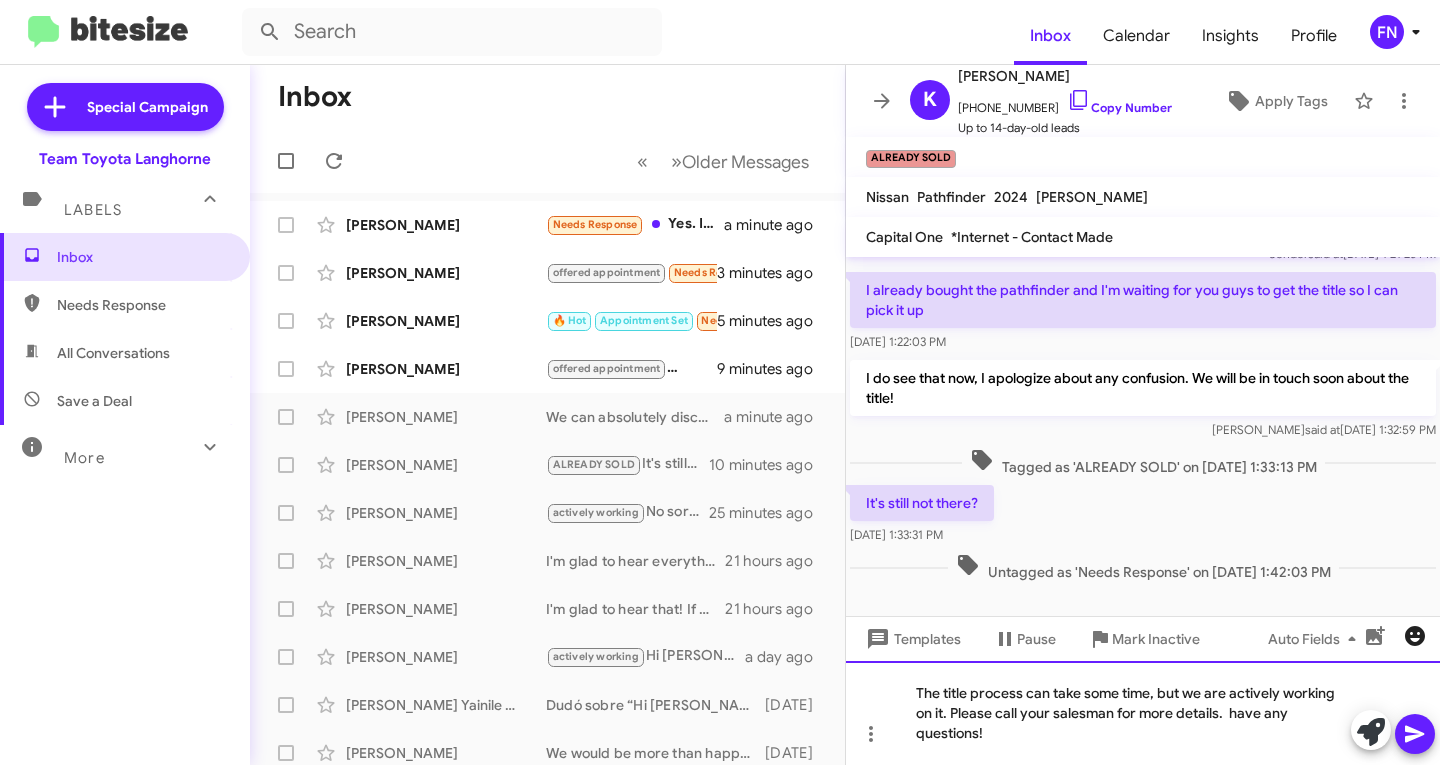 scroll, scrollTop: 57, scrollLeft: 0, axis: vertical 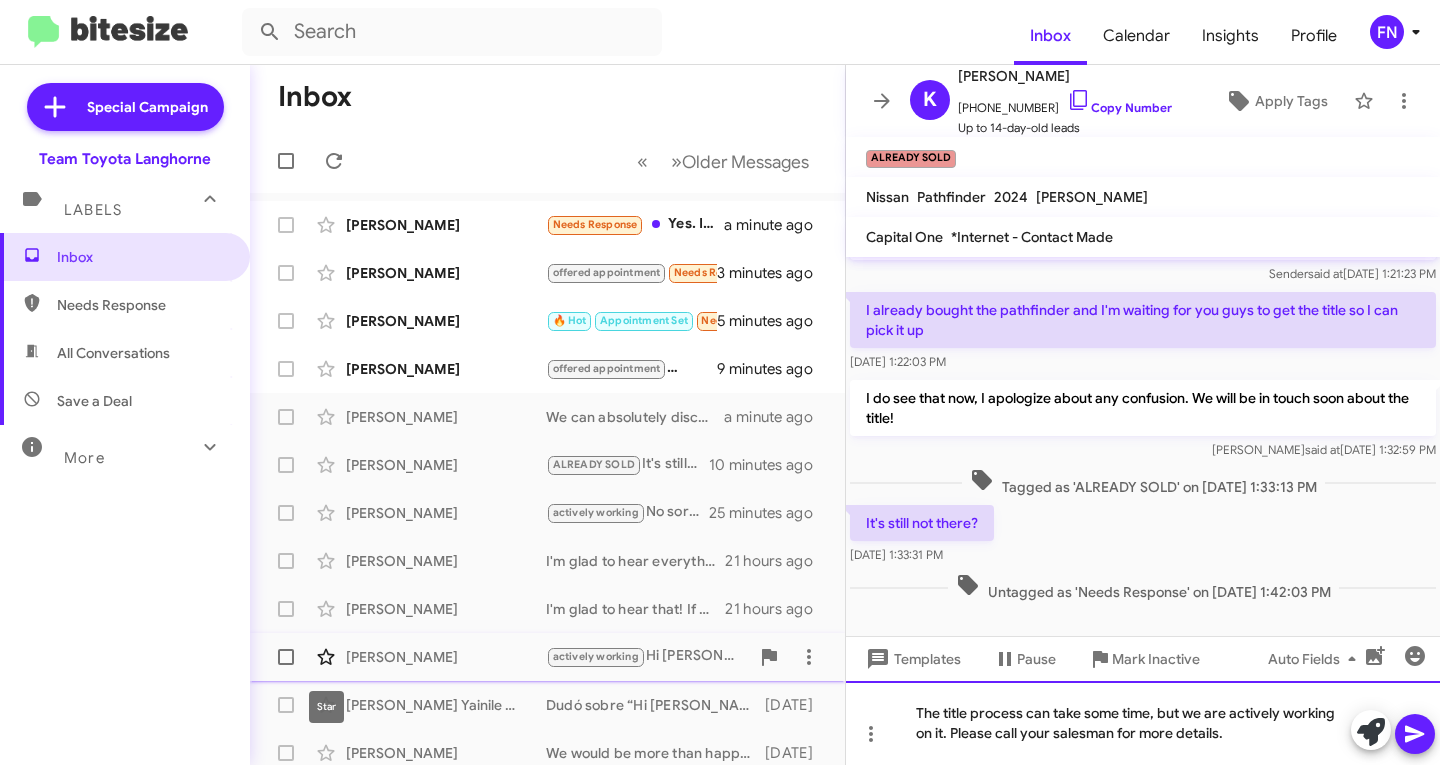 drag, startPoint x: 1237, startPoint y: 741, endPoint x: 341, endPoint y: 644, distance: 901.2353 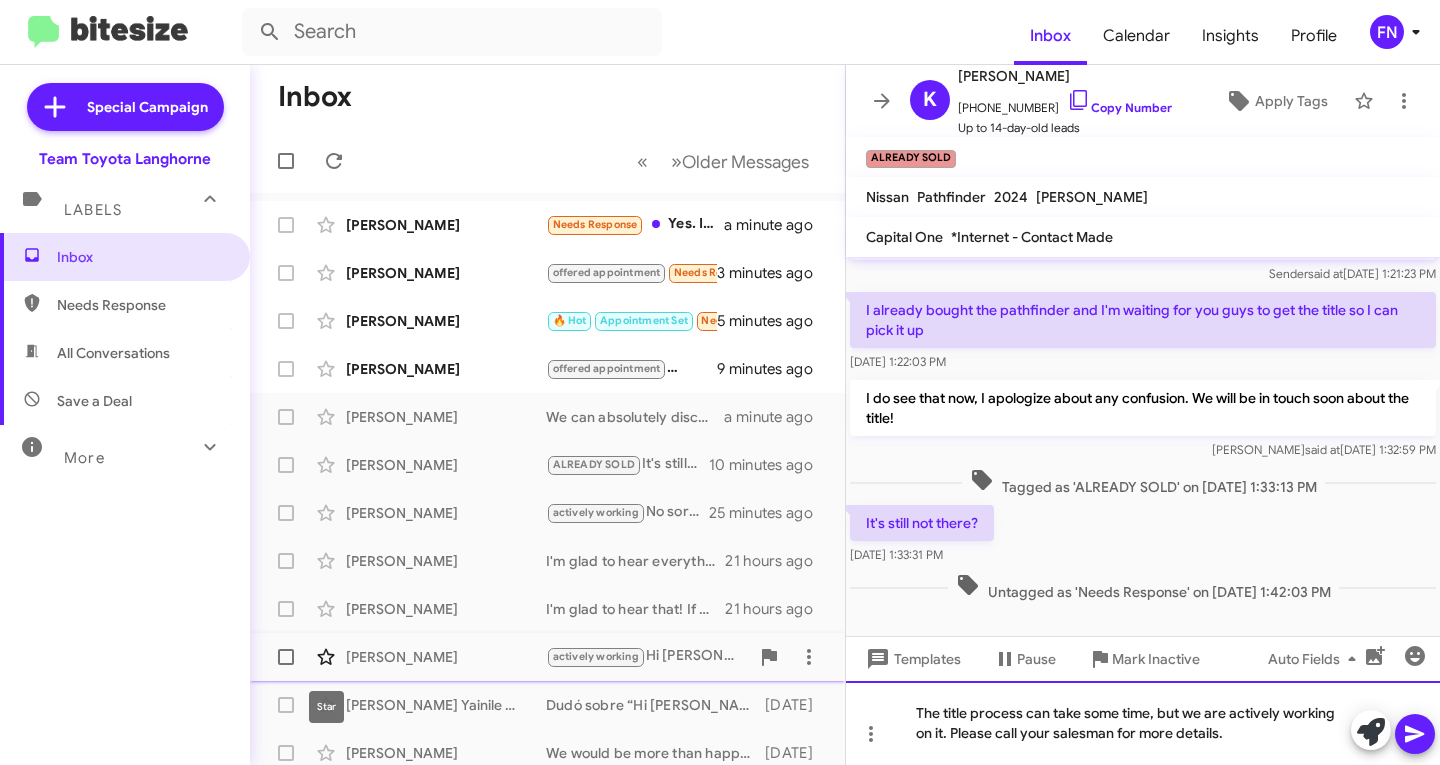 click on "Inbox   « Previous » Next   Older Messages   [PERSON_NAME]  Needs Response   Yes. I want to buy a grand highlander or sienna. Happy to trade in at right price and right deal on purchase.   a minute ago    [PERSON_NAME]  offered appointment   Needs Response   Important   I see another venza at [GEOGRAPHIC_DATA] for 41 k so u would have to go much lower   3 minutes ago    [PERSON_NAME]  🔥 Hot   Appointment Set   Needs Response   A ver si me lo agarran   5 minutes ago    [PERSON_NAME]  offered appointment   Thank you   9 minutes ago    [PERSON_NAME]  We can absolutely discuss buying your Rogue. Would you like to schedule a free appraisal to evaluate it?   a minute ago    [PERSON_NAME]  ALREADY SOLD   It's still not there?   10 minutes ago    [PERSON_NAME]  actively working   No sorry I will have to call back to reschedule i have a family emergency,  thanks   25 minutes ago    [PERSON_NAME]  21 hours ago    [PERSON_NAME]  21 hours ago    [PERSON_NAME]  actively working   a day ago     [DATE]" 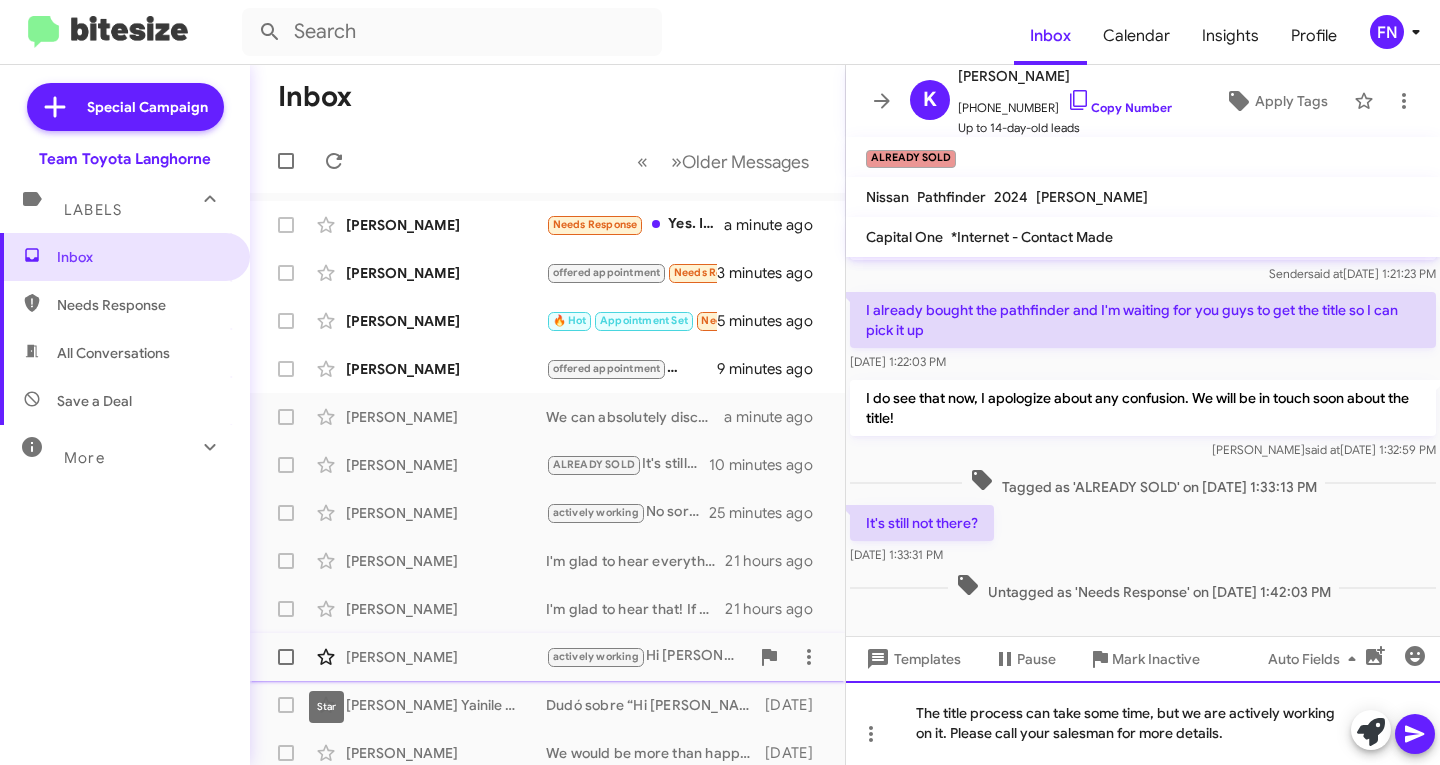 scroll, scrollTop: 37, scrollLeft: 0, axis: vertical 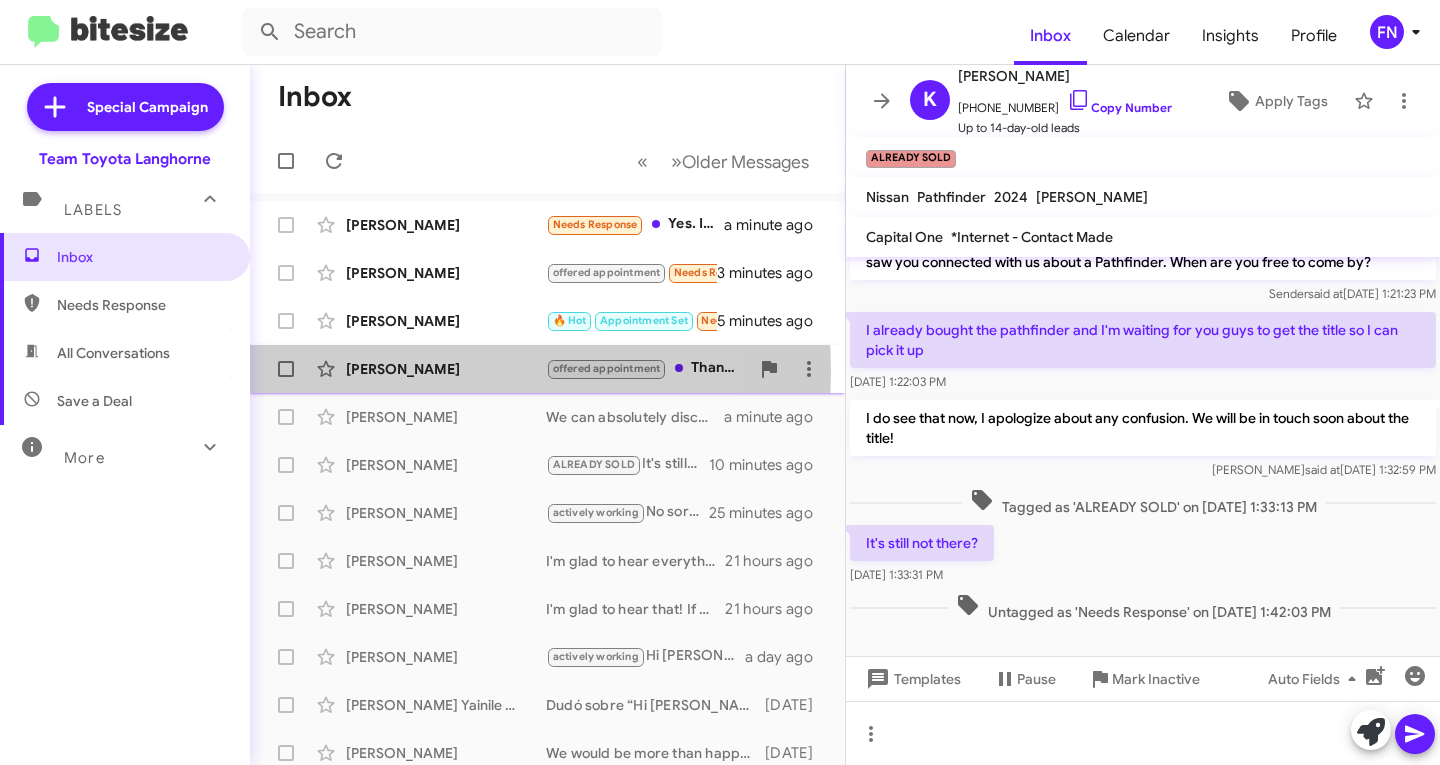 click on "[PERSON_NAME]" 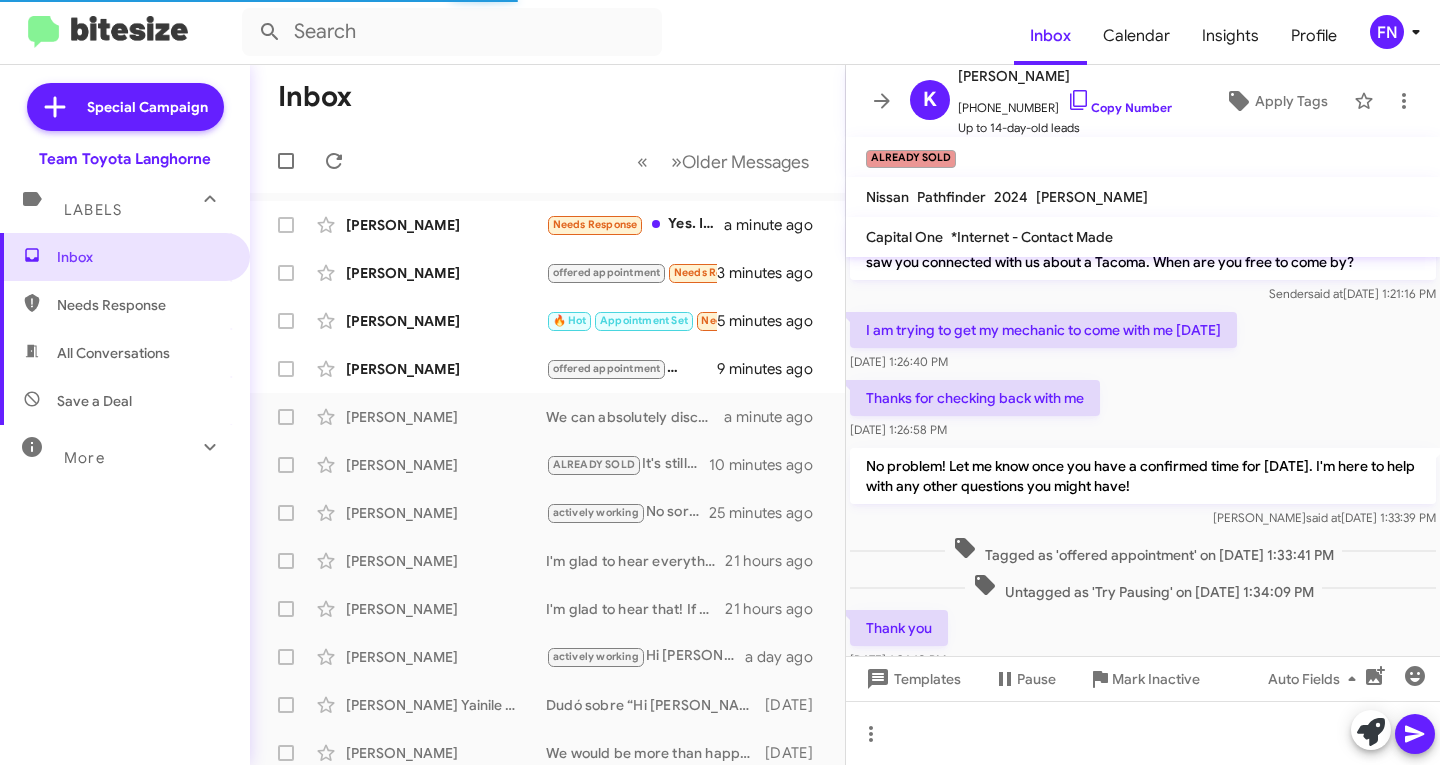 scroll, scrollTop: 90, scrollLeft: 0, axis: vertical 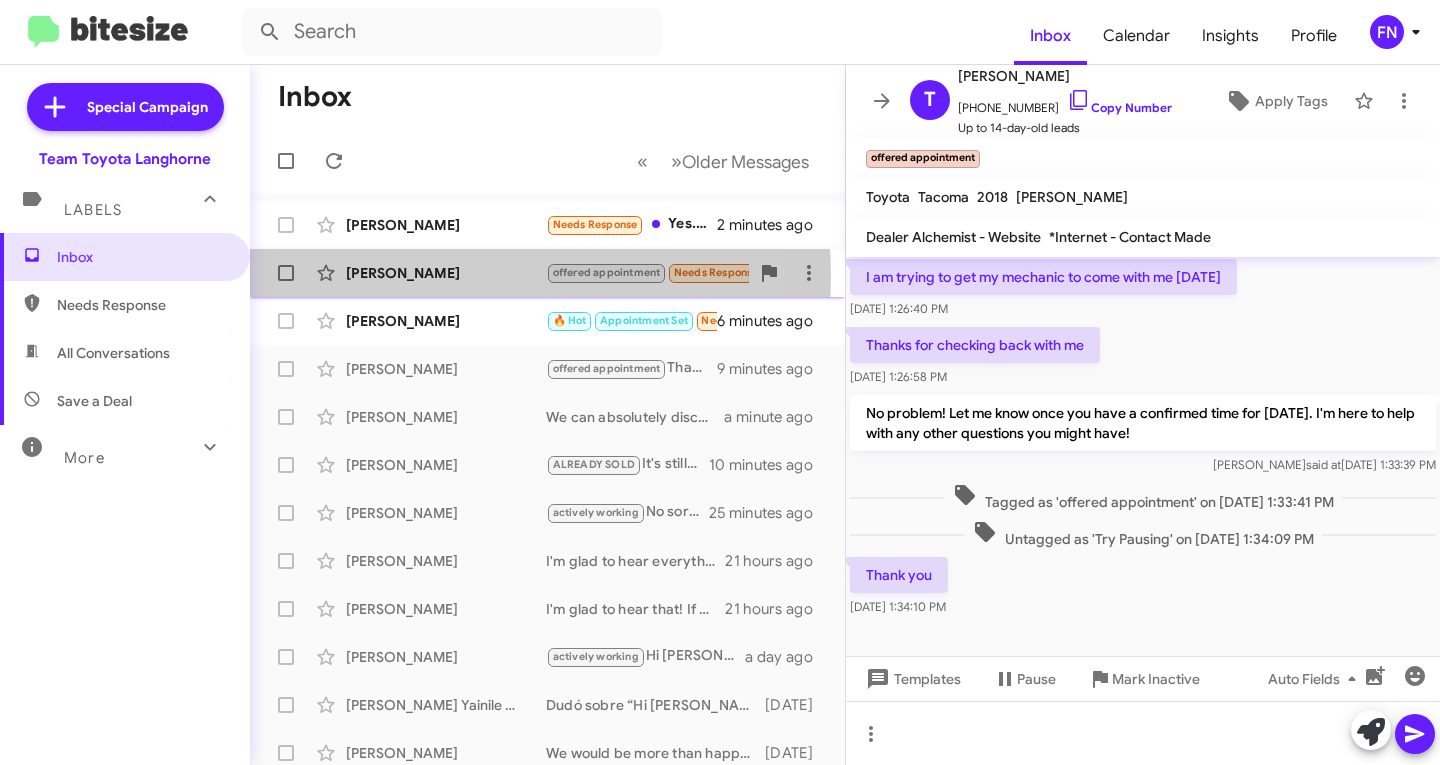 click on "[PERSON_NAME]" 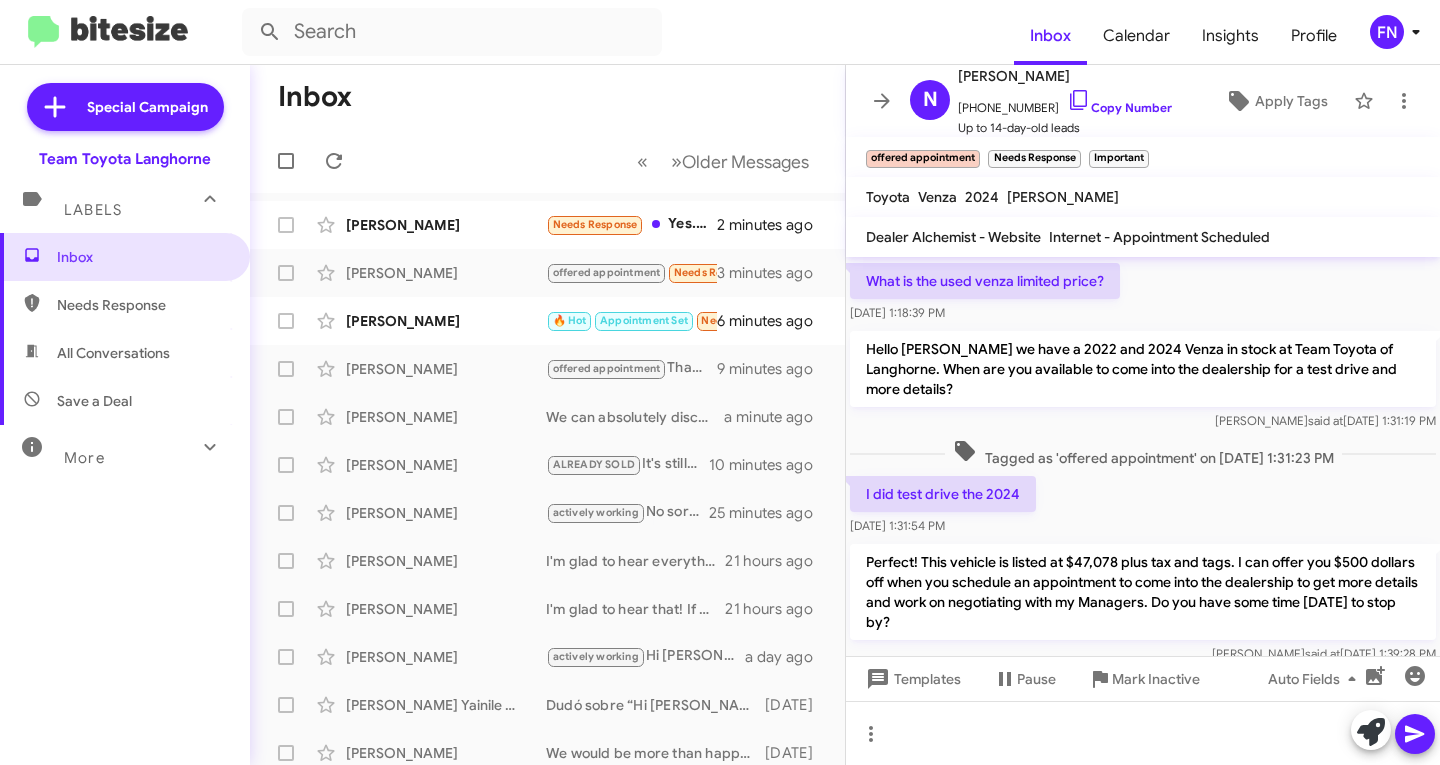 scroll, scrollTop: 314, scrollLeft: 0, axis: vertical 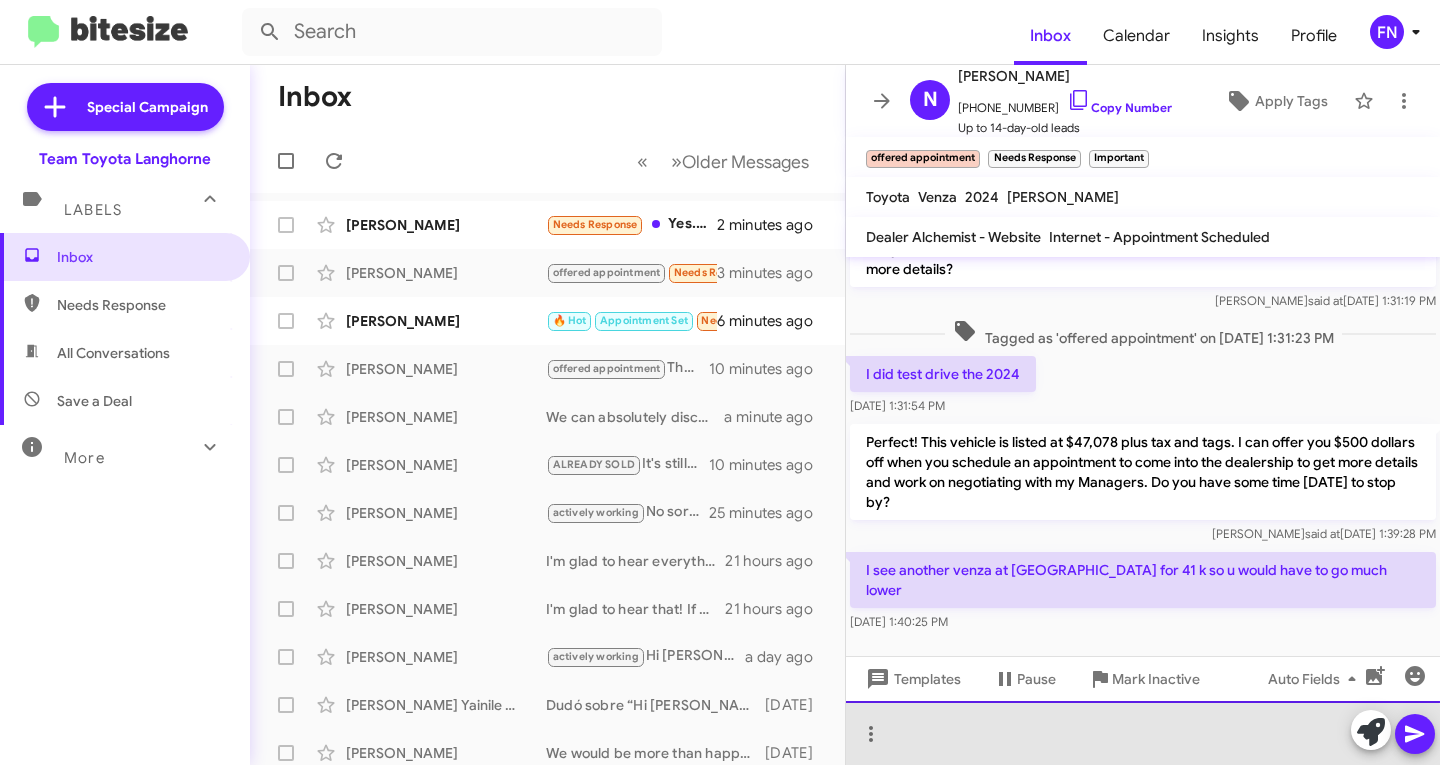 click 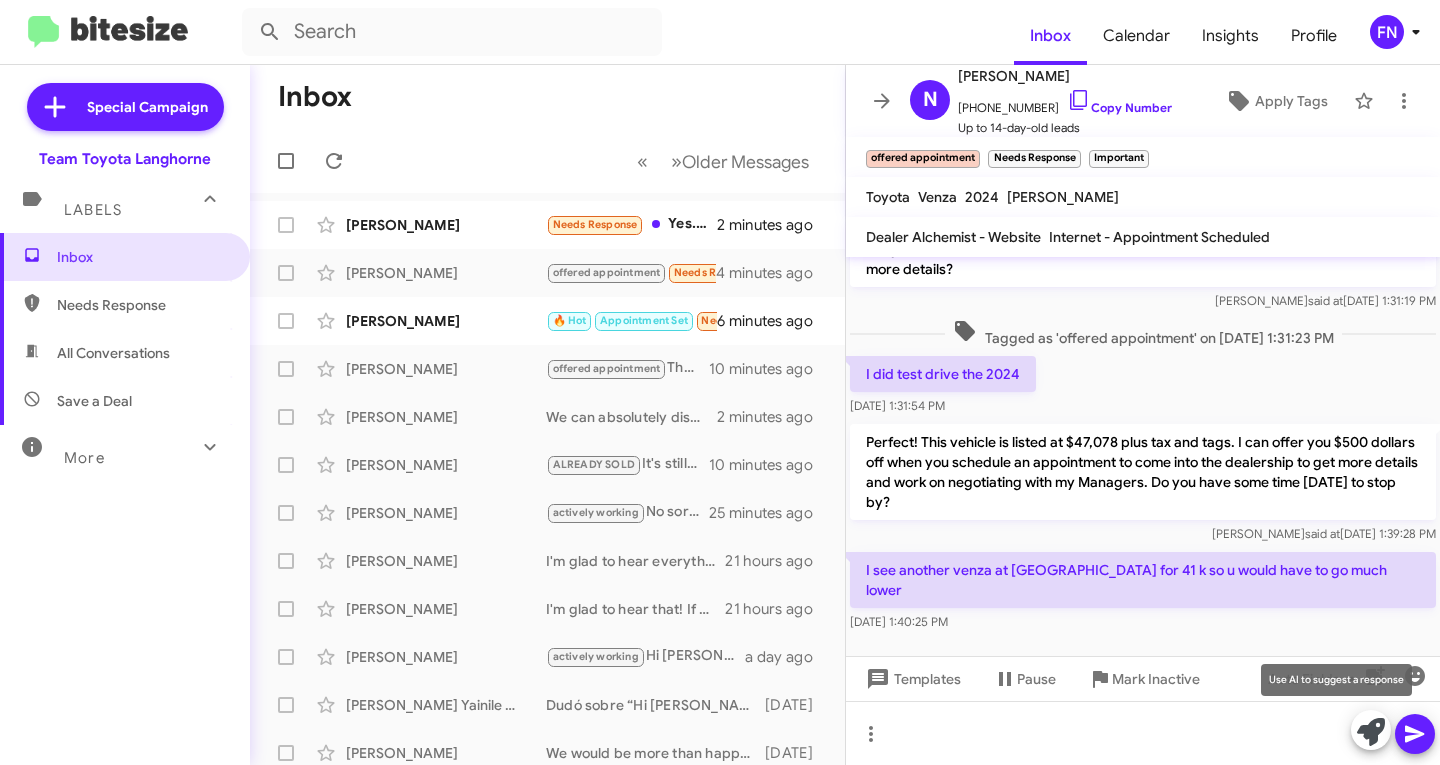click 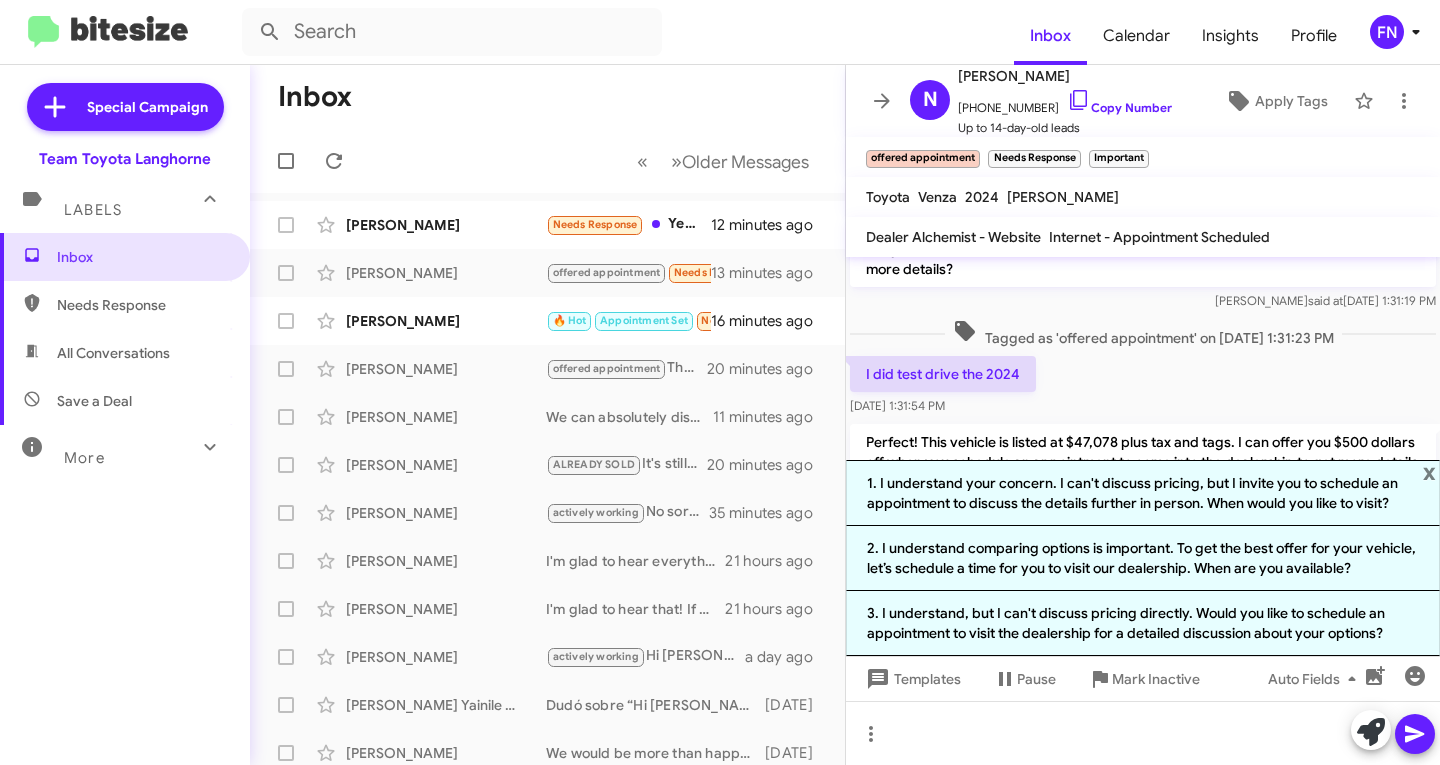 click on "I did test drive the 2024    [DATE] 1:31:54 PM" 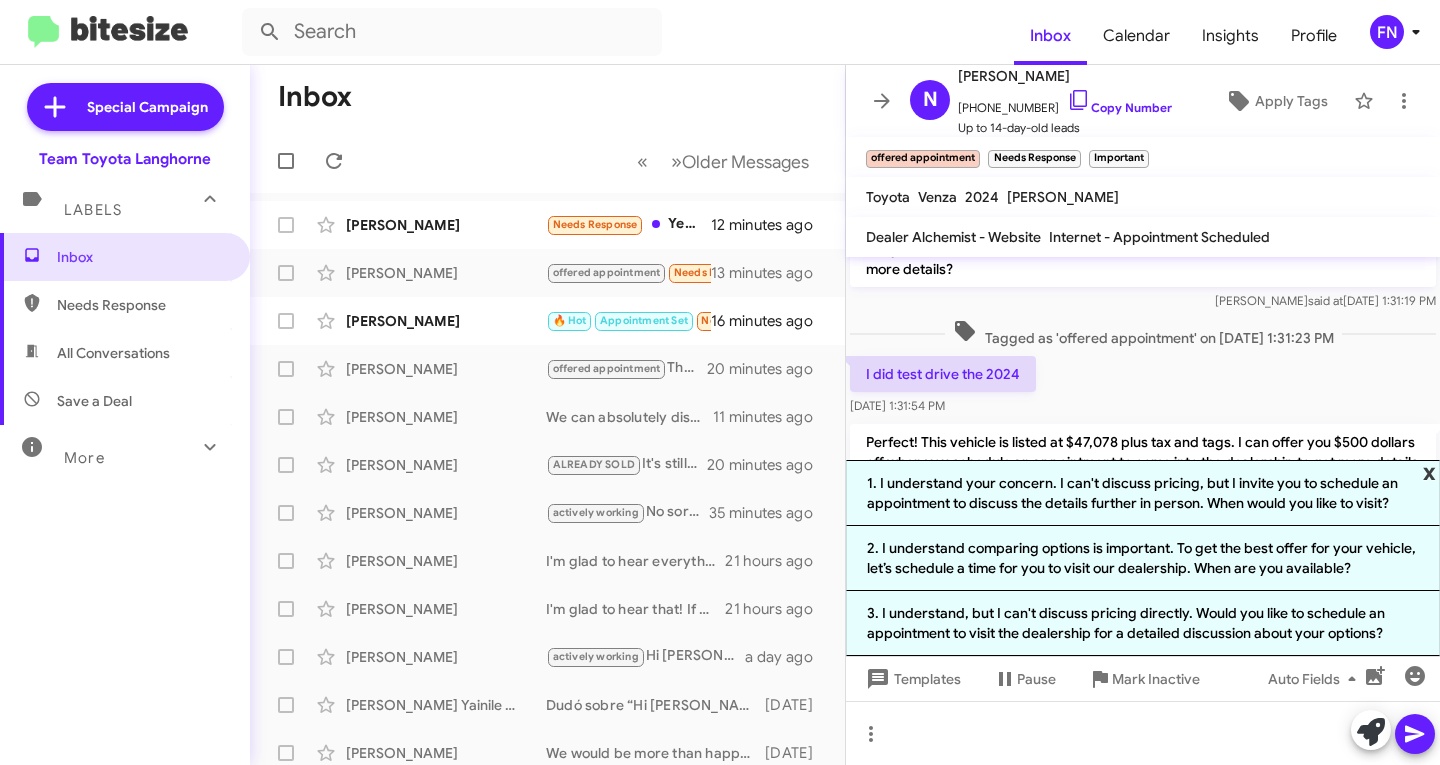 click on "x" 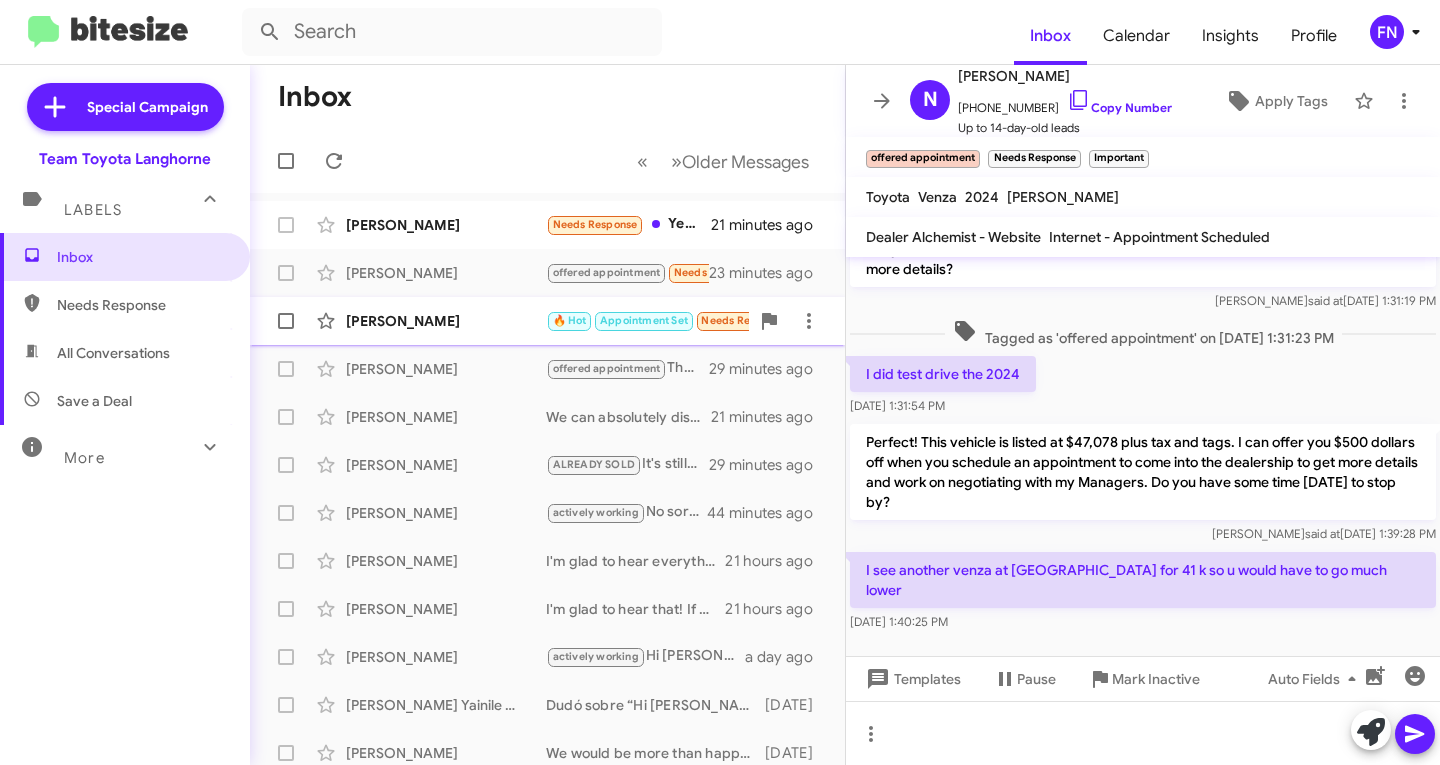 click on "[PERSON_NAME]" 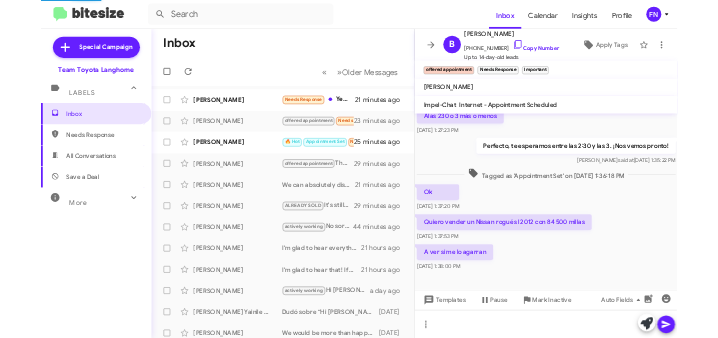 scroll, scrollTop: 174, scrollLeft: 0, axis: vertical 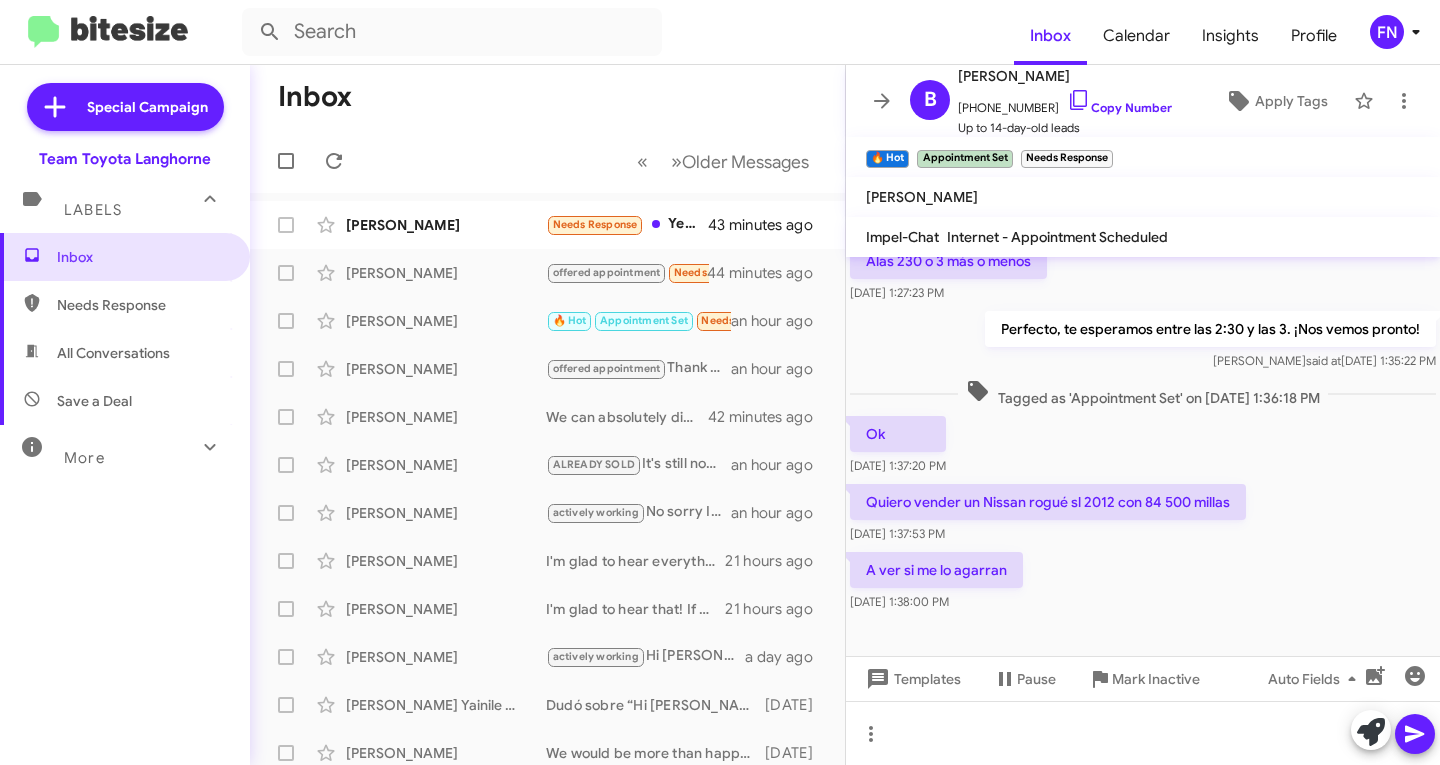 click on "A ver si me lo agarran" 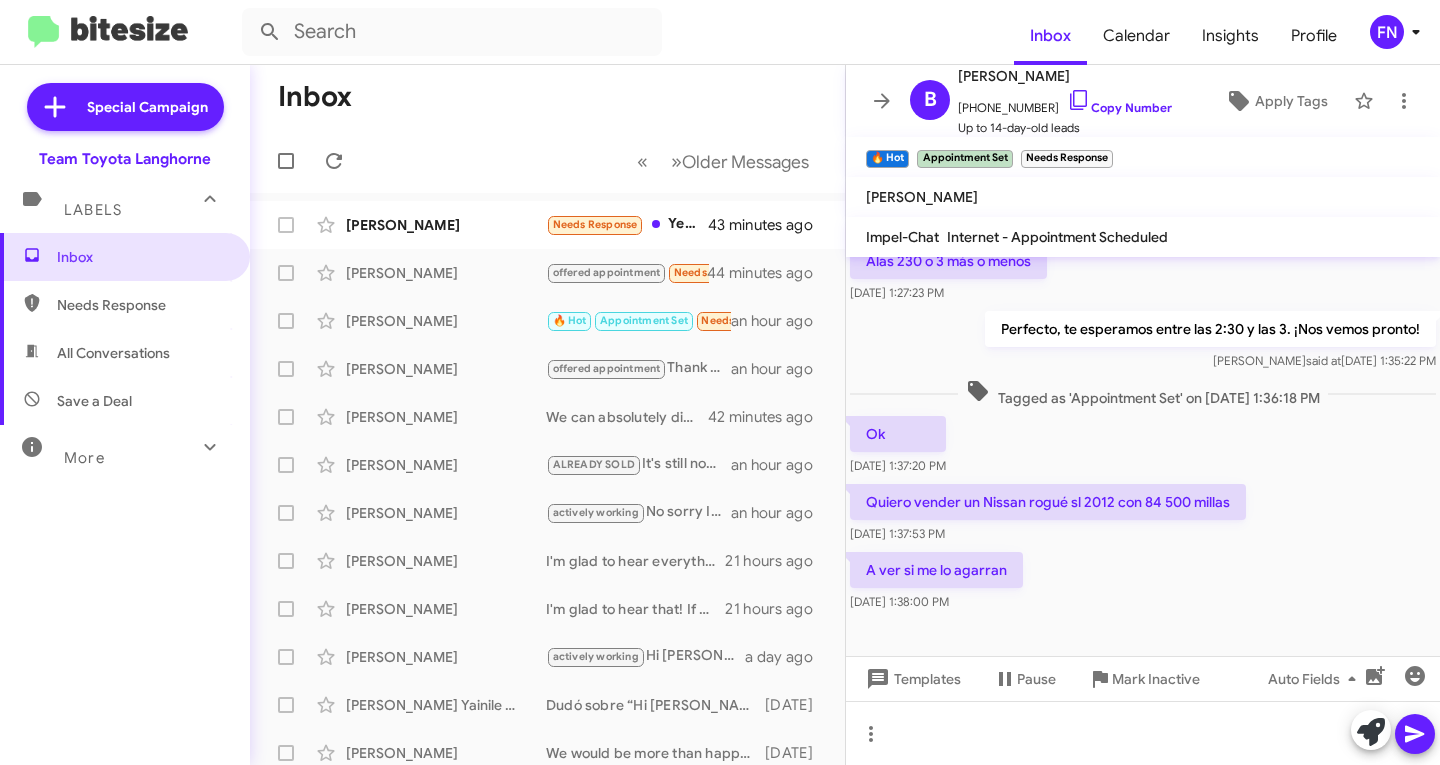 click on "A ver si me lo agarran" 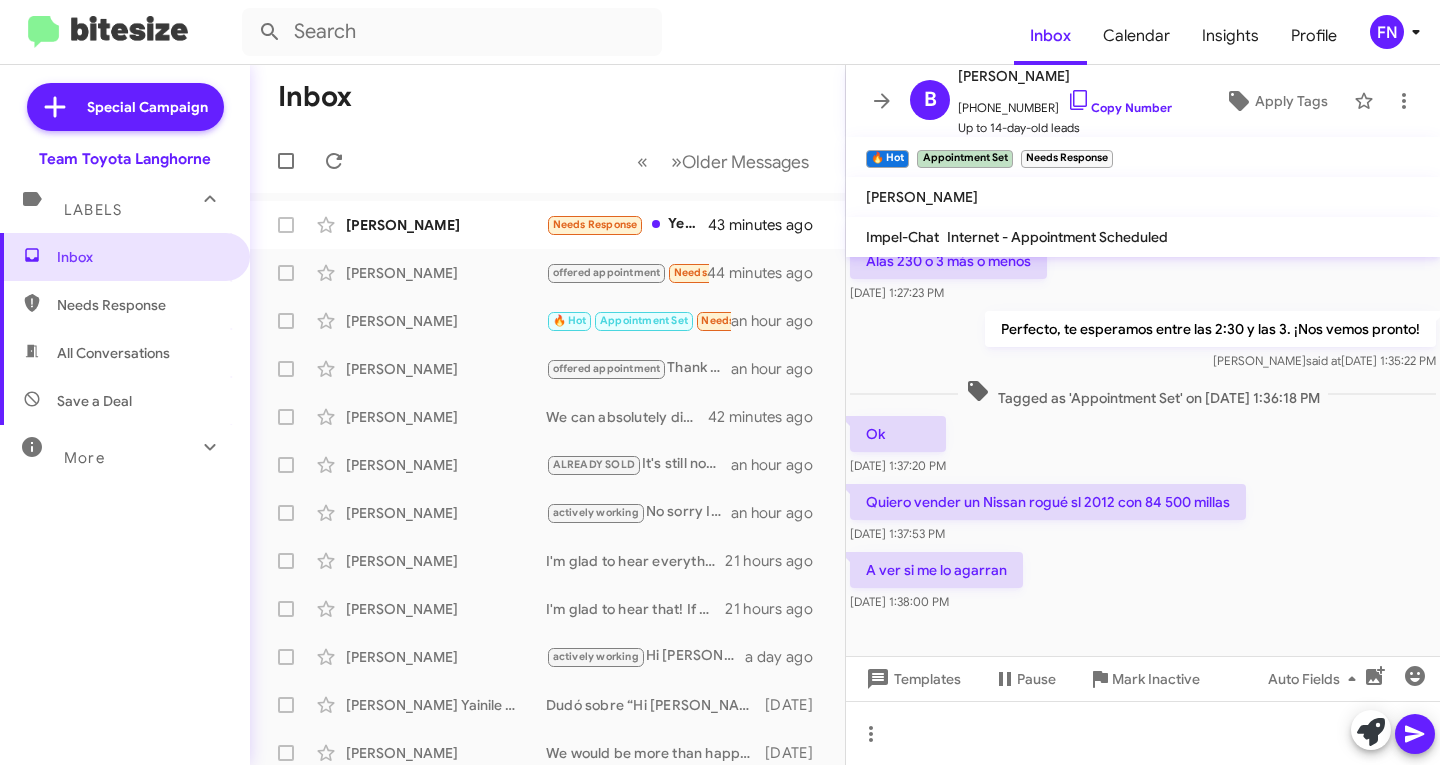 click on "A ver si me lo agarran" 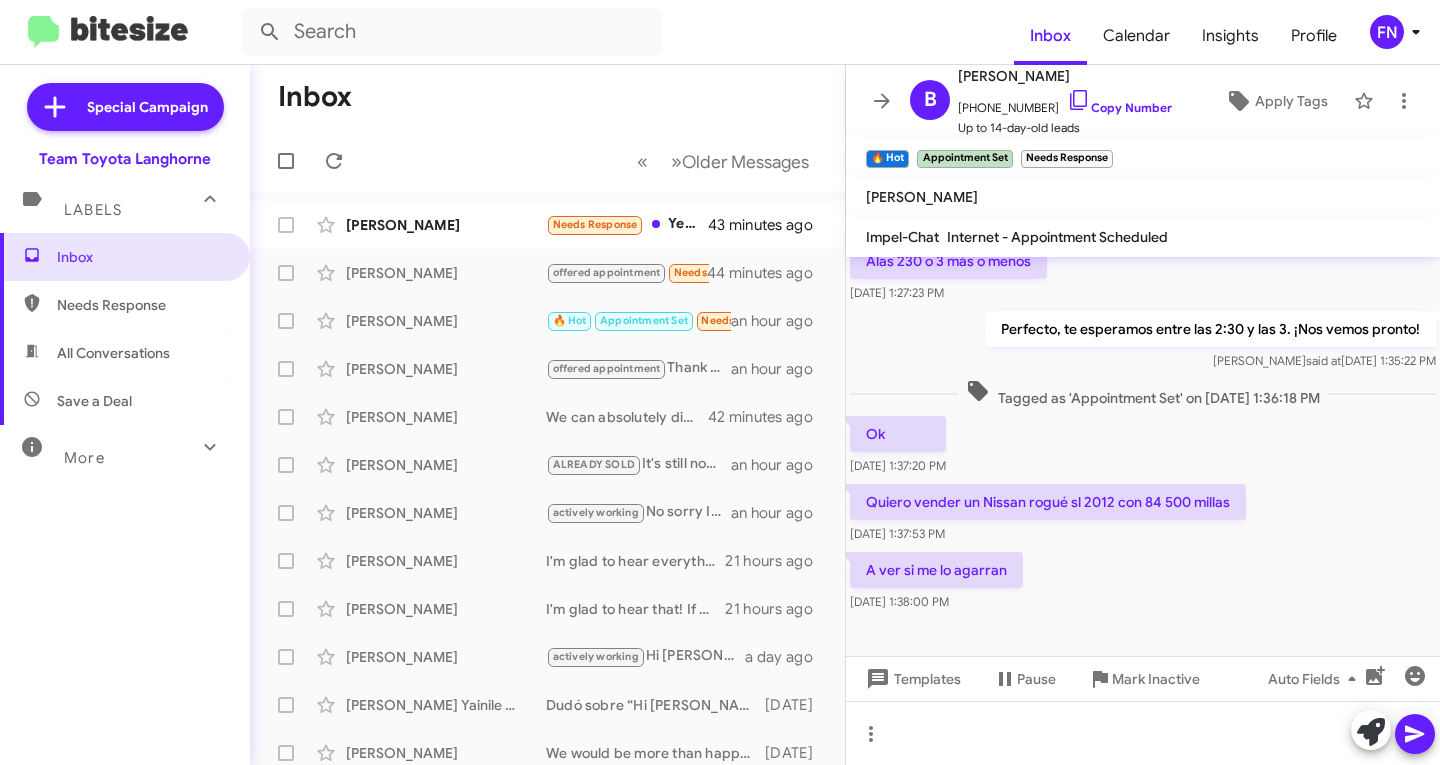 click on "A ver si me lo agarran" 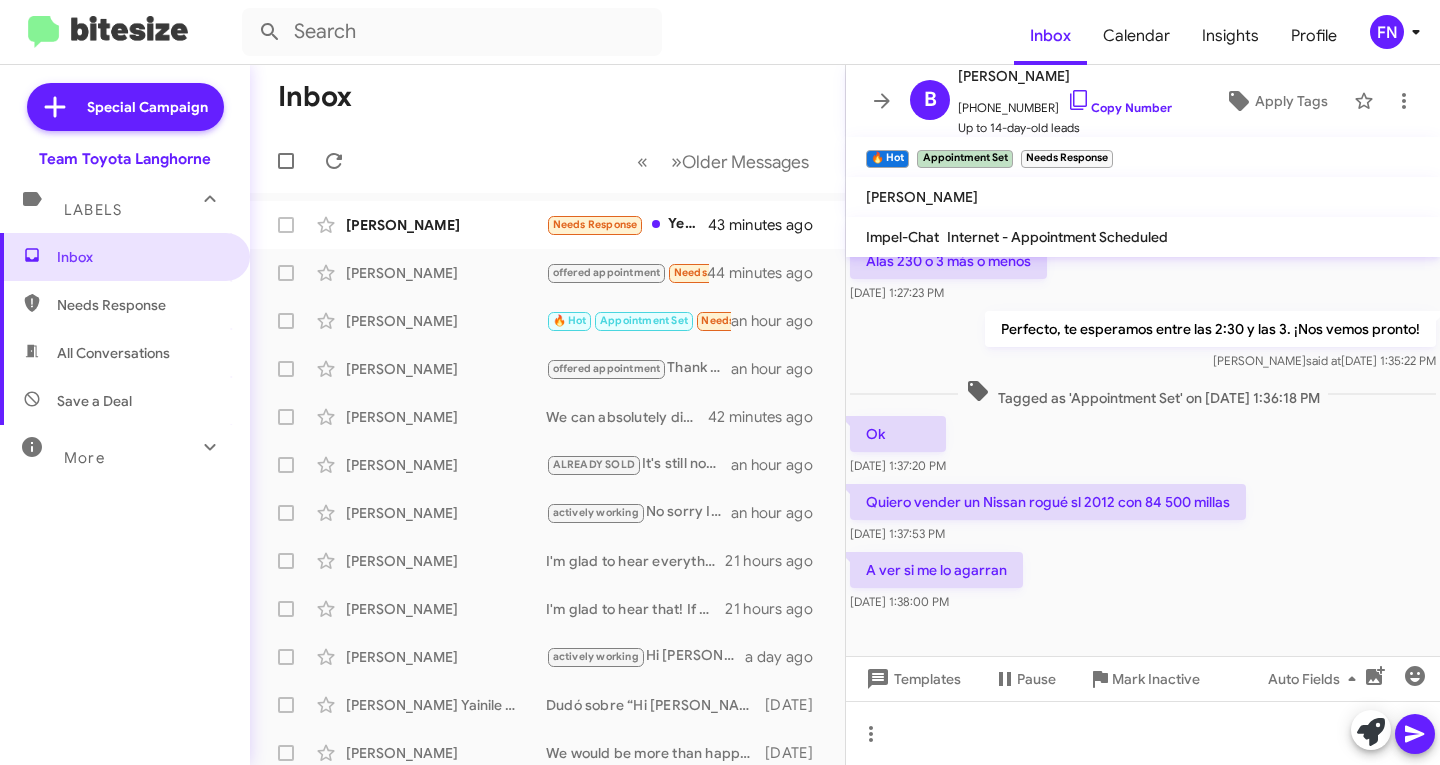 click on "A ver si me lo agarran" 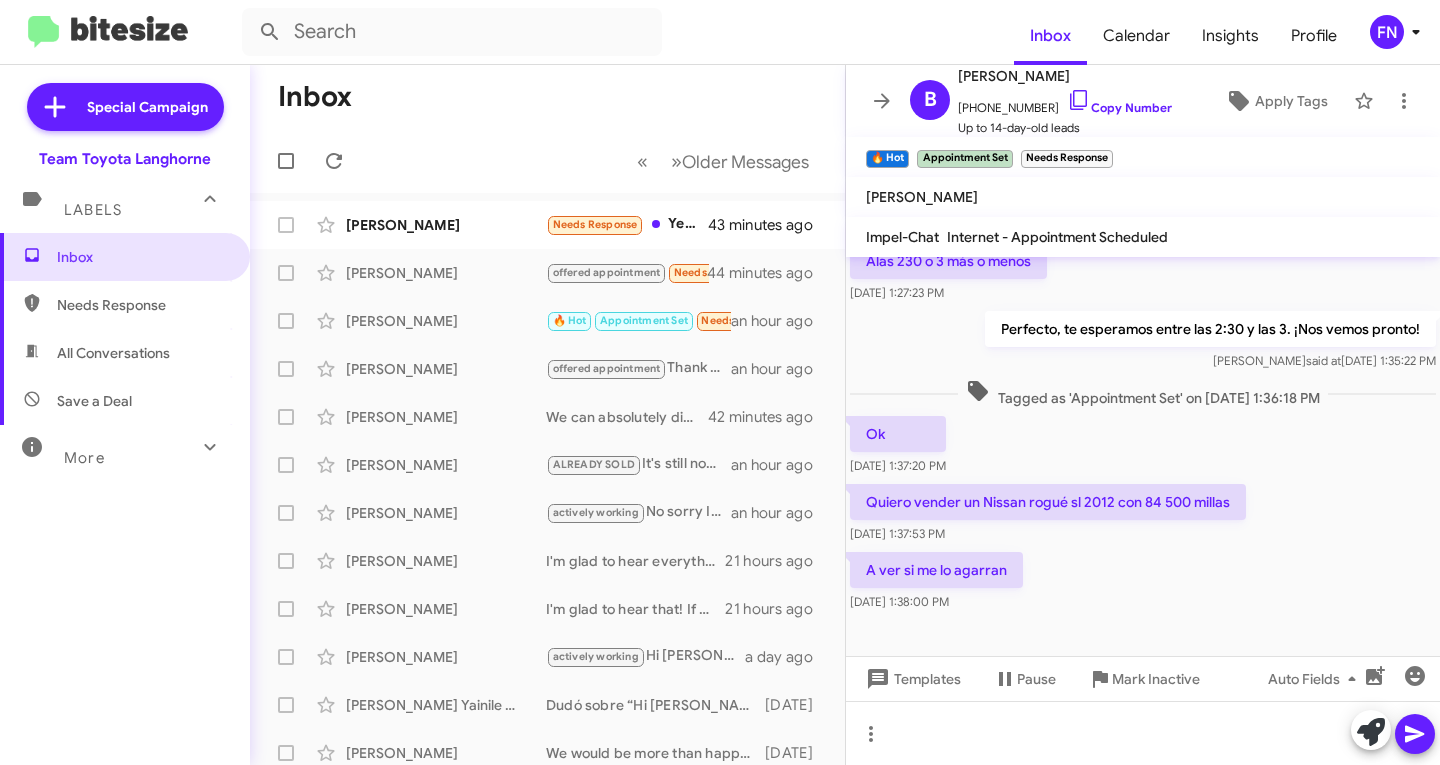 click on "A ver si me lo agarran" 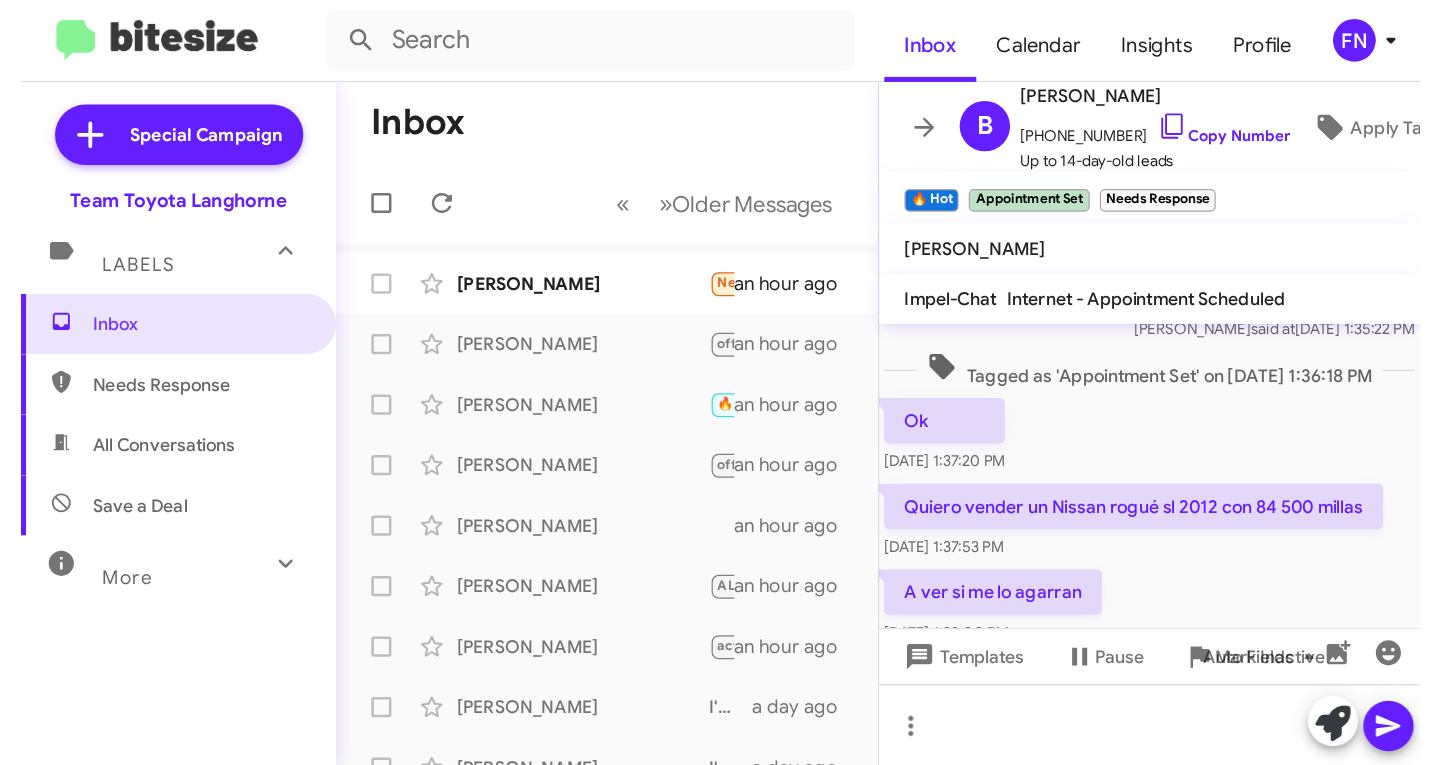 scroll, scrollTop: 174, scrollLeft: 0, axis: vertical 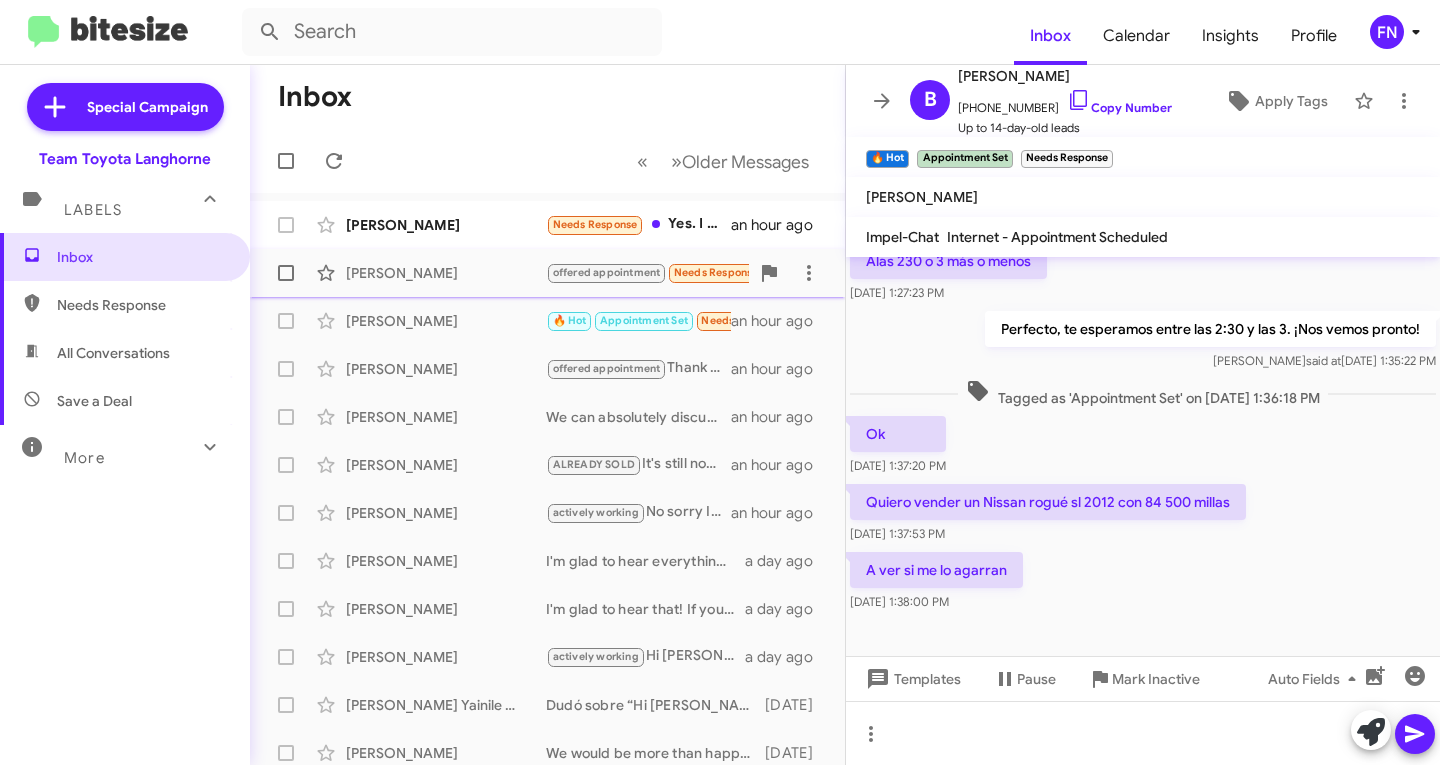 click on "[PERSON_NAME]  offered appointment   Needs Response   Important   I see another venza at [GEOGRAPHIC_DATA] for 41 k so u would have to go much lower   an hour ago" 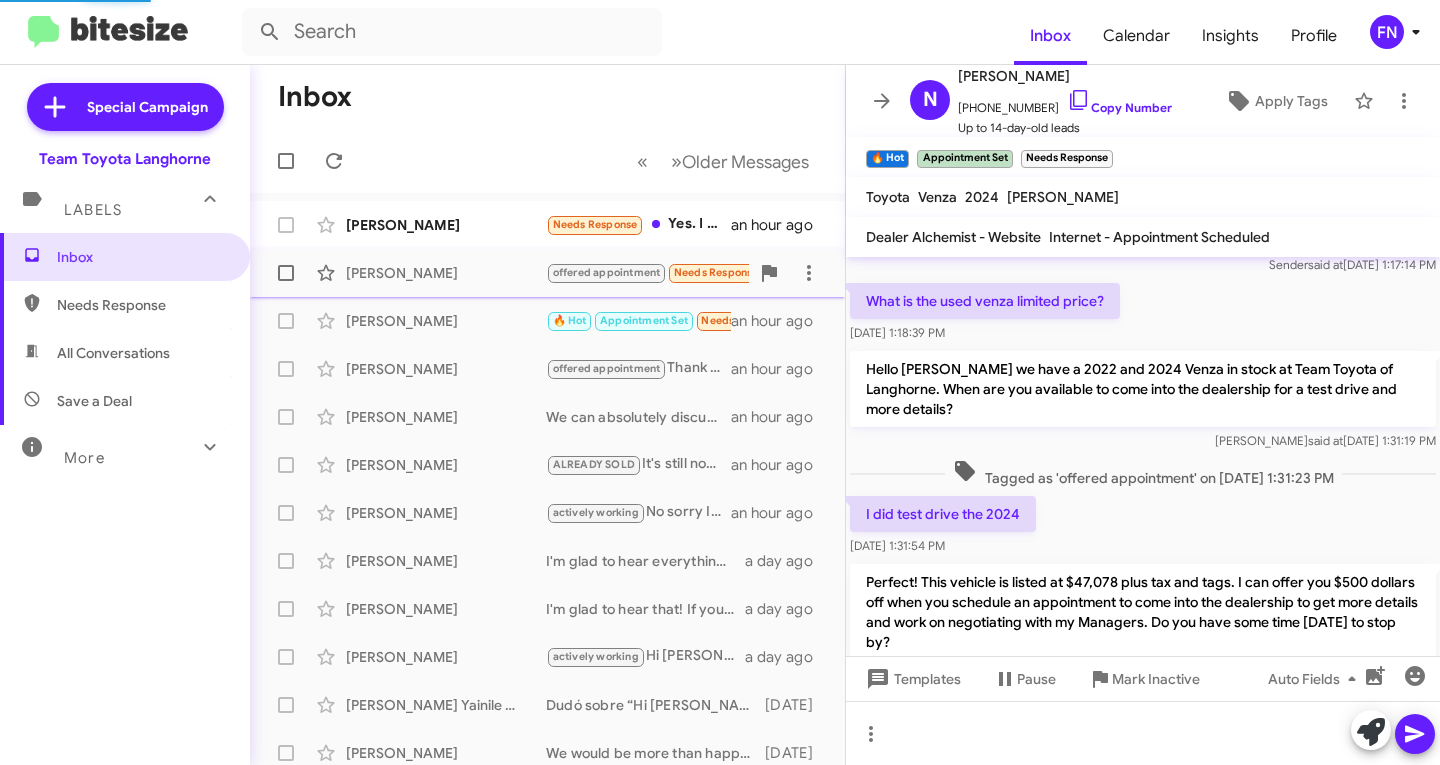 scroll, scrollTop: 314, scrollLeft: 0, axis: vertical 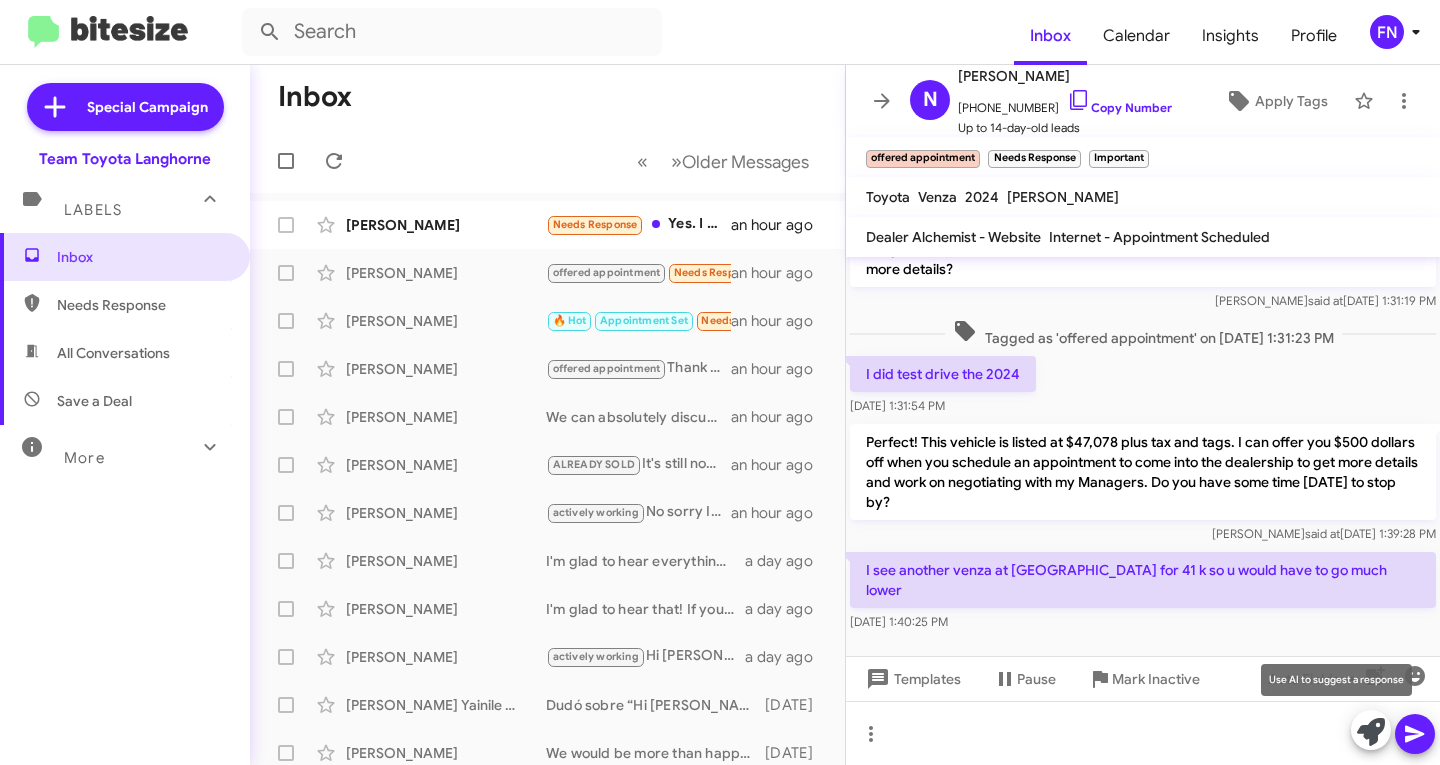 click 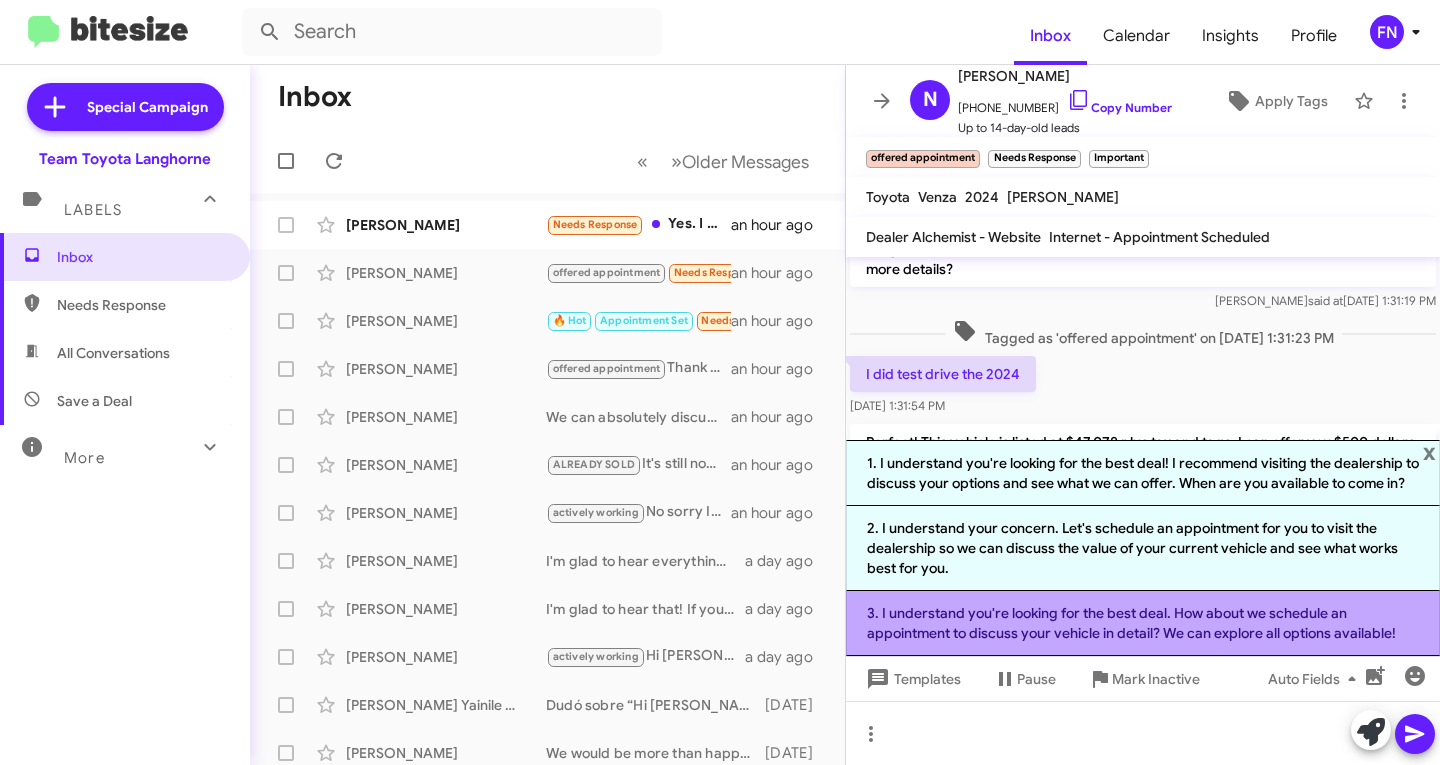 click on "3. I understand you're looking for the best deal. How about we schedule an appointment to discuss your vehicle in detail? We can explore all options available!" 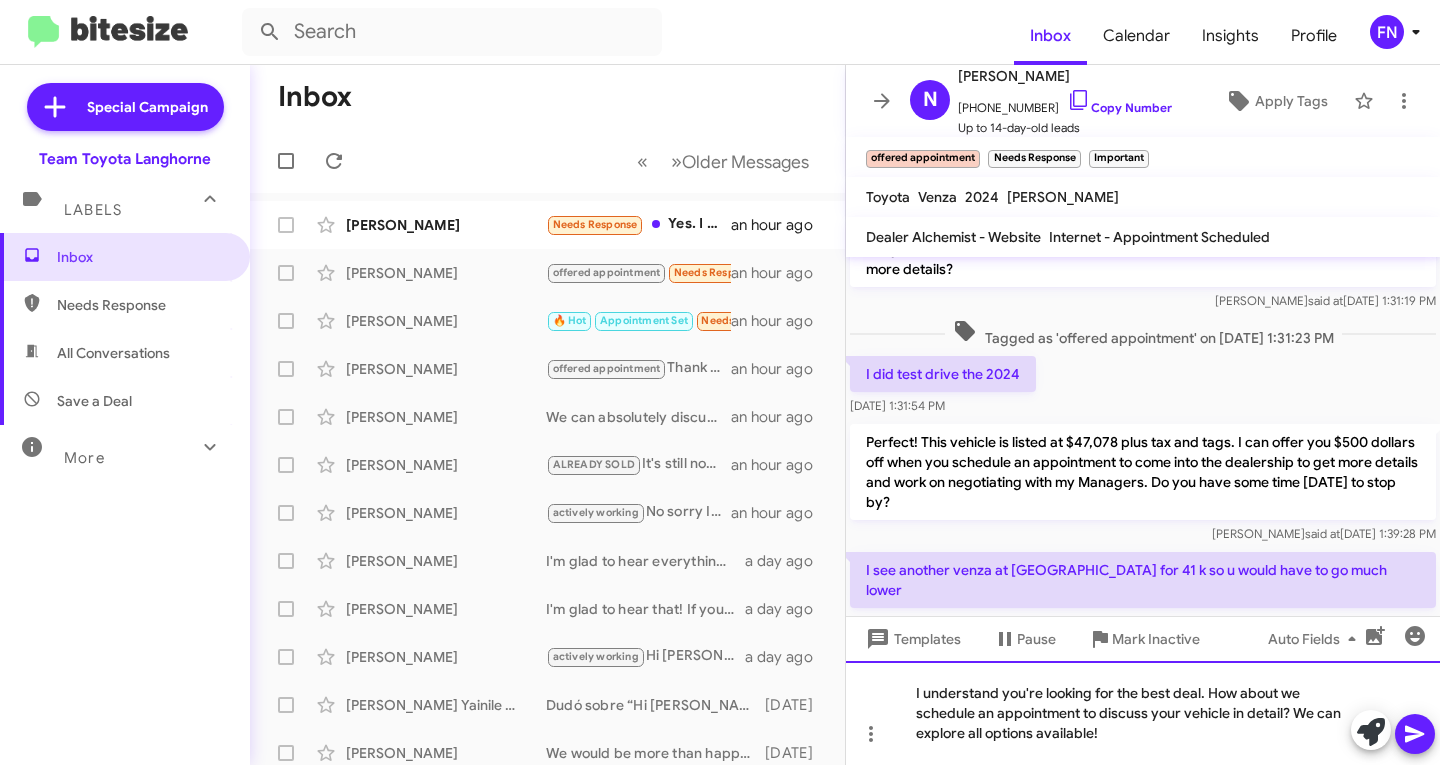 drag, startPoint x: 1120, startPoint y: 735, endPoint x: 1210, endPoint y: 678, distance: 106.531685 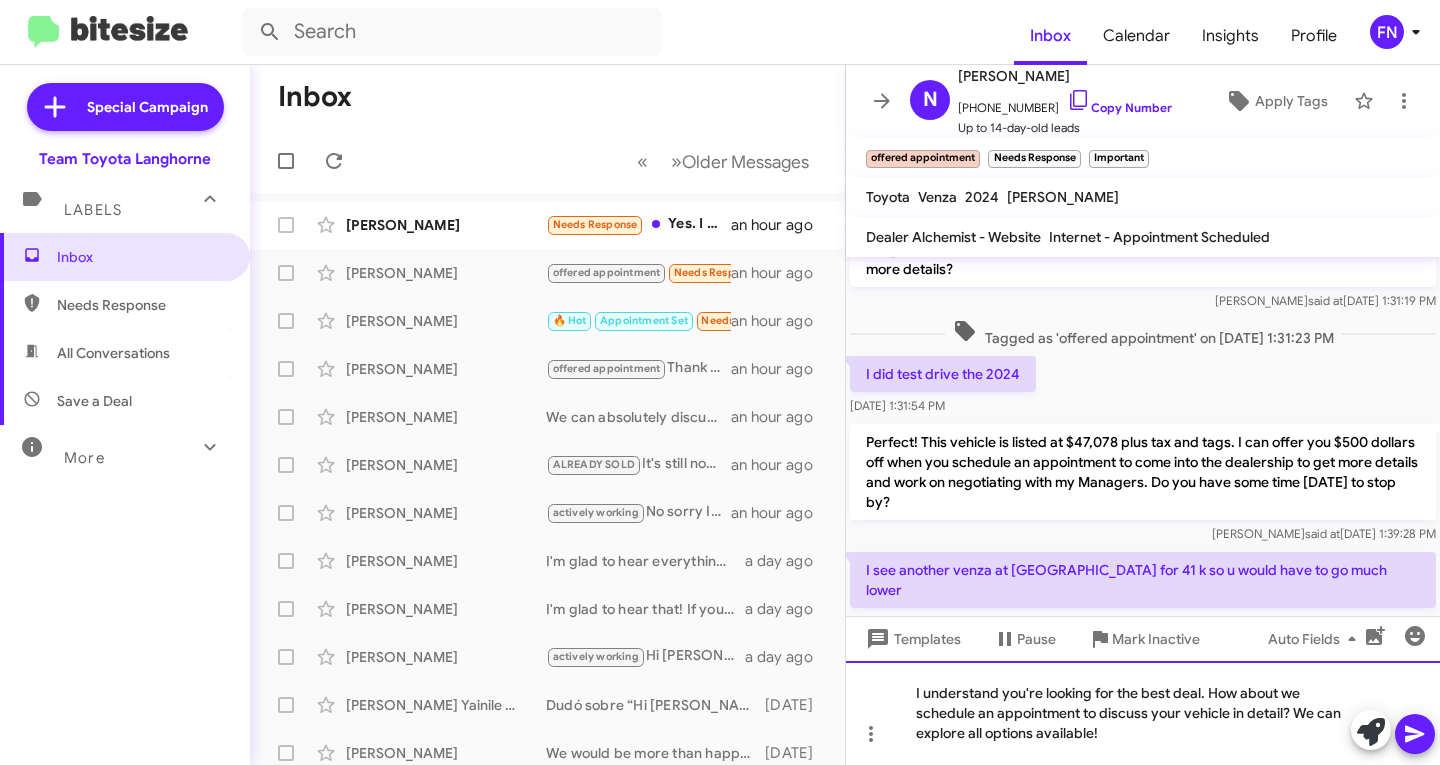 click on "I understand you're looking for the best deal. How about we schedule an appointment to discuss your vehicle in detail? We can explore all options available!" 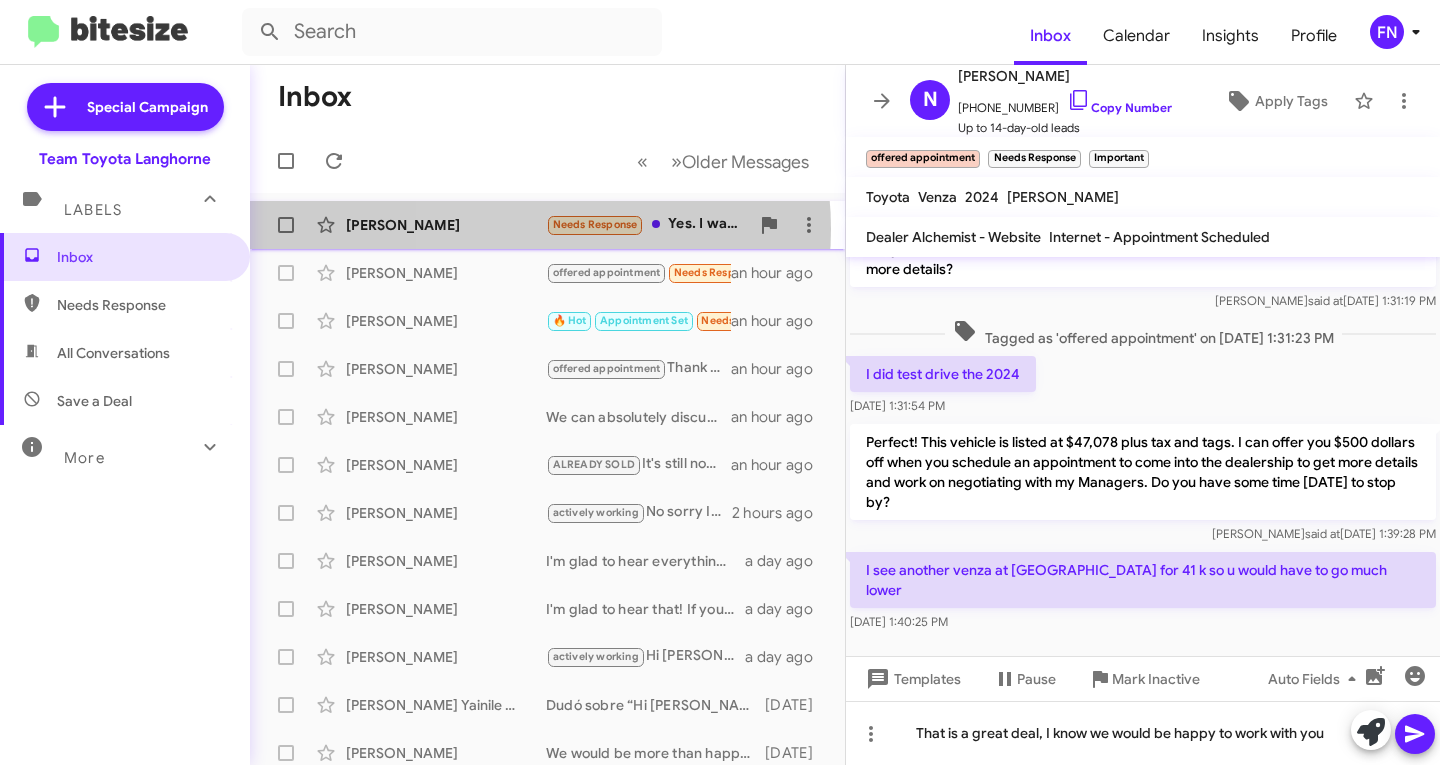 click on "[PERSON_NAME]" 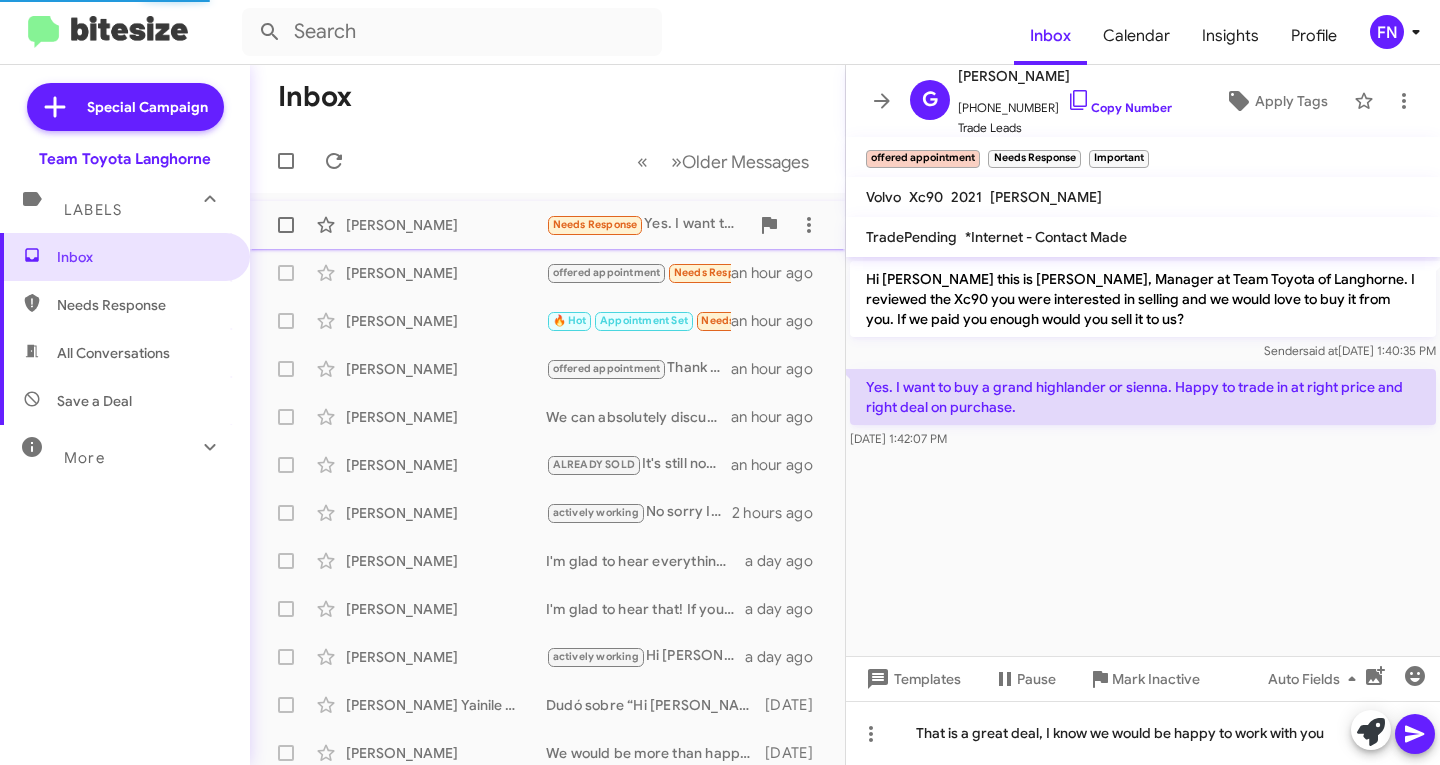 scroll, scrollTop: 0, scrollLeft: 0, axis: both 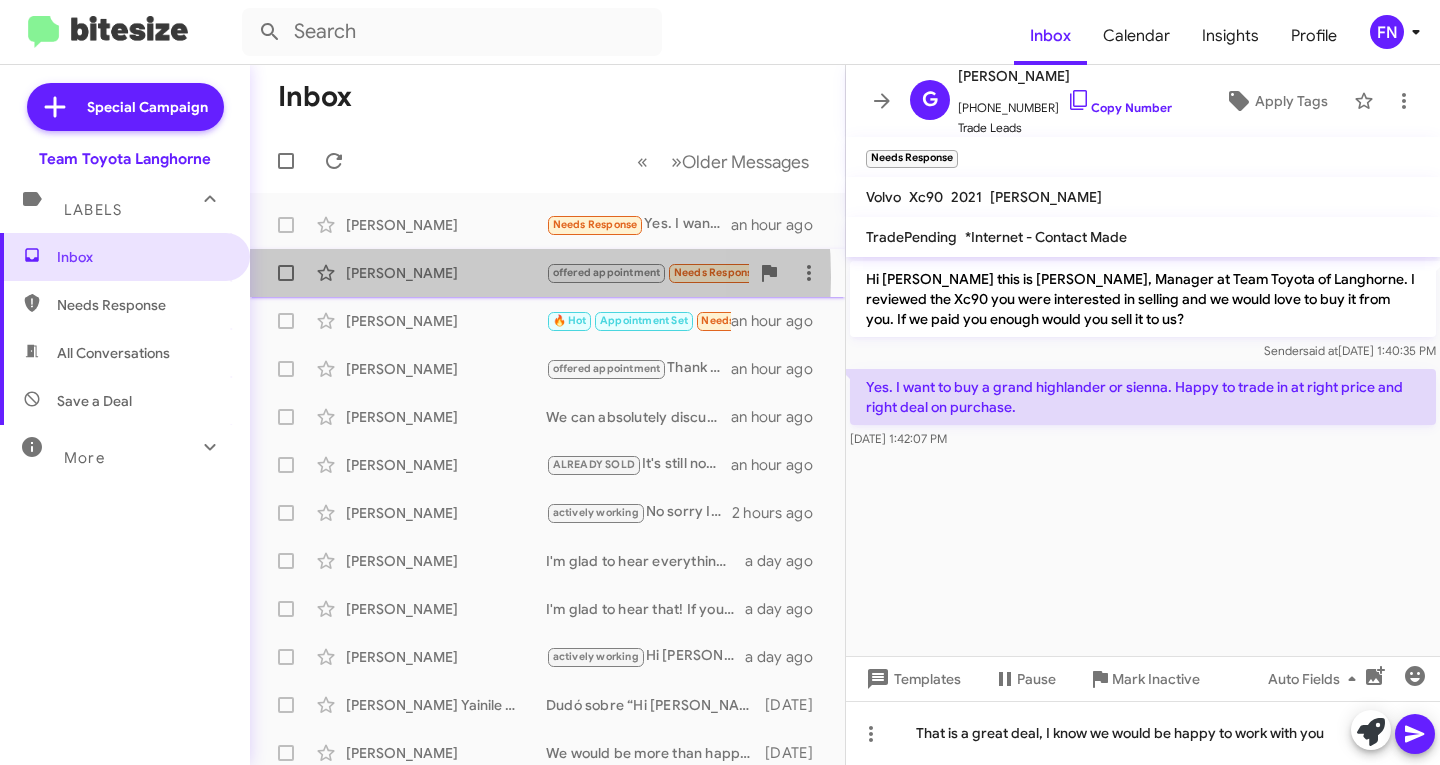 click on "[PERSON_NAME]" 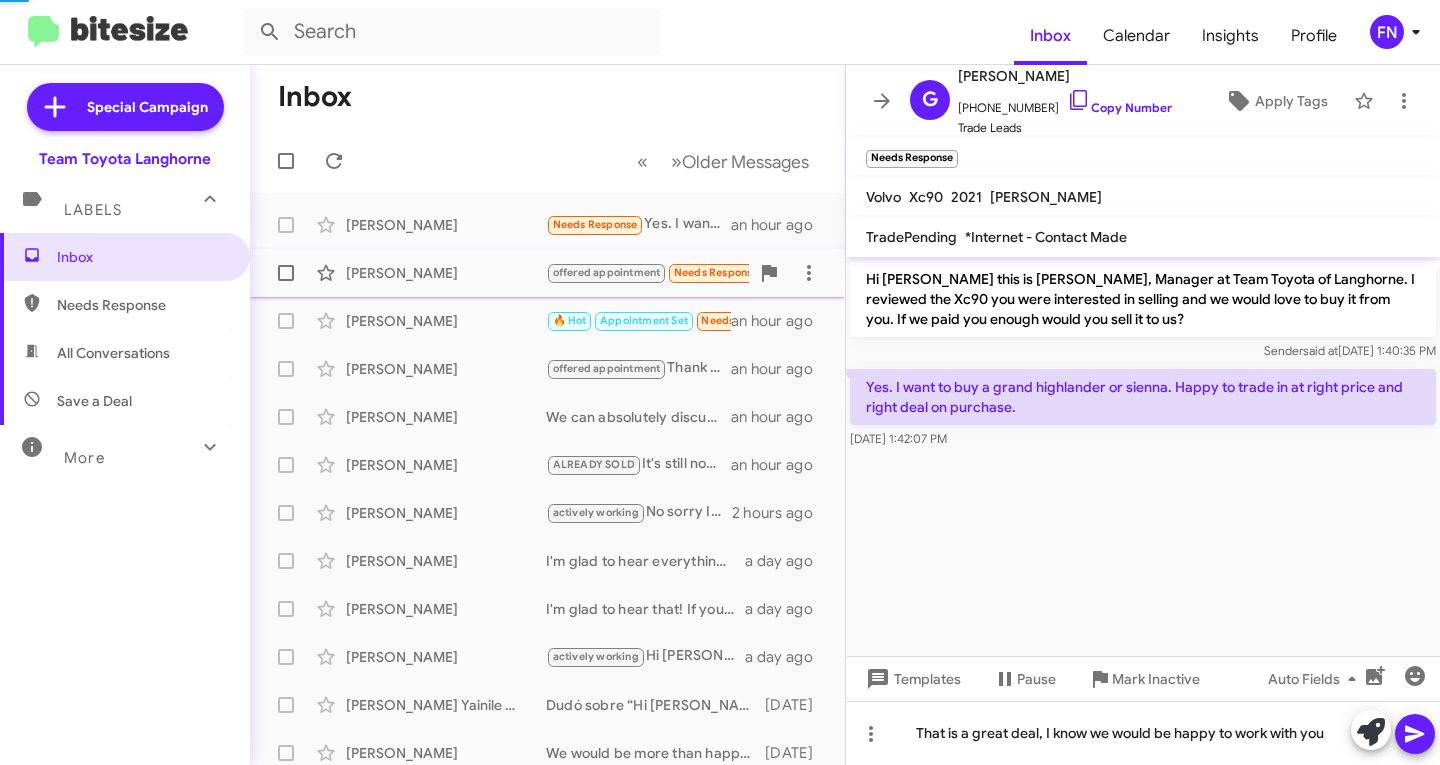 scroll, scrollTop: 314, scrollLeft: 0, axis: vertical 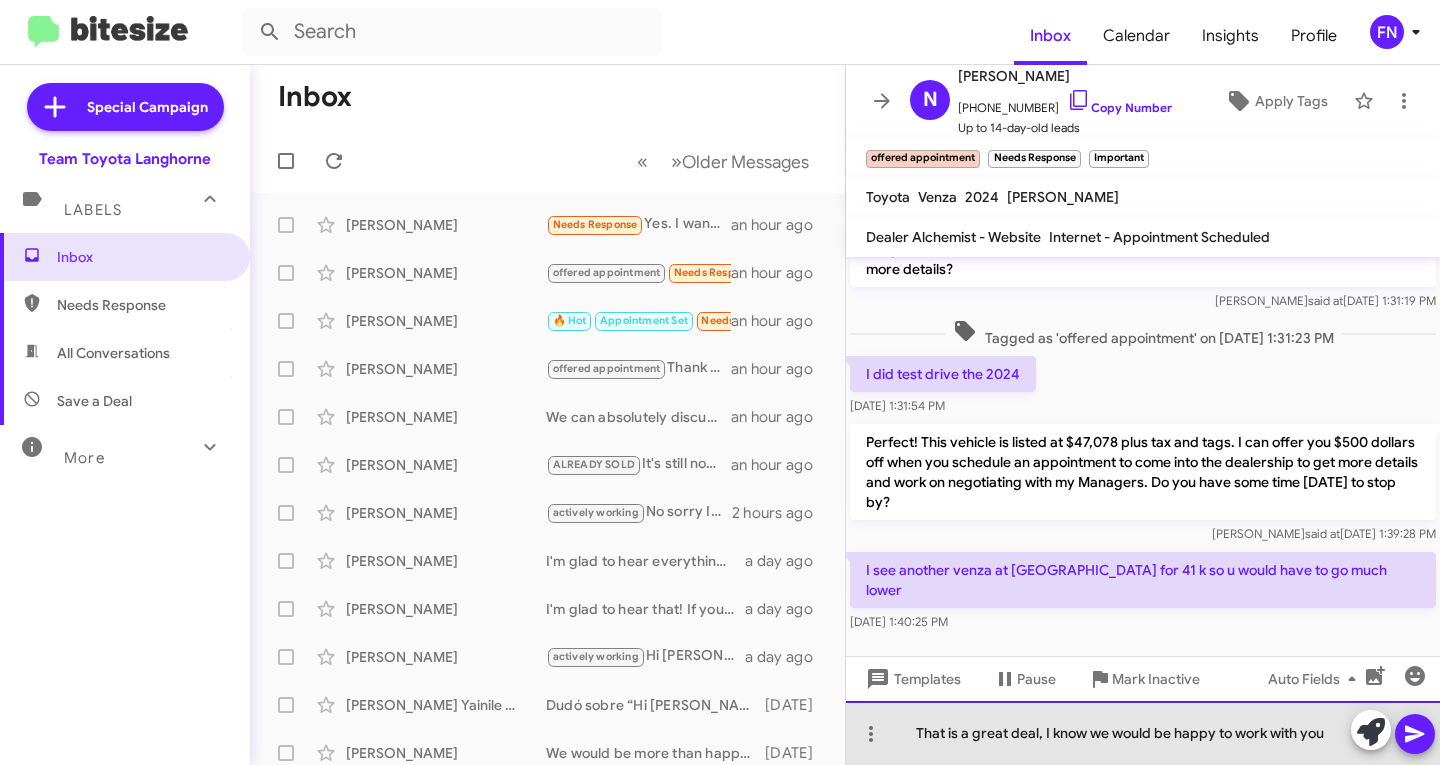 click on "That is a great deal, I know we would be happy to work with you" 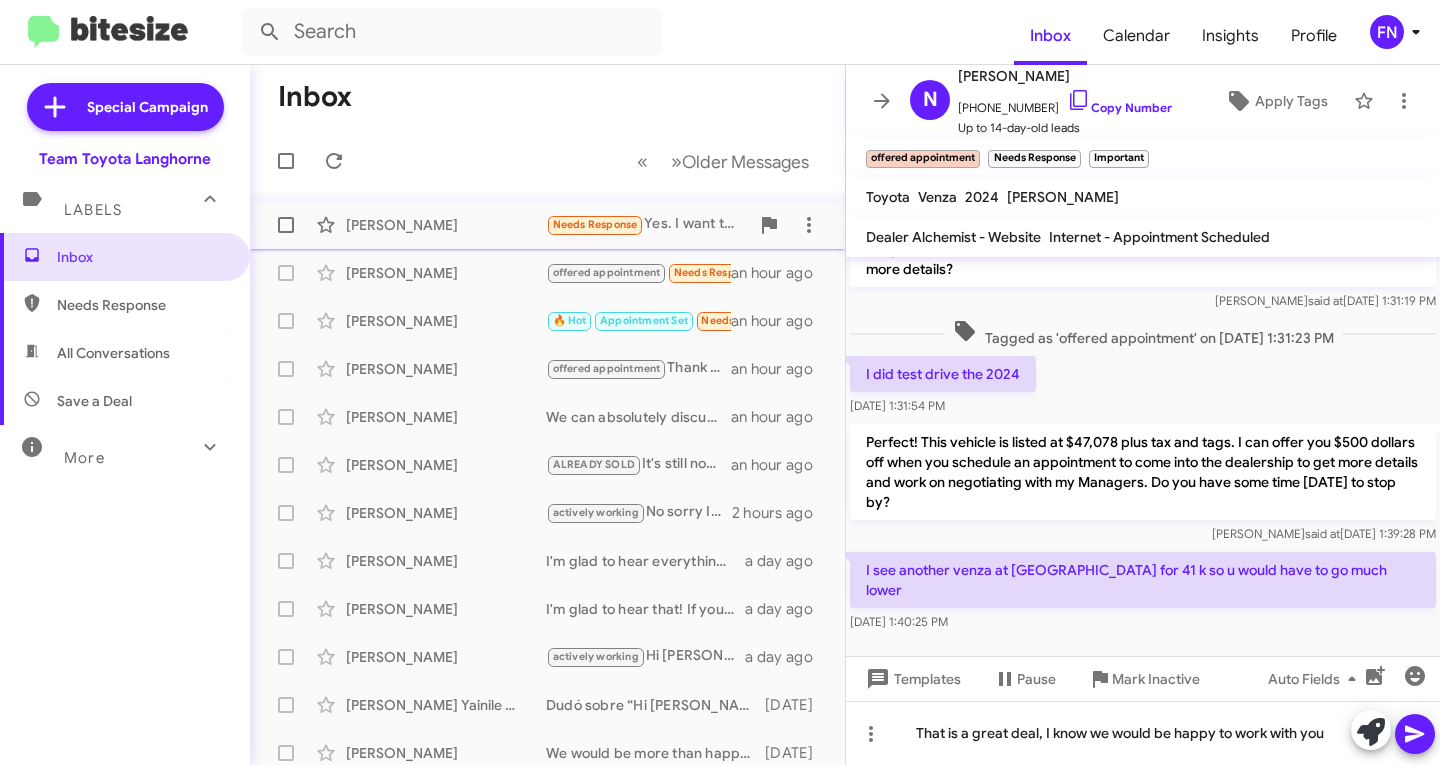 click on "[PERSON_NAME]  Needs Response   Yes. I want to buy a grand highlander or sienna. Happy to trade in at right price and right deal on purchase.   an hour ago" 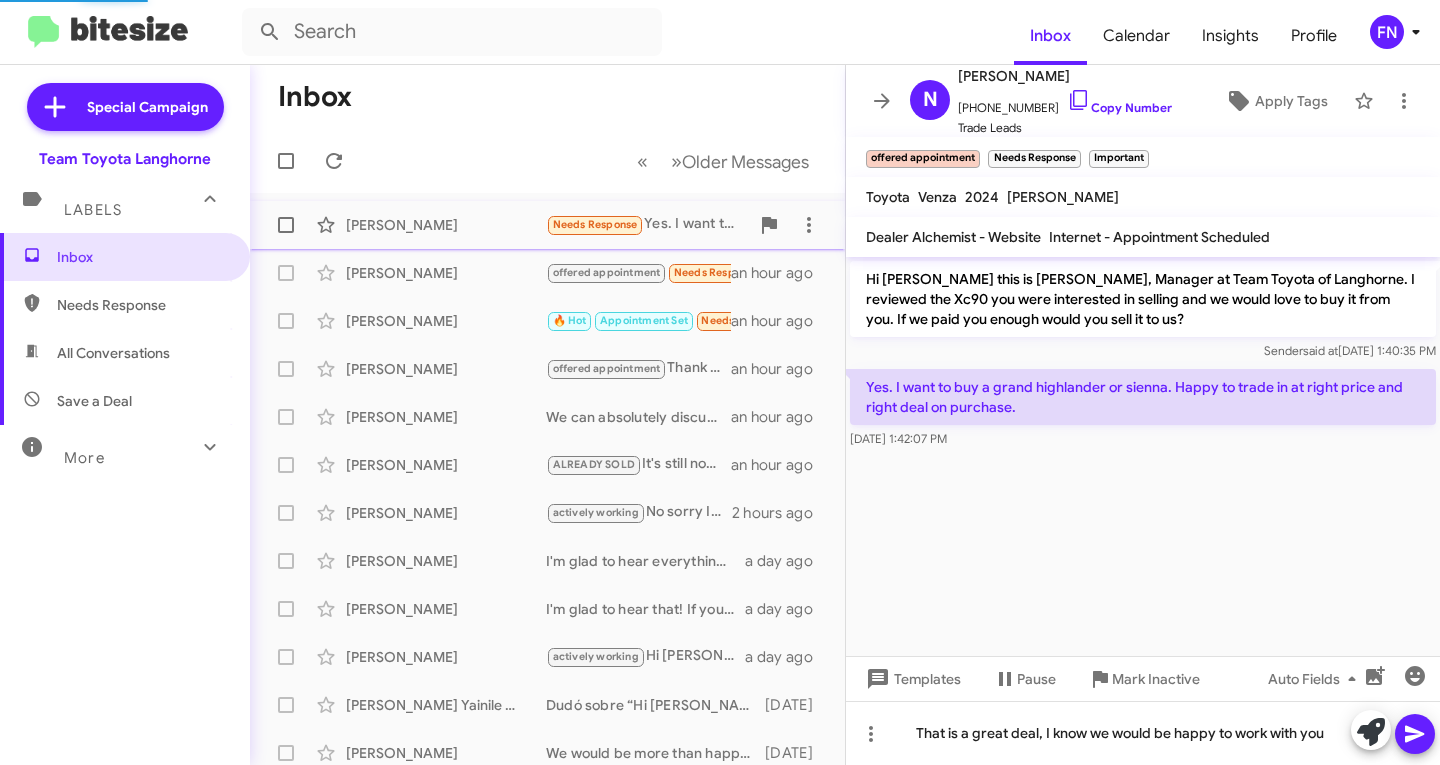 scroll, scrollTop: 0, scrollLeft: 0, axis: both 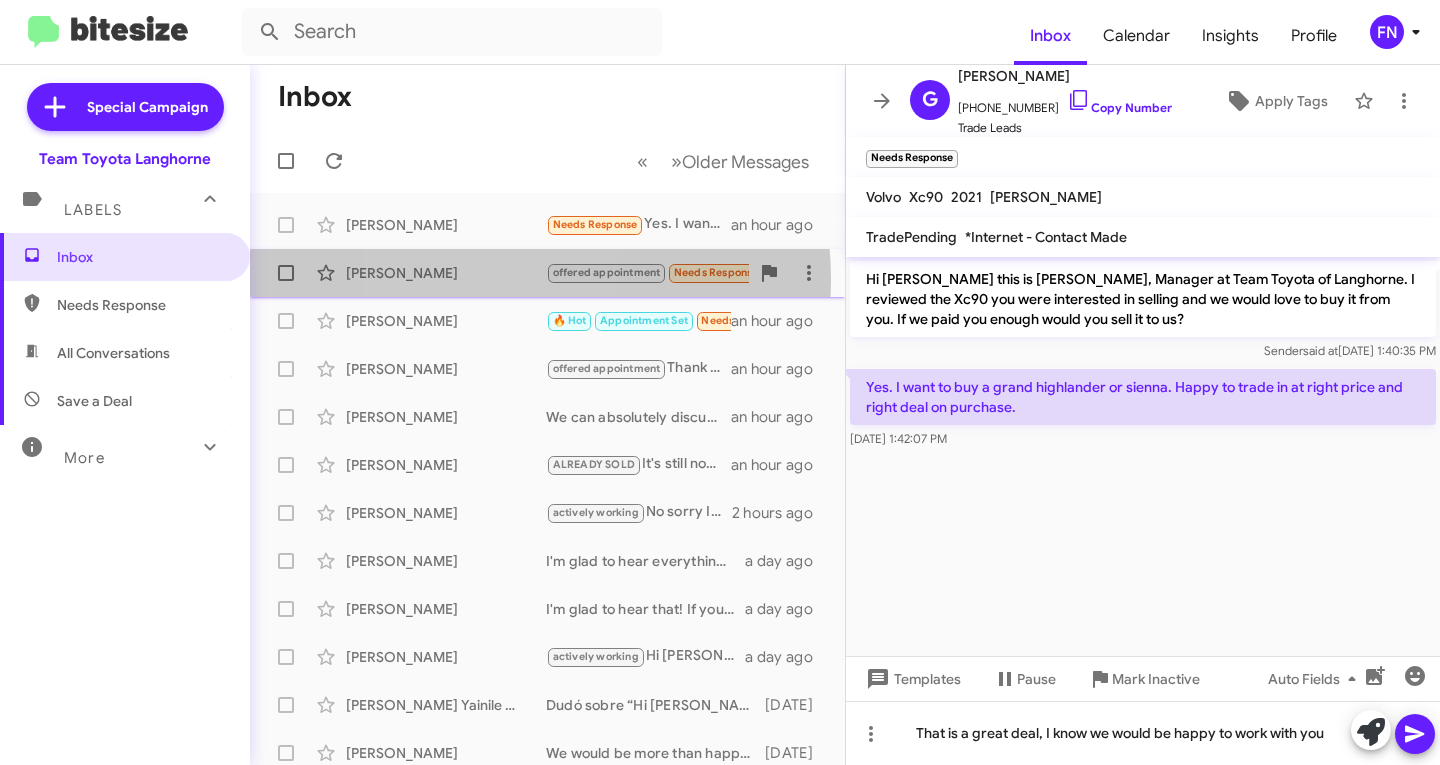 click on "[PERSON_NAME]" 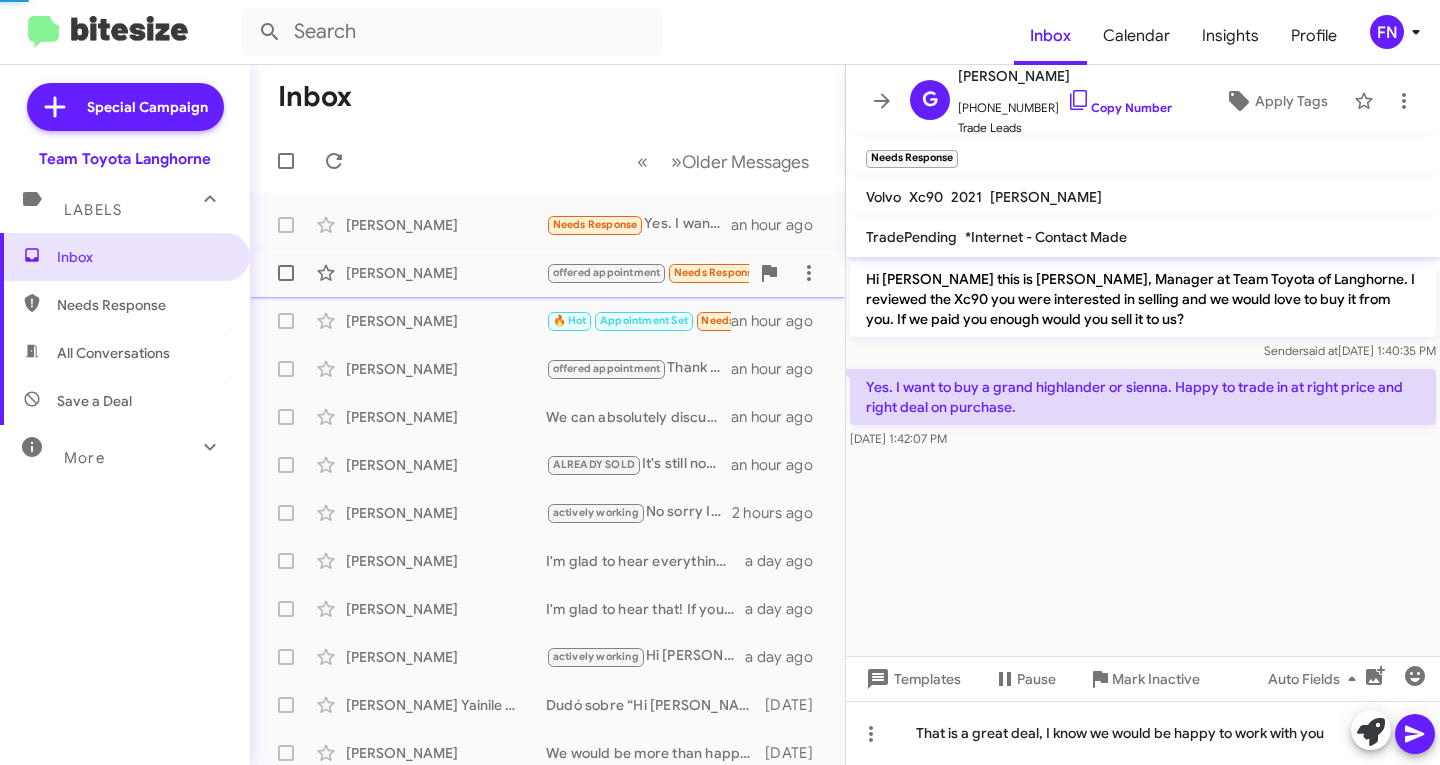 scroll, scrollTop: 314, scrollLeft: 0, axis: vertical 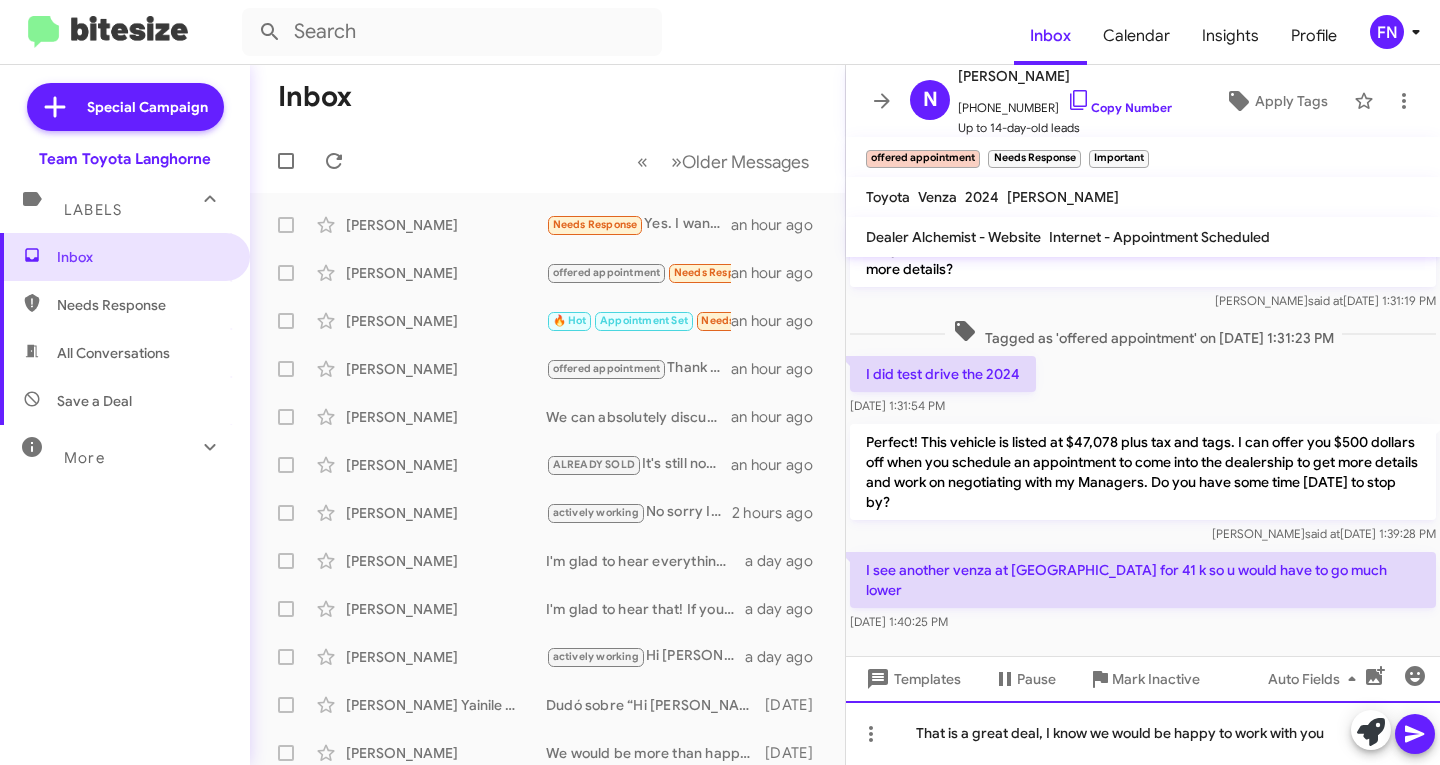 click on "That is a great deal, I know we would be happy to work with you" 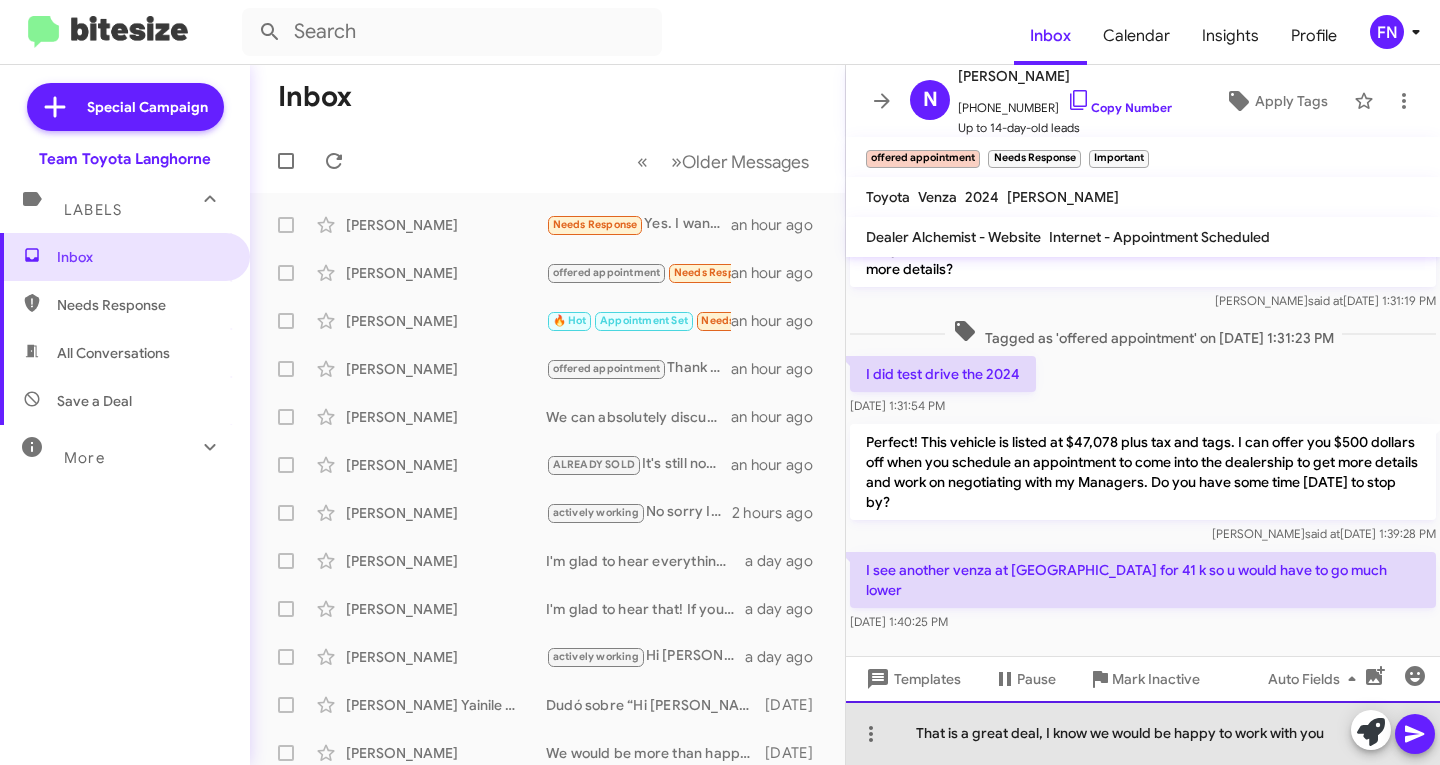 click on "That is a great deal, I know we would be happy to work with you" 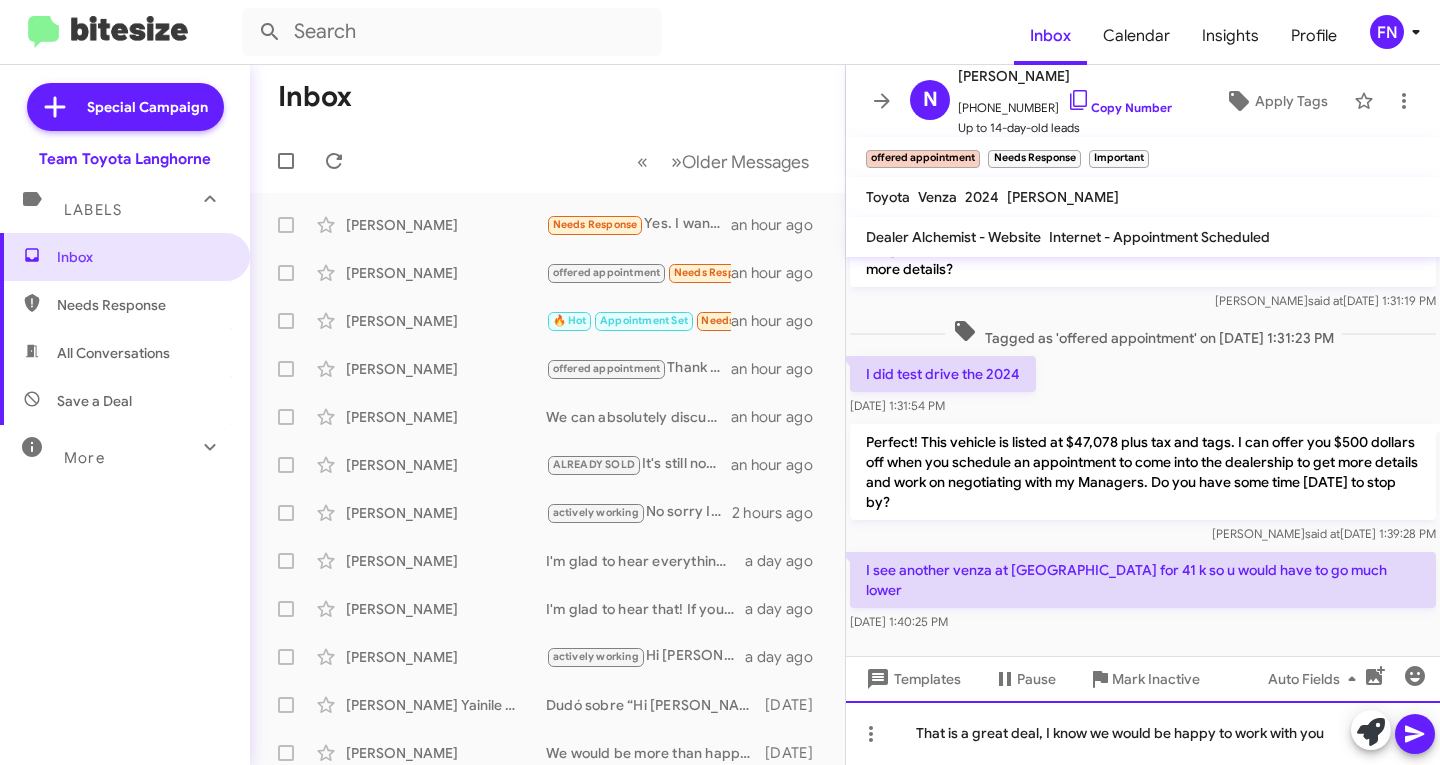 click on "That is a great deal, I know we would be happy to work with you" 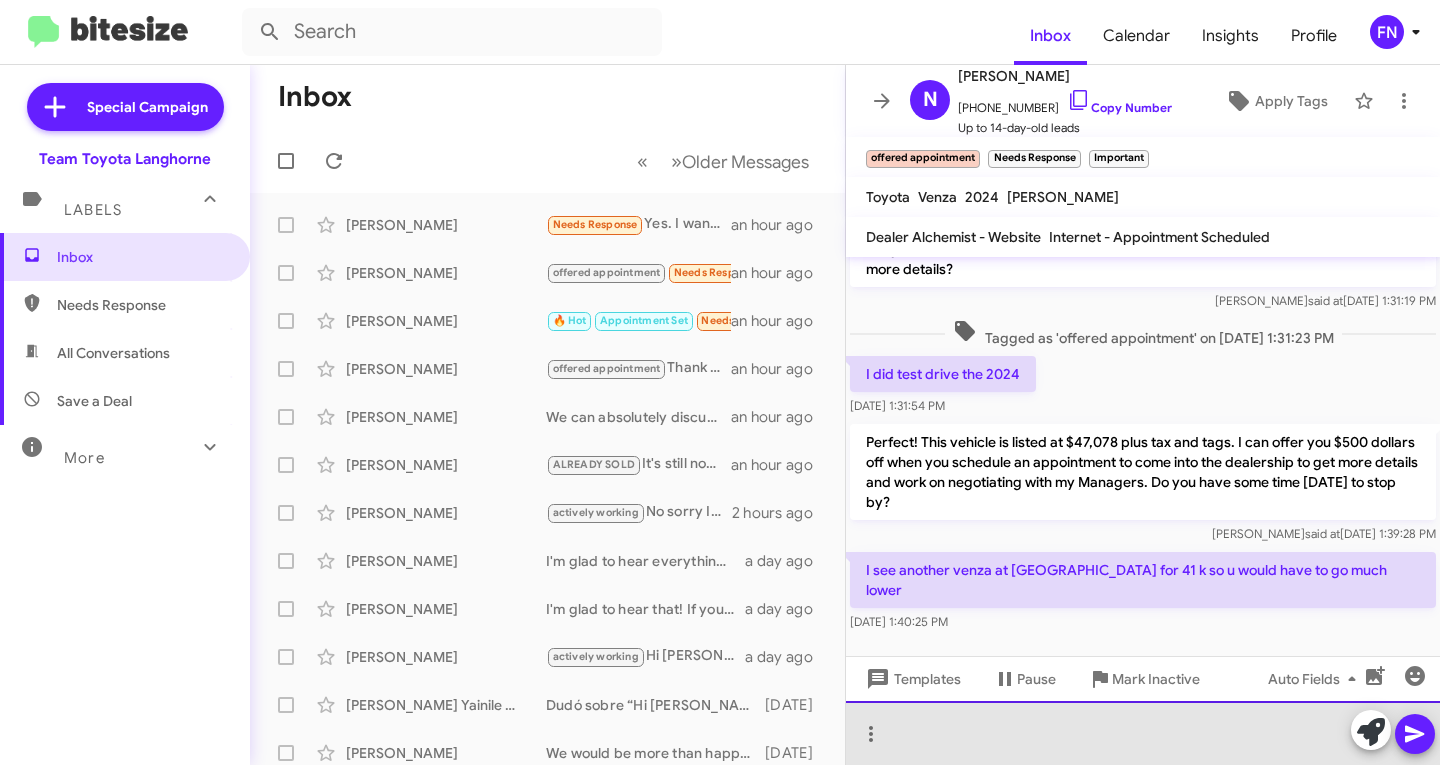 click 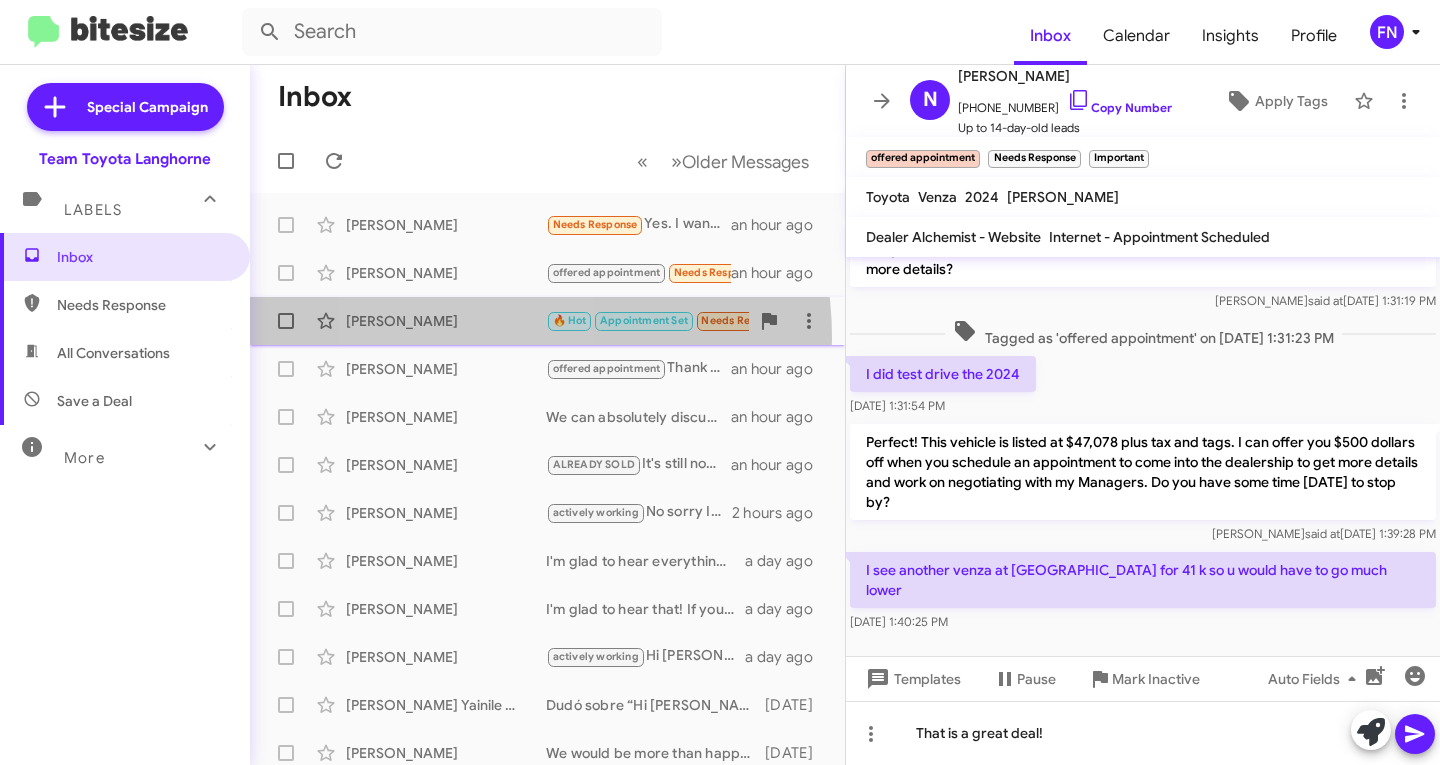 click on "[PERSON_NAME]  🔥 Hot   Appointment Set   Needs Response   A ver si me lo agarran   an hour ago" 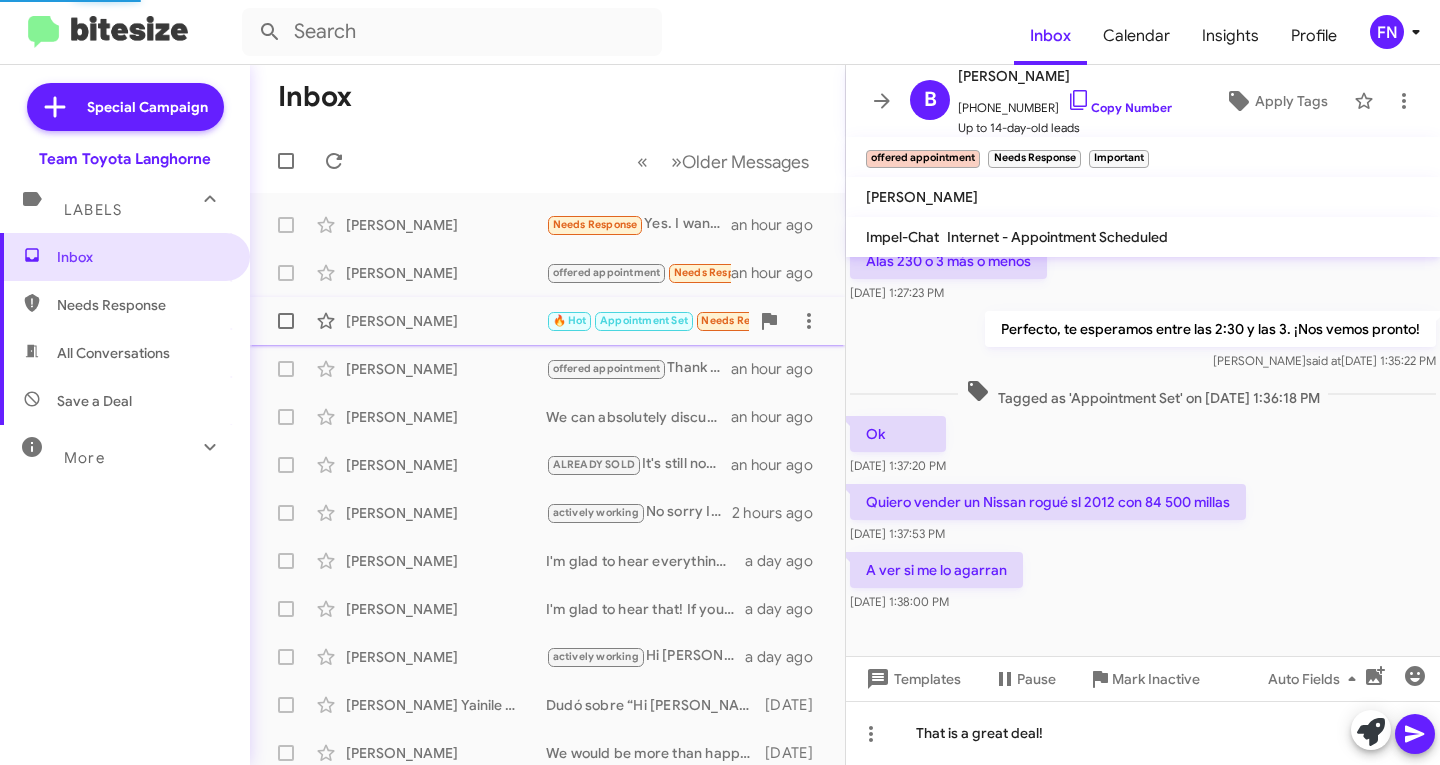 scroll, scrollTop: 174, scrollLeft: 0, axis: vertical 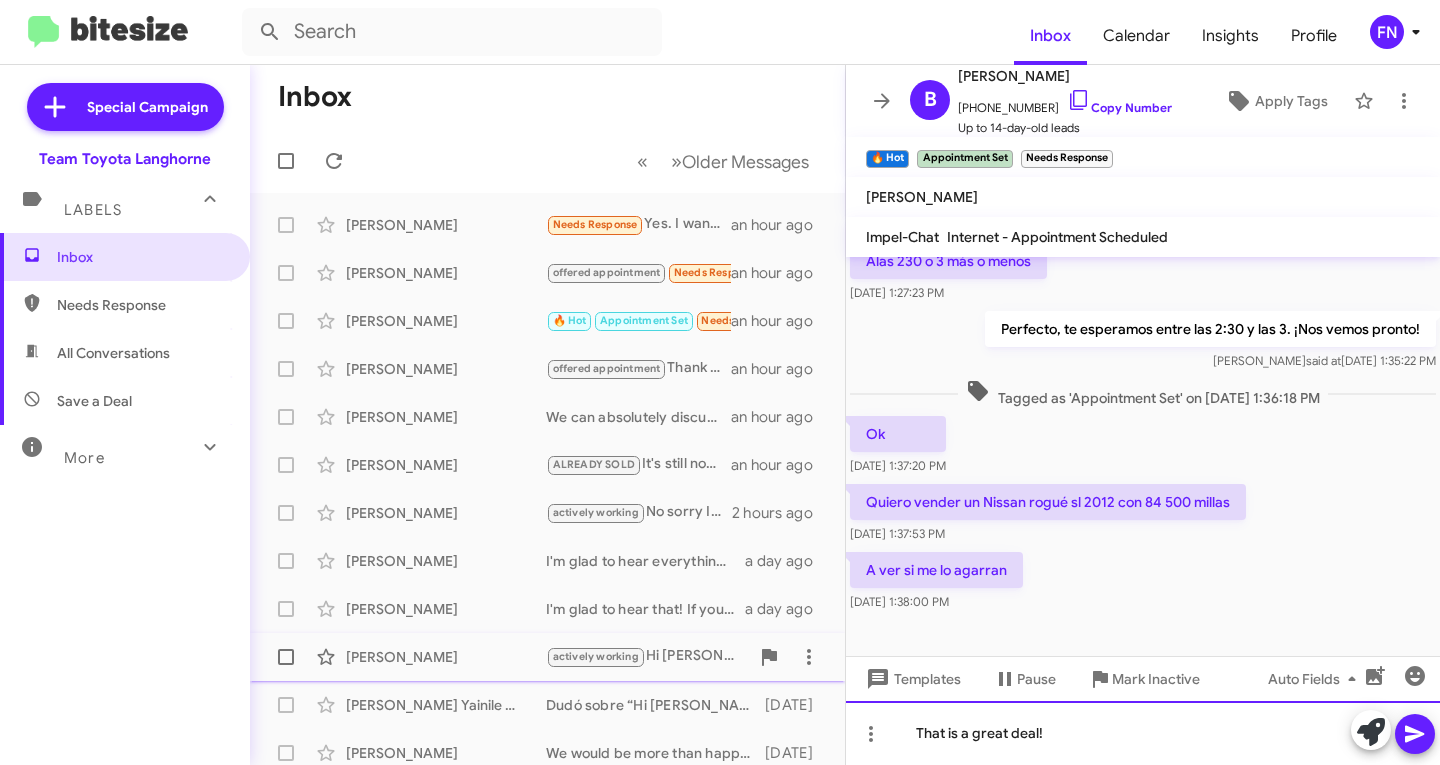 drag, startPoint x: 1233, startPoint y: 718, endPoint x: 579, endPoint y: 678, distance: 655.2221 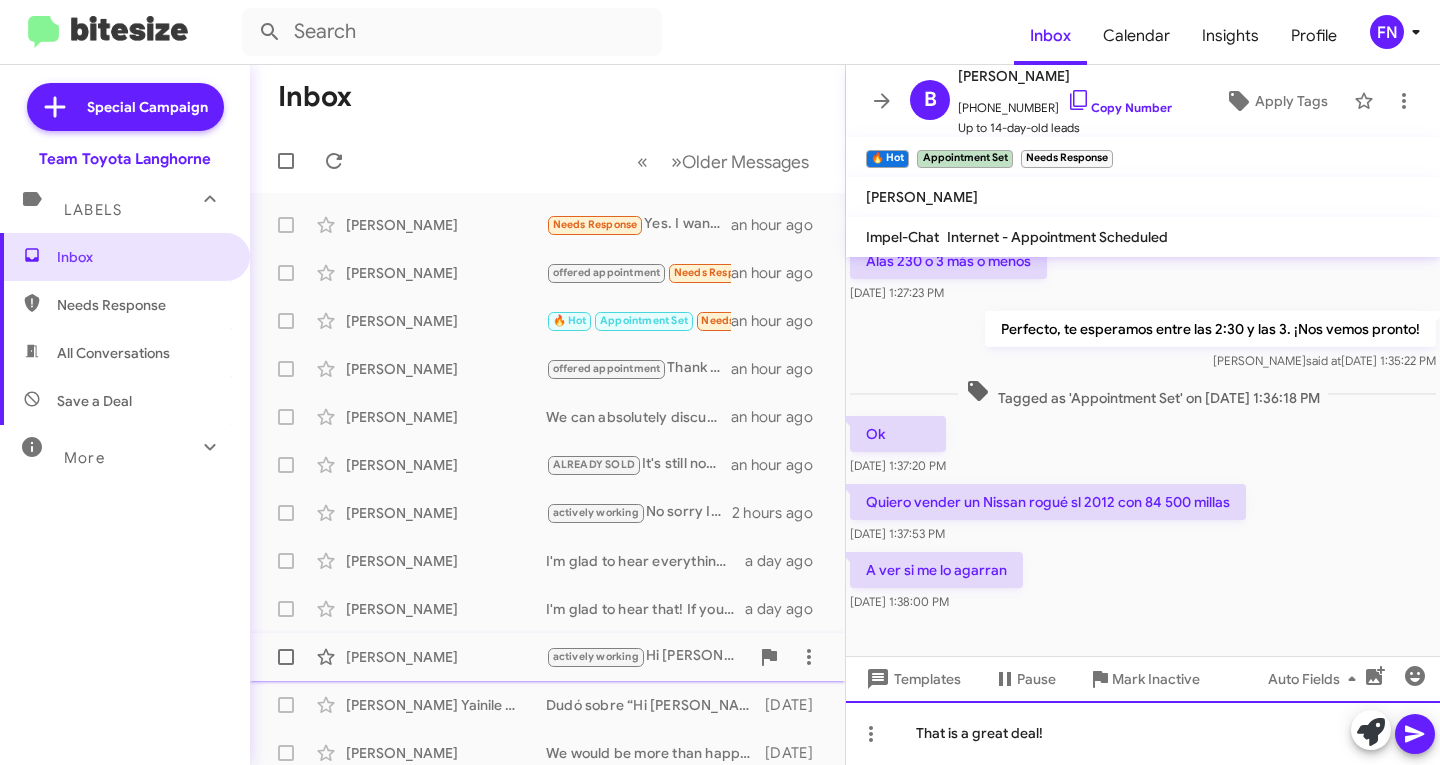 click on "Inbox   « Previous » Next   Older Messages   [PERSON_NAME]  Needs Response   Yes. I want to buy a grand highlander or sienna. Happy to trade in at right price and right deal on purchase.   an hour ago    [PERSON_NAME]  offered appointment   Needs Response   Important   I see another venza at [GEOGRAPHIC_DATA] for 41 k so u would have to go much lower   an hour ago    [PERSON_NAME]  🔥 Hot   Appointment Set   Needs Response   A ver si me lo agarran   an hour ago    [PERSON_NAME]  offered appointment   Thank you   an hour ago    [PERSON_NAME]  We can absolutely discuss buying your Rogue. Would you like to schedule a free appraisal to evaluate it?   an hour ago    [PERSON_NAME]  ALREADY SOLD   It's still not there?   an hour ago    [PERSON_NAME]  actively working   No sorry I will have to call back to reschedule i have a family emergency,  thanks   2 hours ago    [PERSON_NAME]  a day ago    [PERSON_NAME]  a day ago    [PERSON_NAME]  actively working   a day ago    [PERSON_NAME] Yainile De Las [PERSON_NAME]" 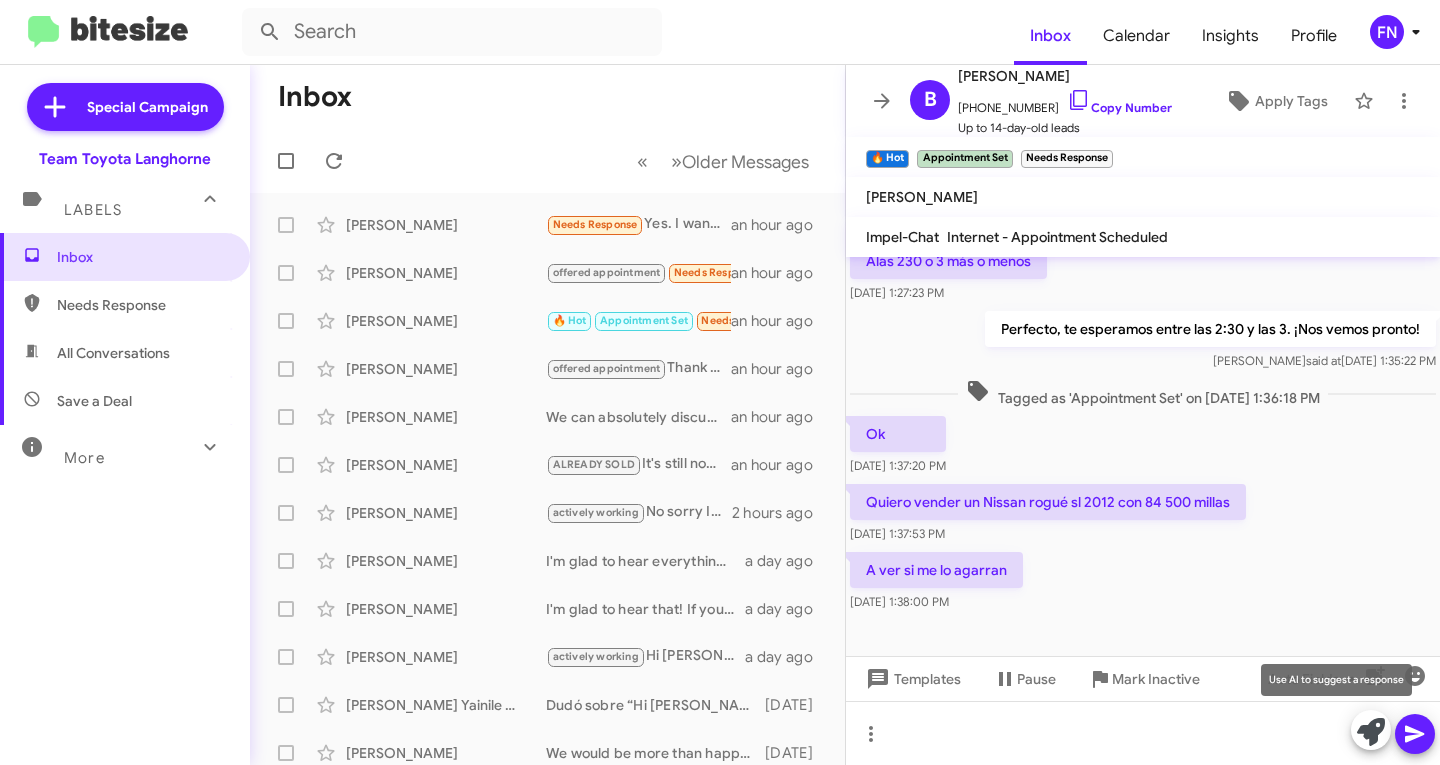 click 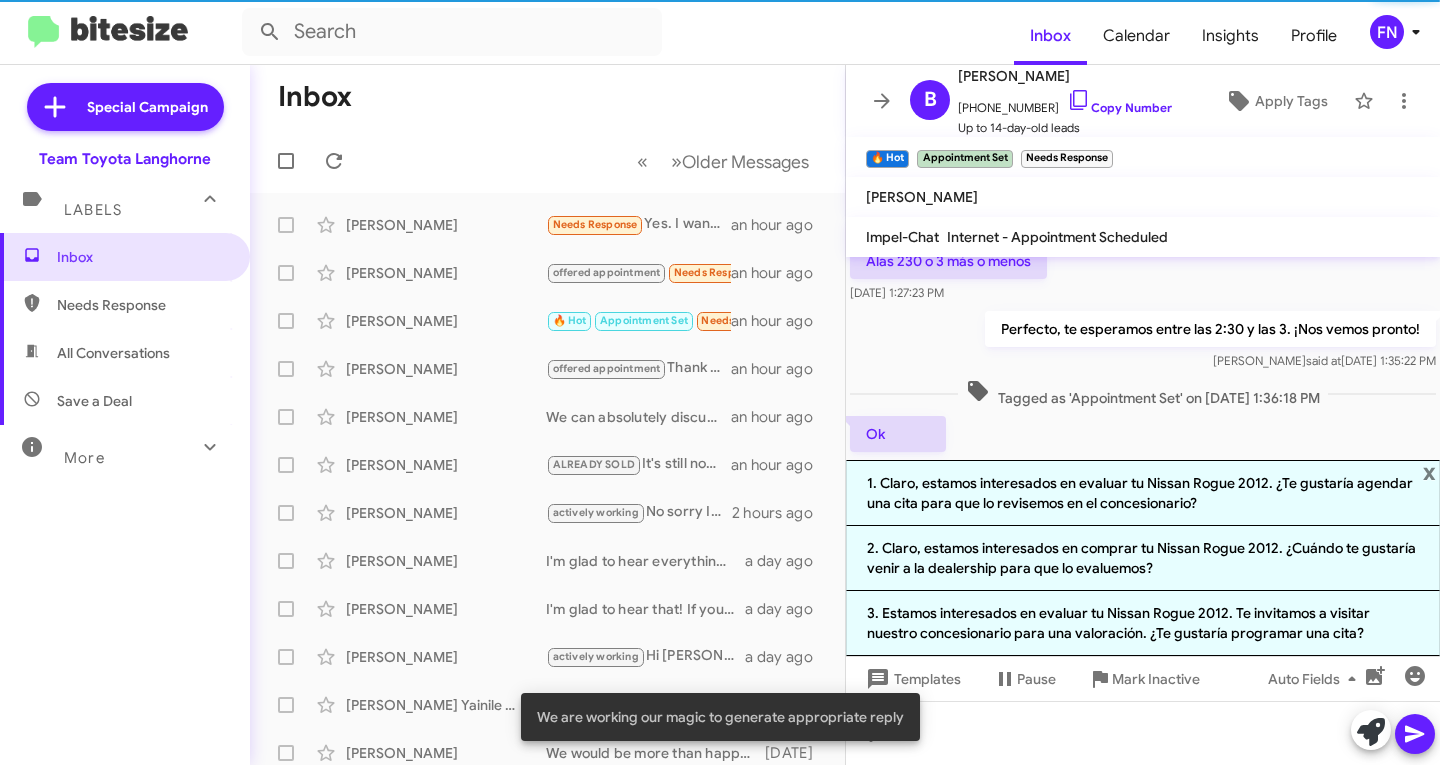 scroll, scrollTop: 314, scrollLeft: 0, axis: vertical 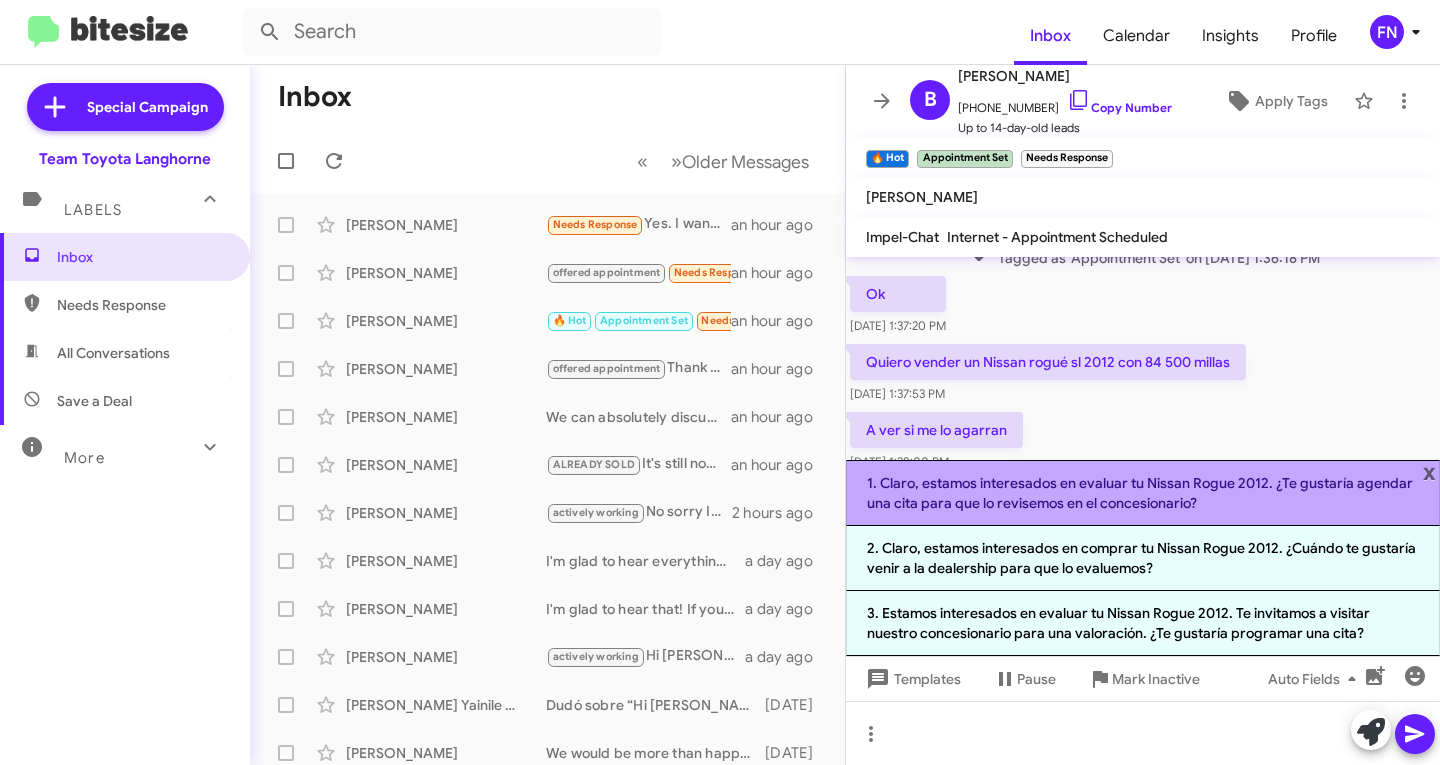click on "1. Claro, estamos interesados en evaluar tu Nissan Rogue 2012. ¿Te gustaría agendar una cita para que lo revisemos en el concesionario?" 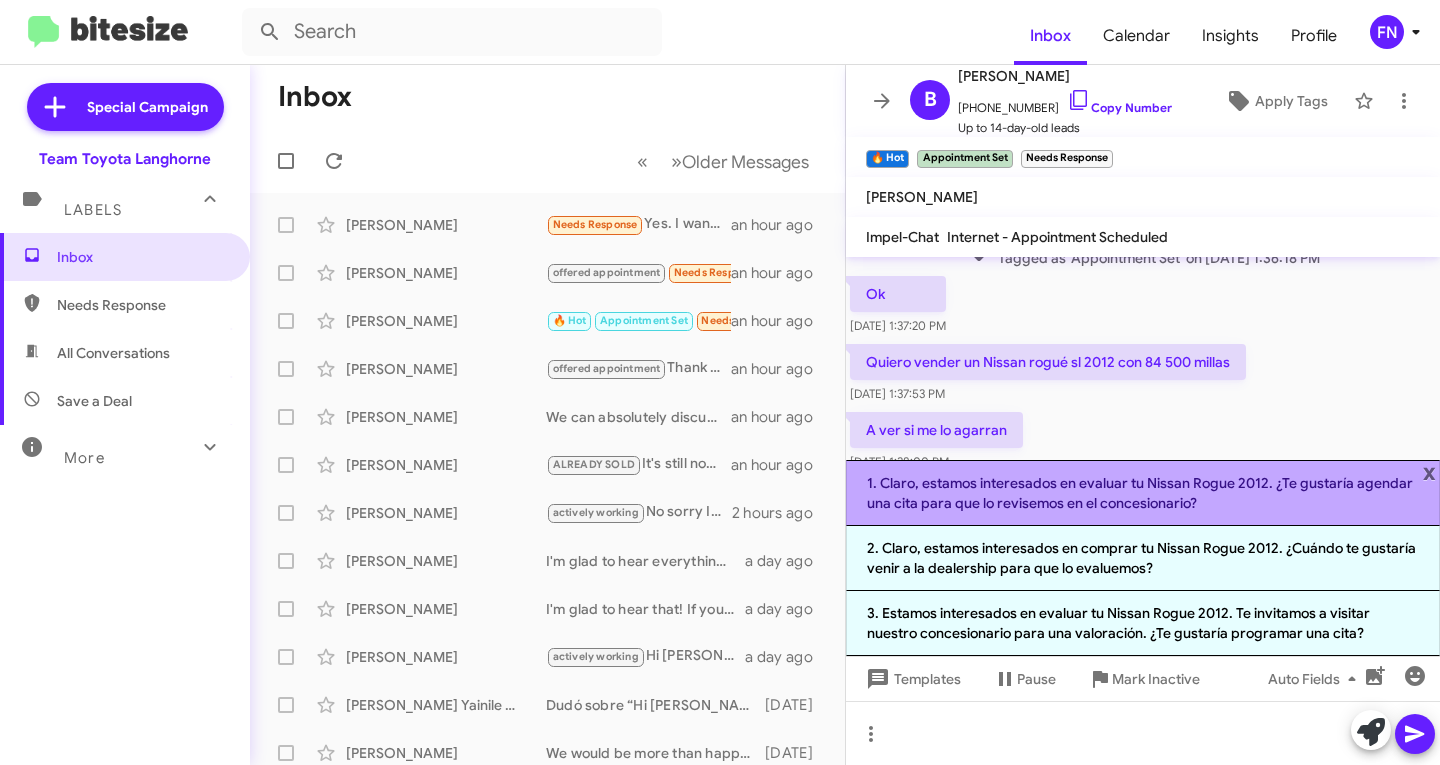 scroll, scrollTop: 214, scrollLeft: 0, axis: vertical 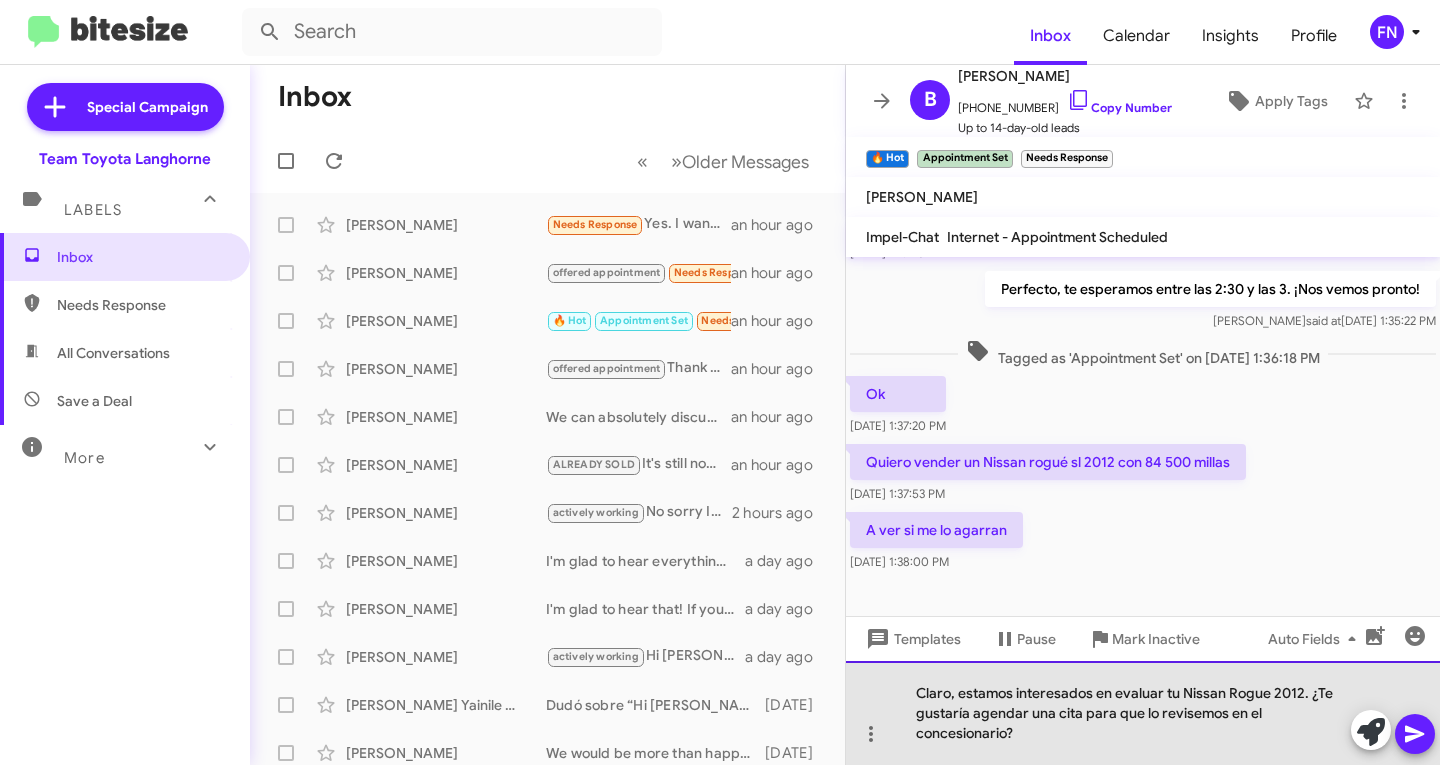 drag, startPoint x: 1065, startPoint y: 743, endPoint x: 848, endPoint y: 694, distance: 222.46349 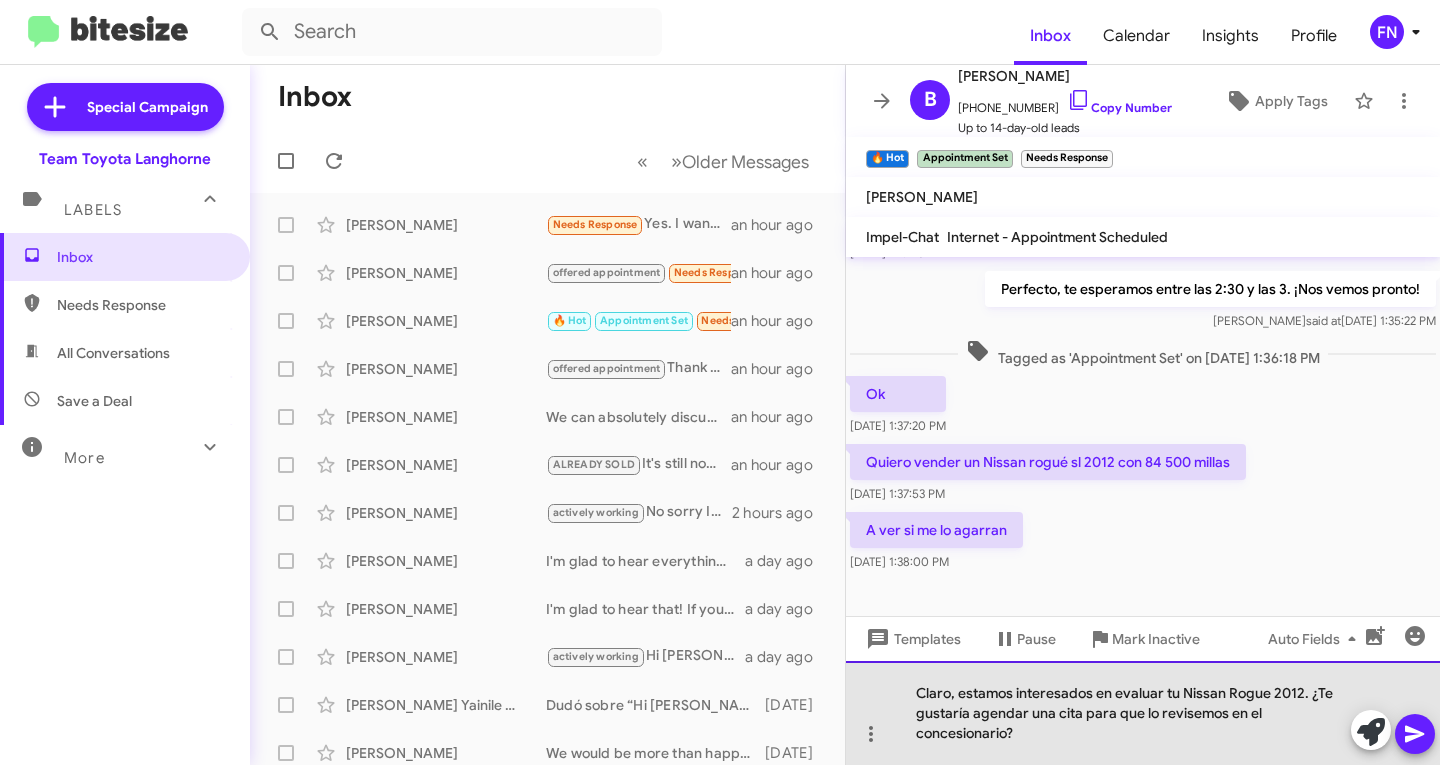 click on "Claro, estamos interesados en evaluar tu Nissan Rogue 2012. ¿Te gustaría agendar una cita para que lo revisemos en el concesionario?" 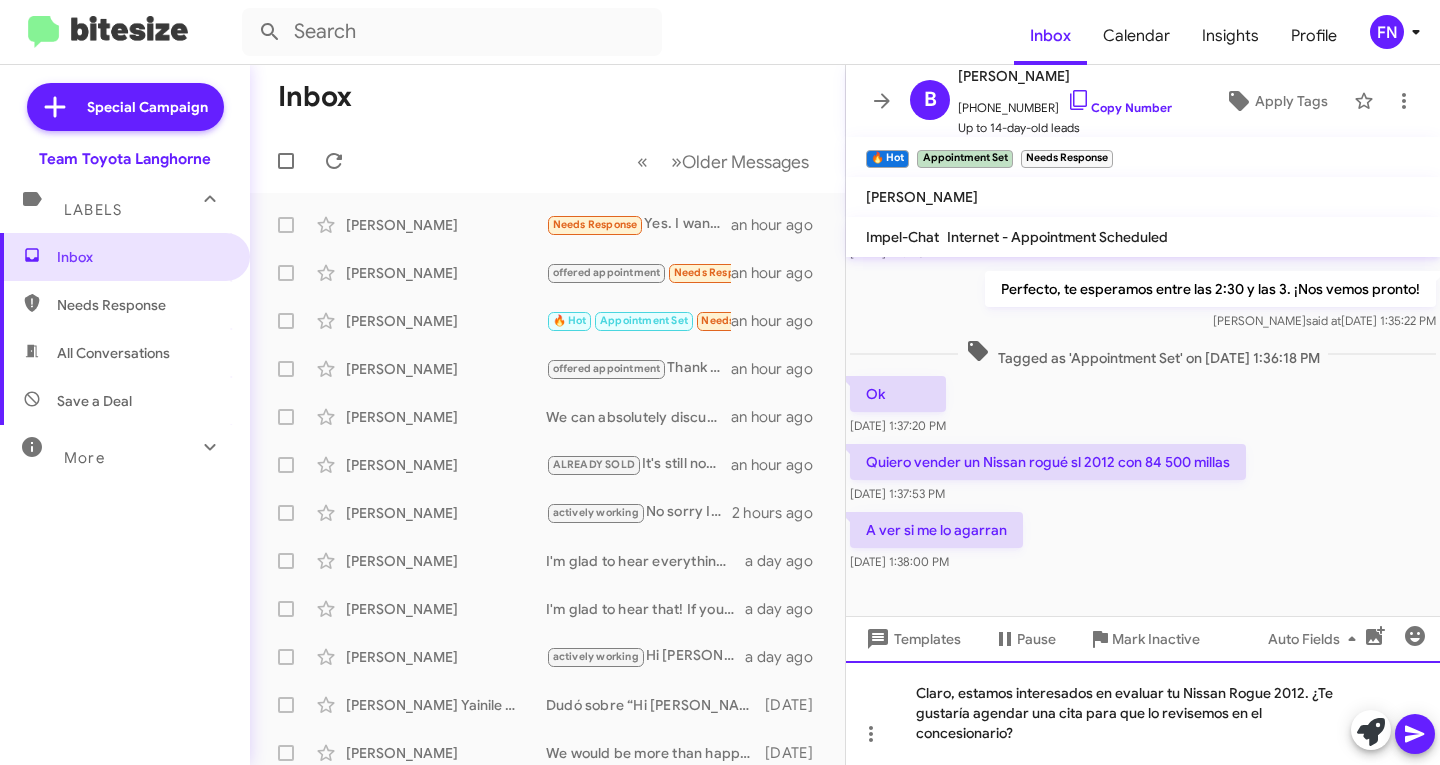 copy on "Claro, estamos interesados en evaluar tu Nissan Rogue 2012. ¿Te gustaría agendar una cita para que lo revisemos en el concesionario?" 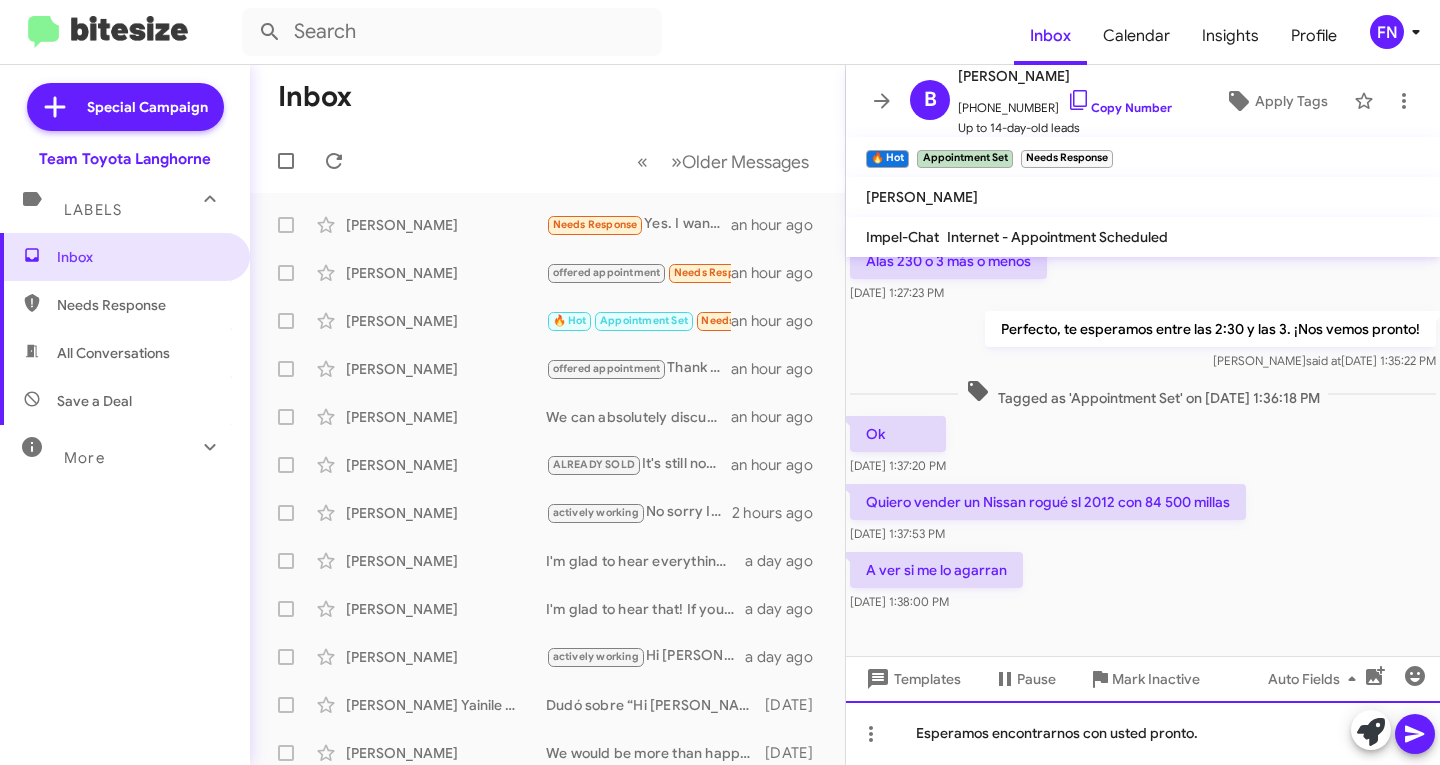 scroll, scrollTop: 174, scrollLeft: 0, axis: vertical 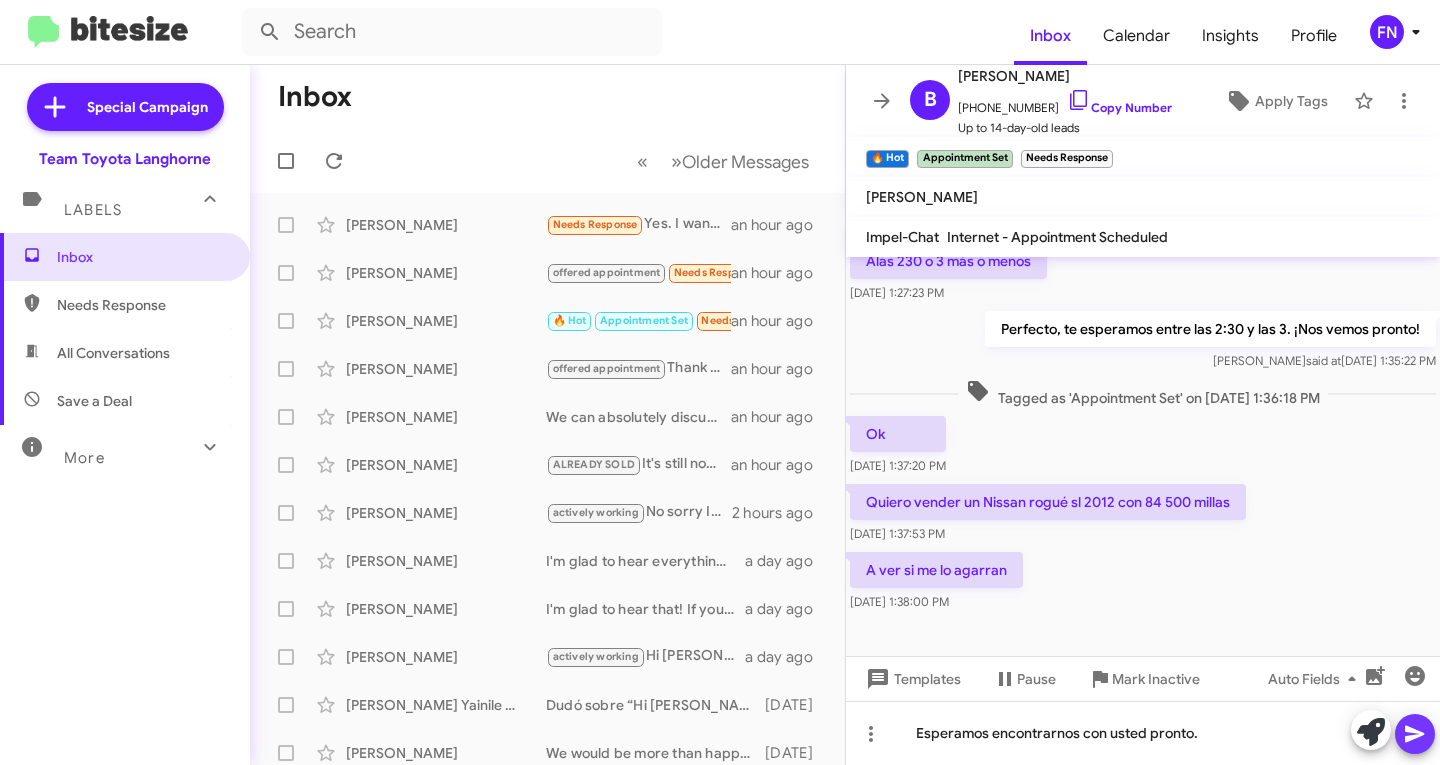 click 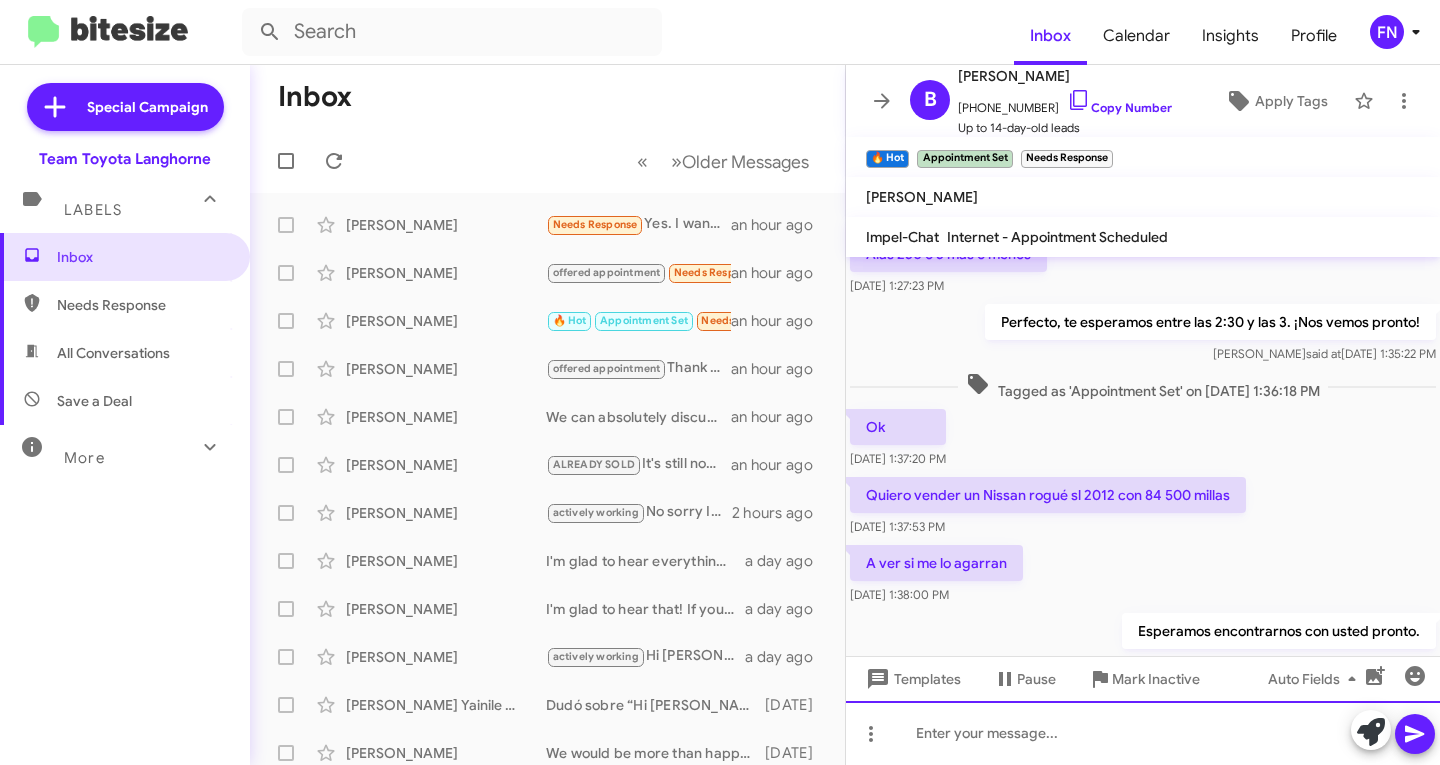 scroll, scrollTop: 247, scrollLeft: 0, axis: vertical 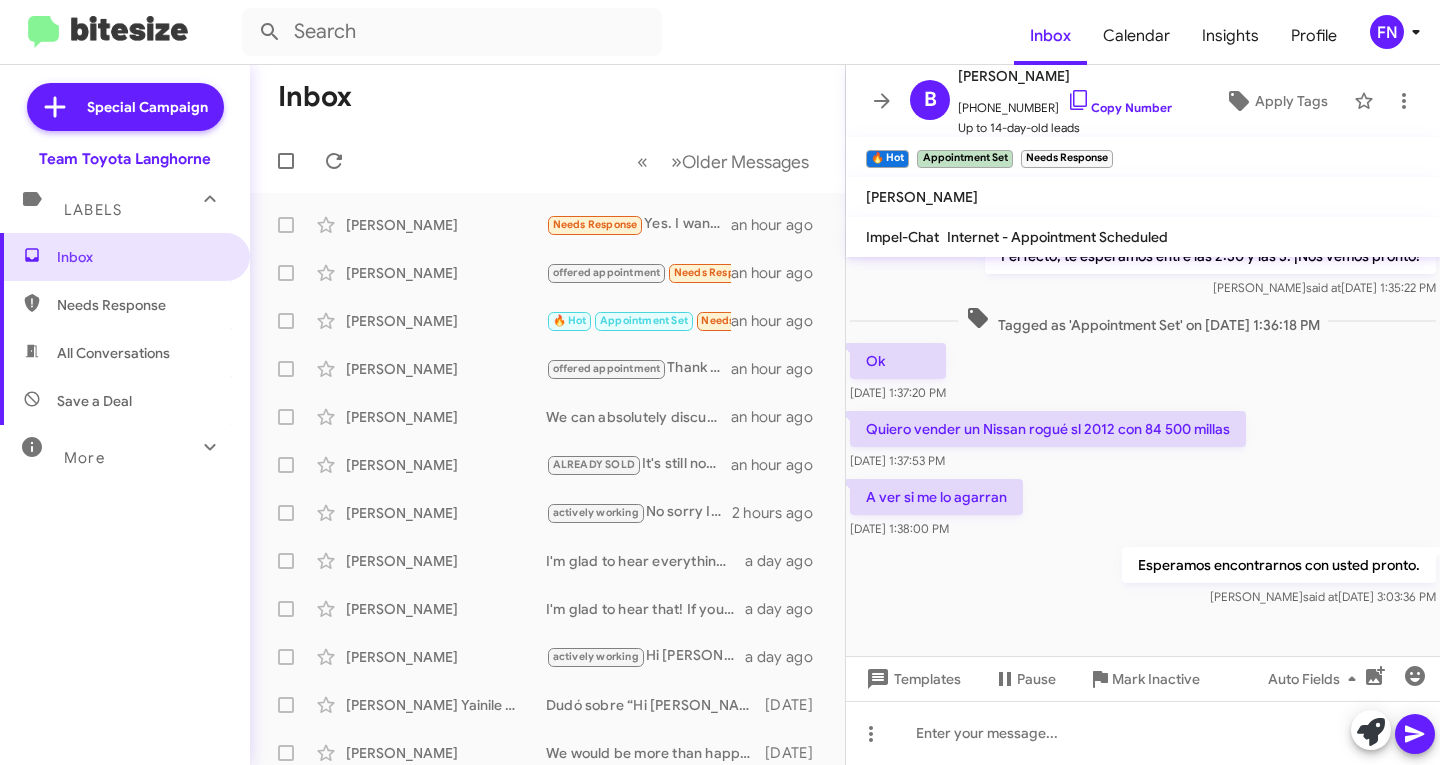 click on "« Previous » Next   Older Messages" 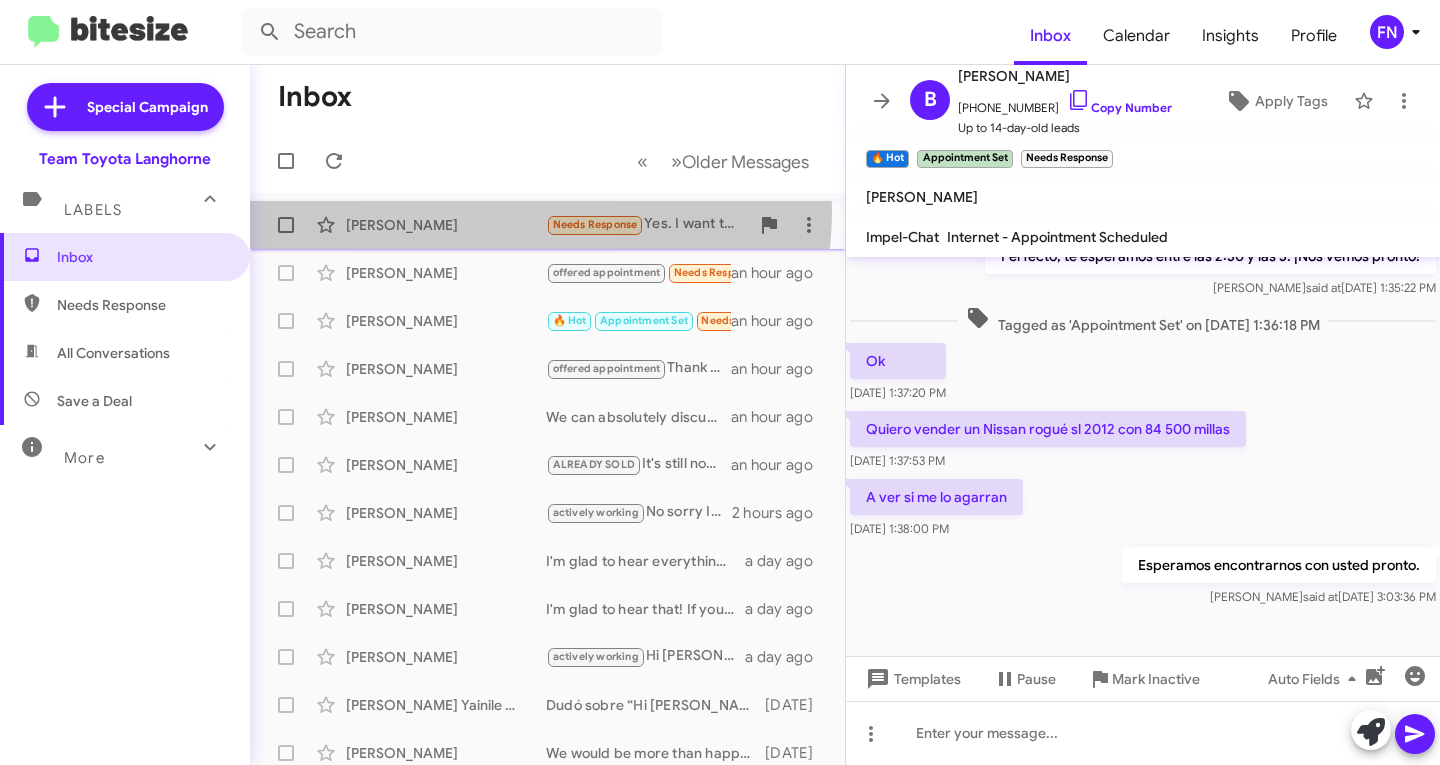 click on "[PERSON_NAME]  Needs Response   Yes. I want to buy a grand highlander or sienna. Happy to trade in at right price and right deal on purchase.   an hour ago" 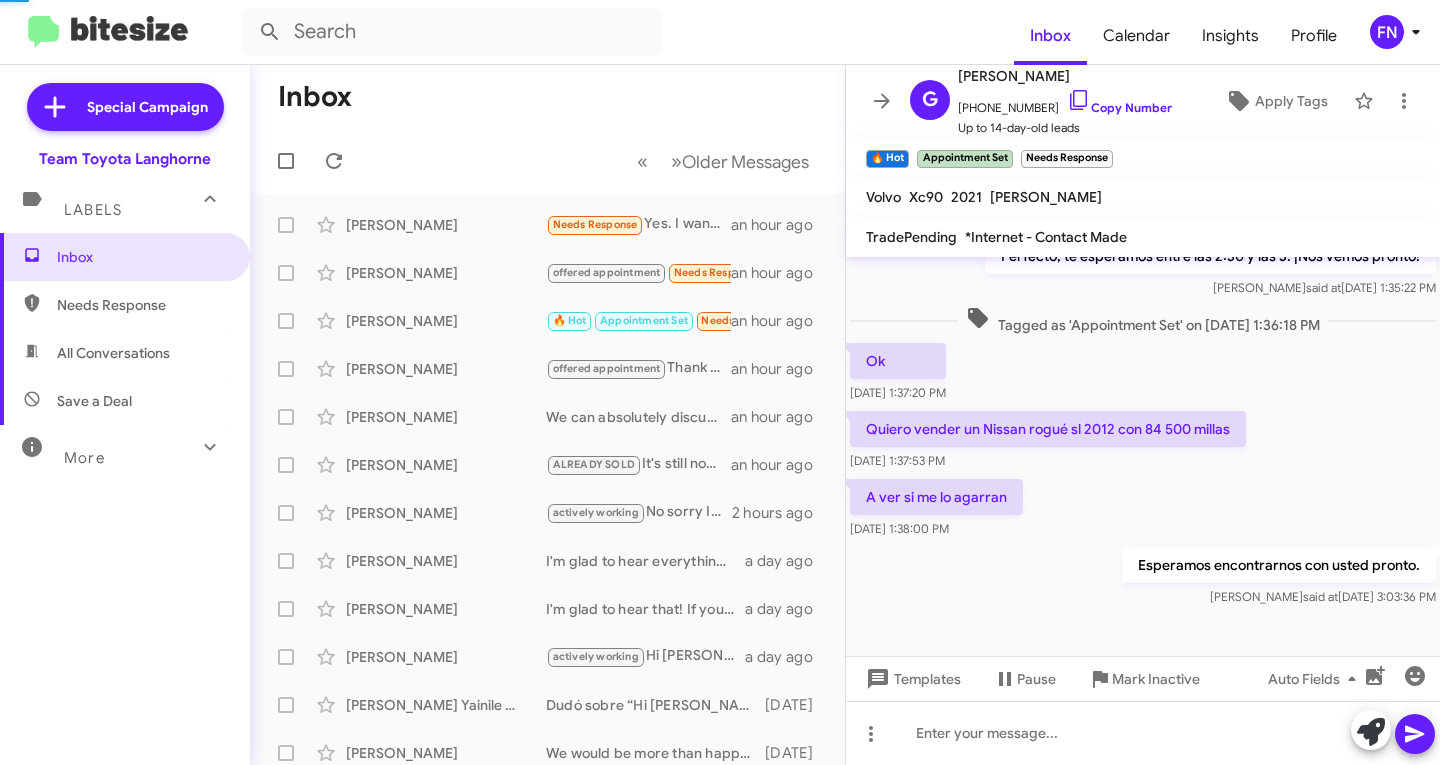 scroll, scrollTop: 0, scrollLeft: 0, axis: both 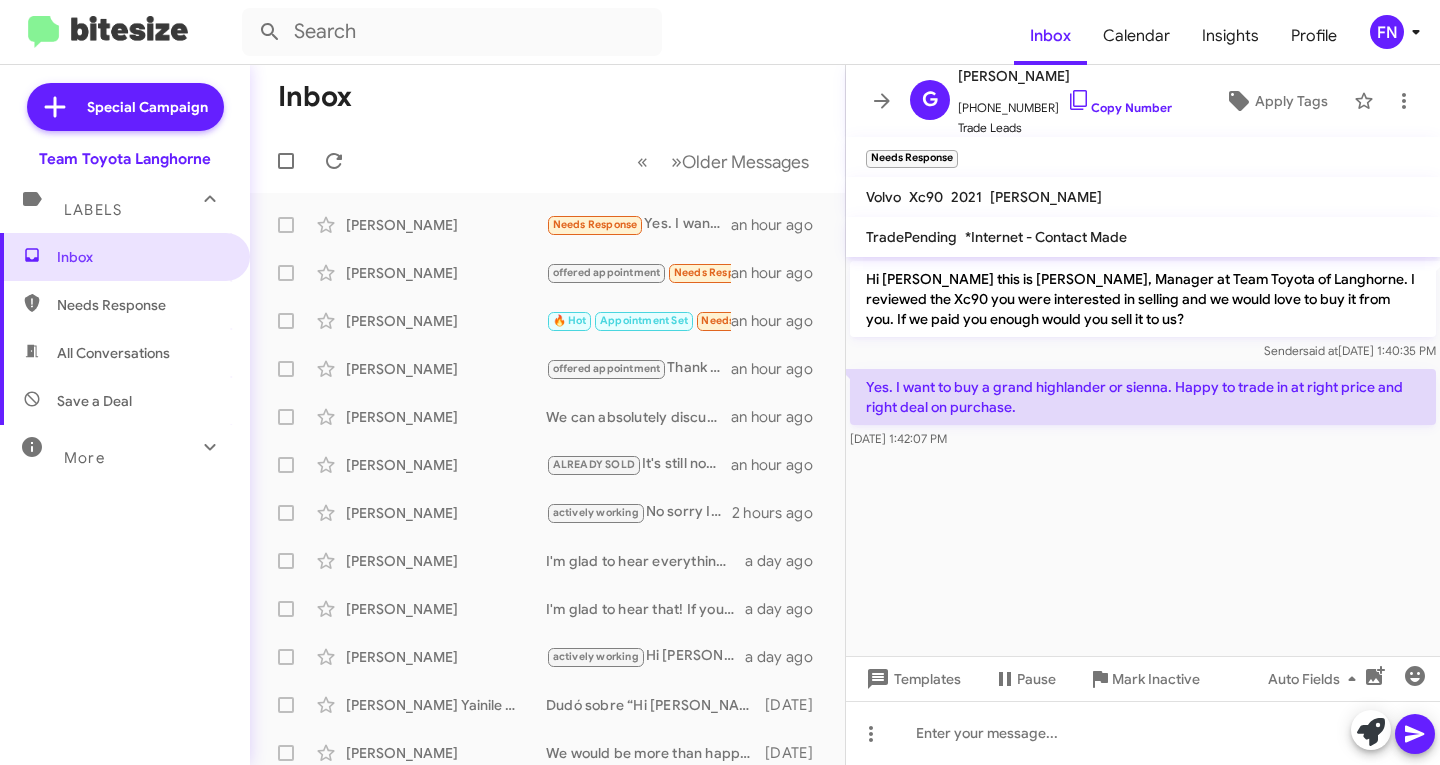 click 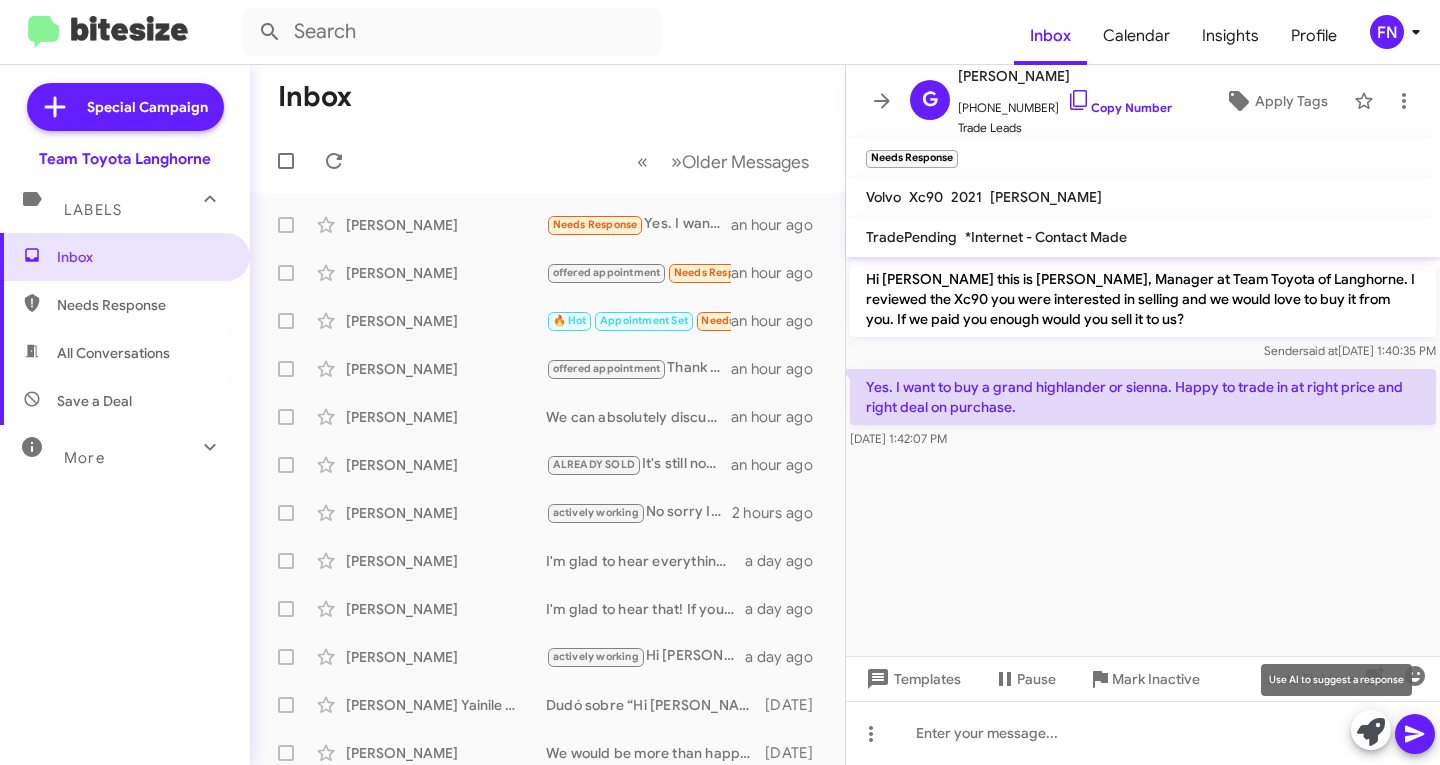 click 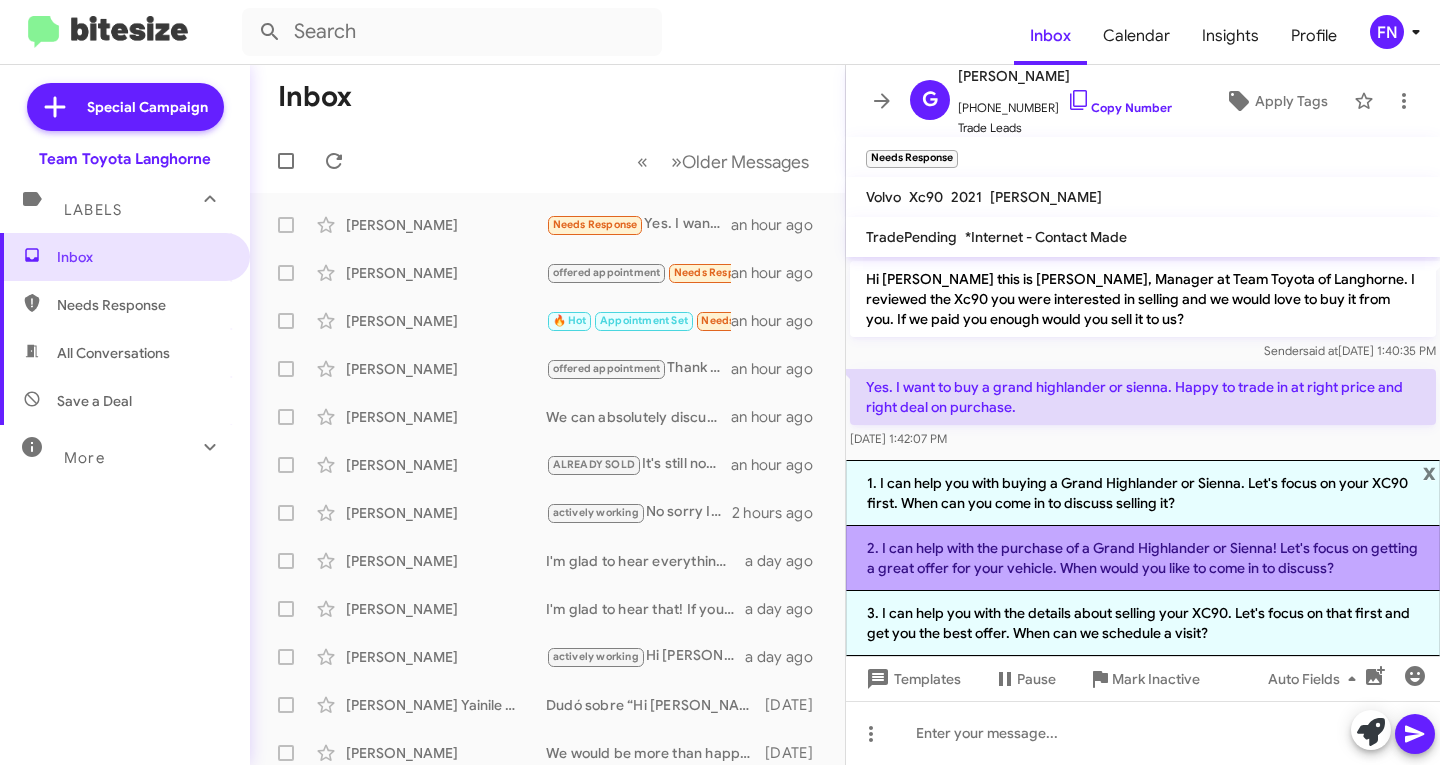 click on "2. I can help with the purchase of a Grand Highlander or Sienna! Let's focus on getting a great offer for your vehicle. When would you like to come in to discuss?" 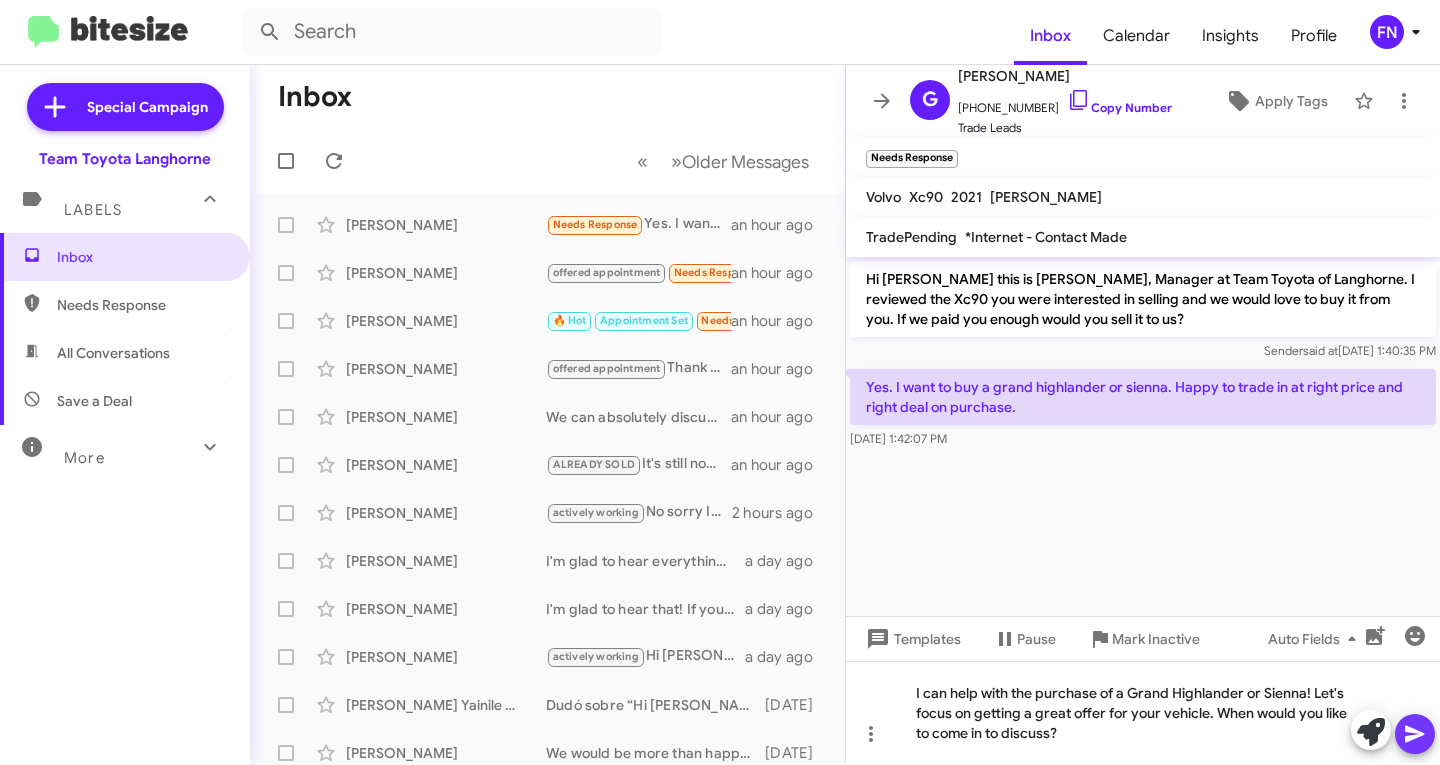 click 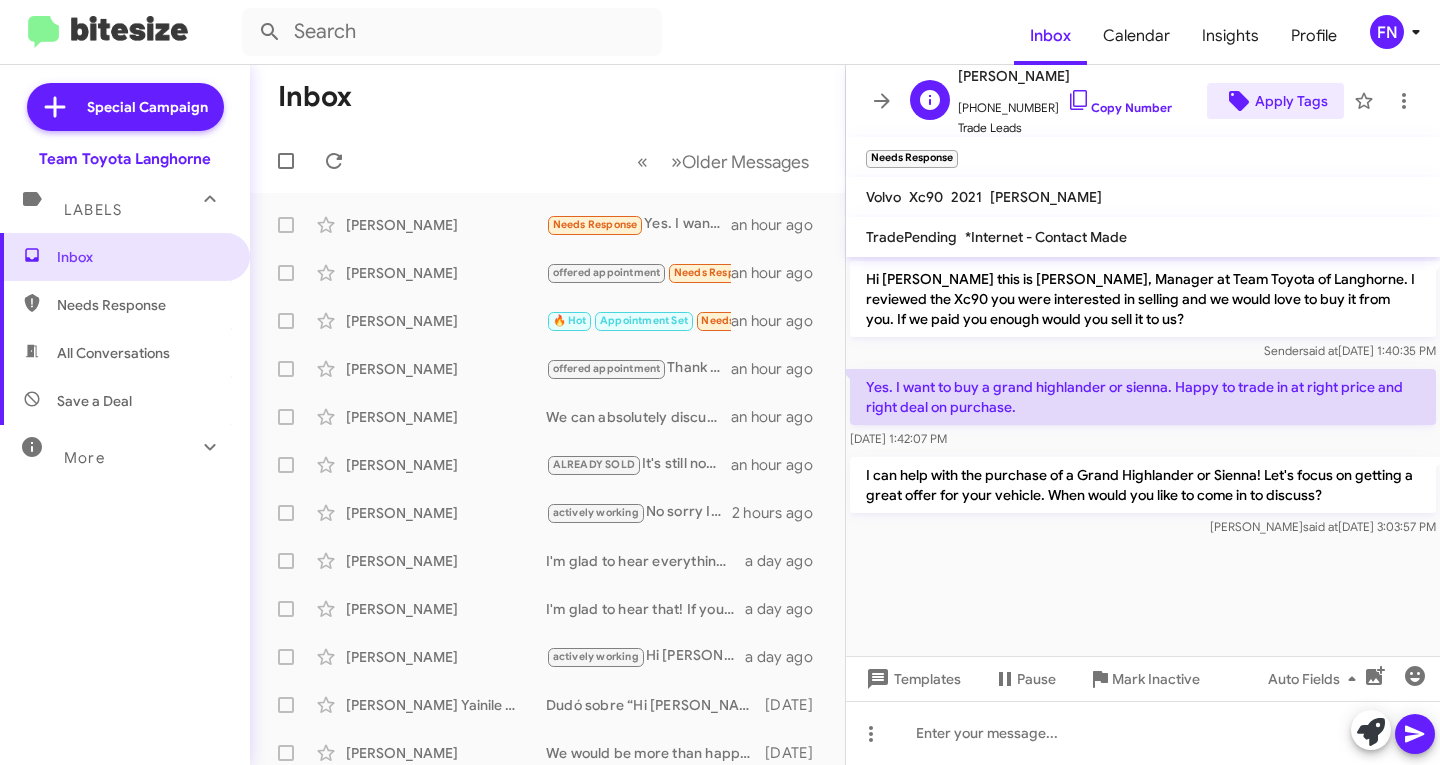 click on "Apply Tags" 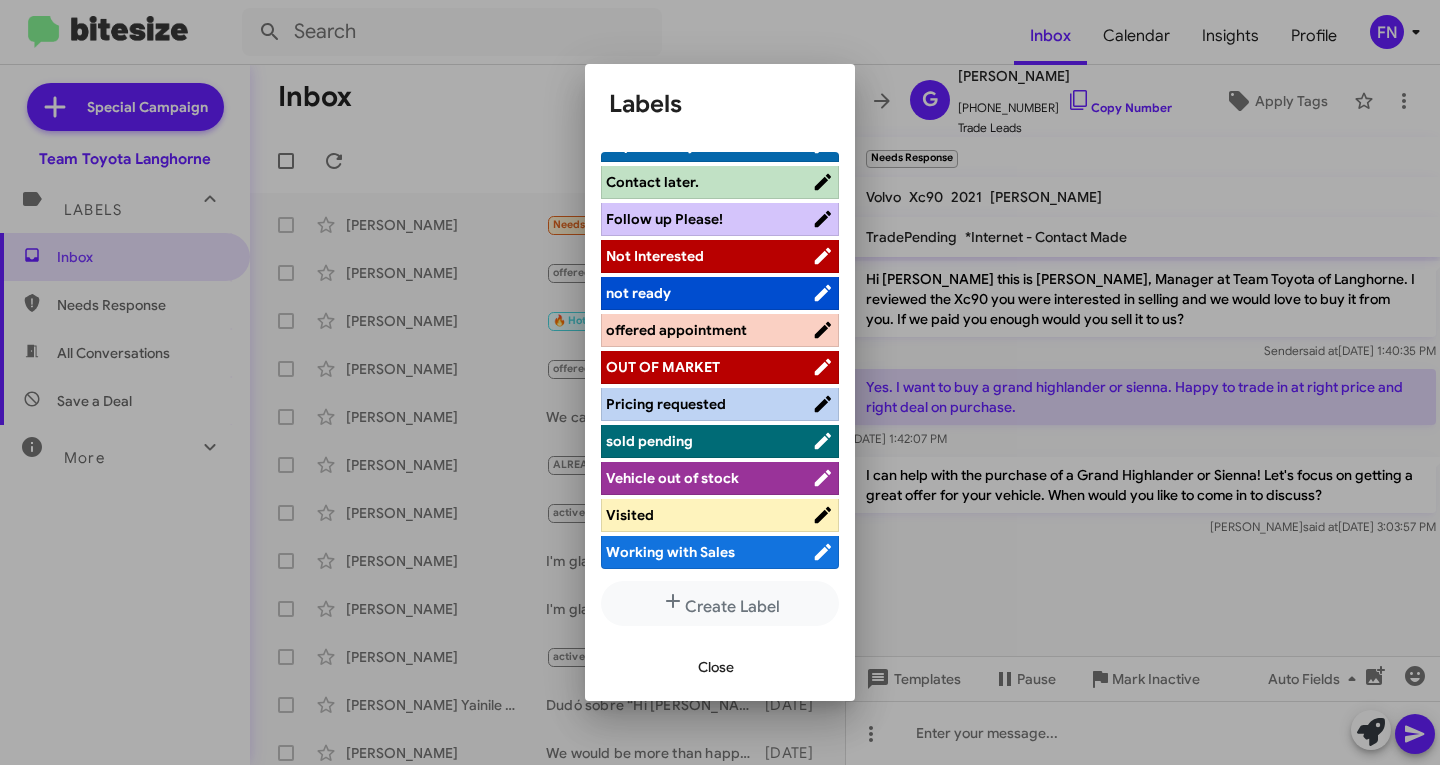 click on "offered appointment" at bounding box center [676, 330] 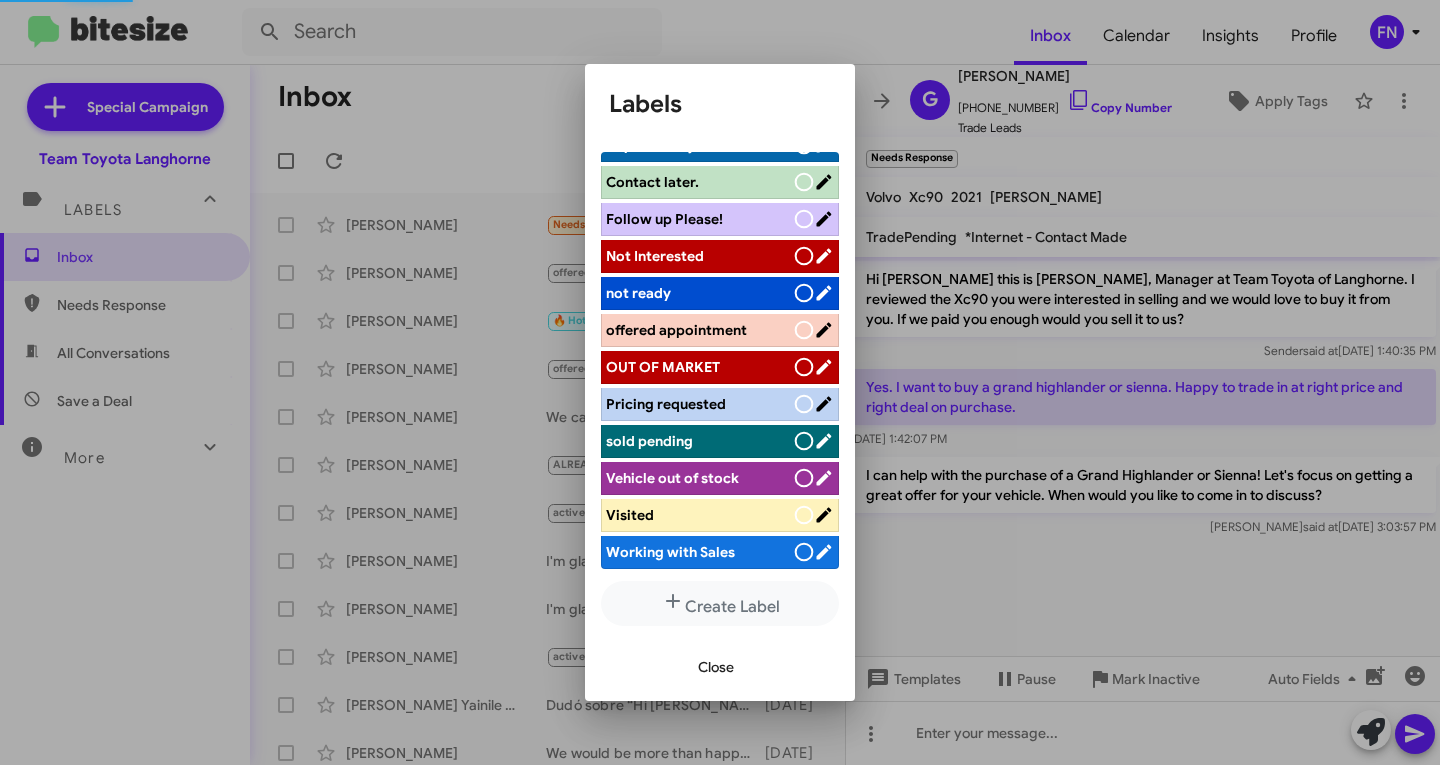 scroll, scrollTop: 283, scrollLeft: 0, axis: vertical 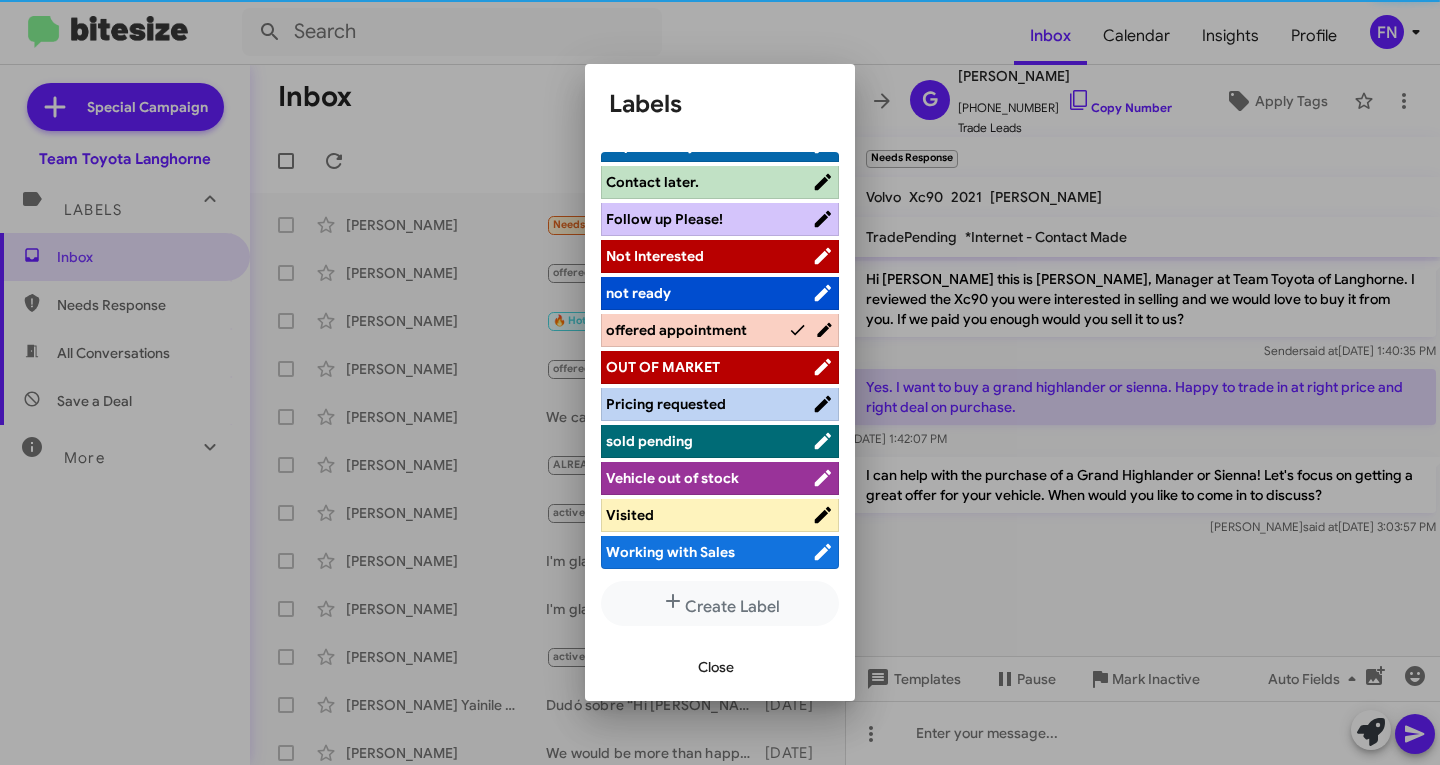 click on "Close" at bounding box center [716, 667] 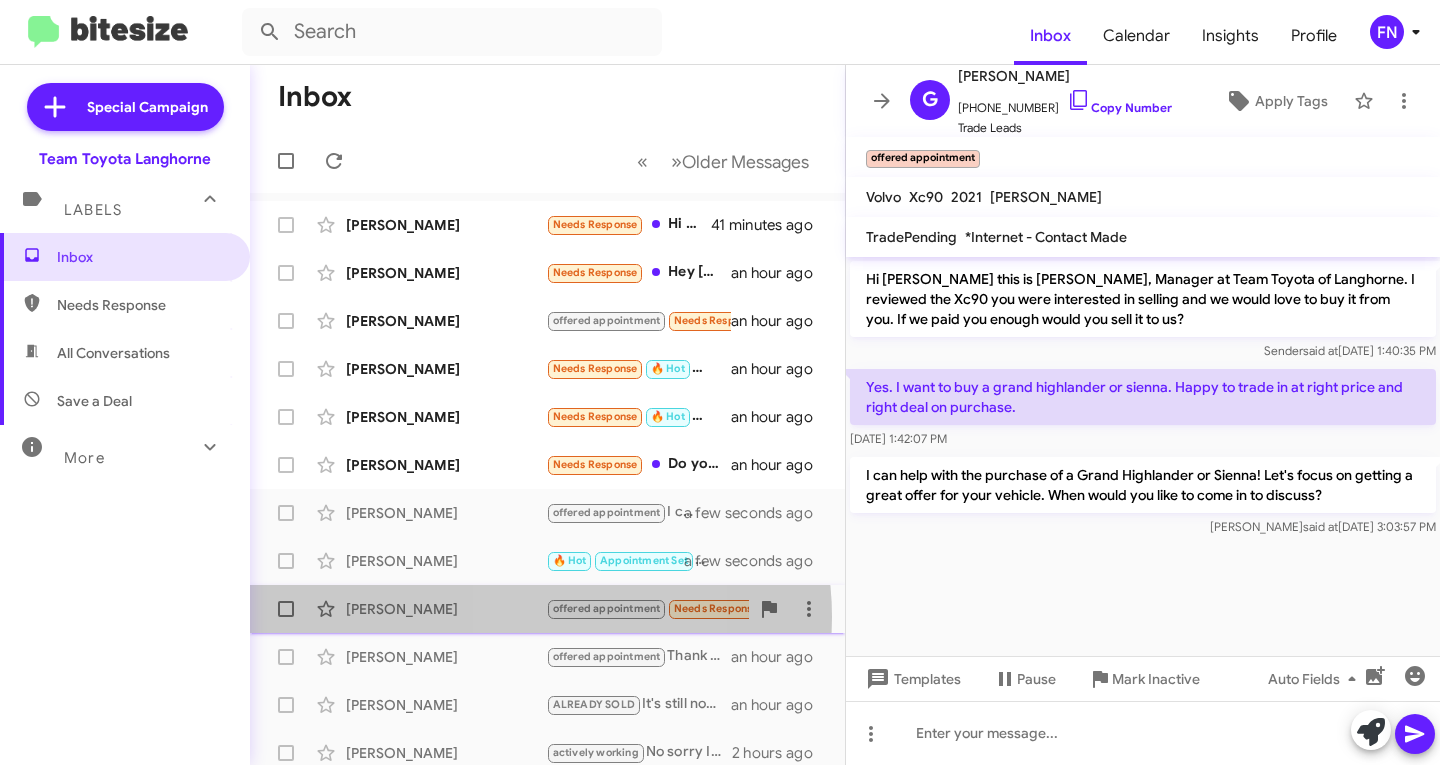 click on "[PERSON_NAME]" 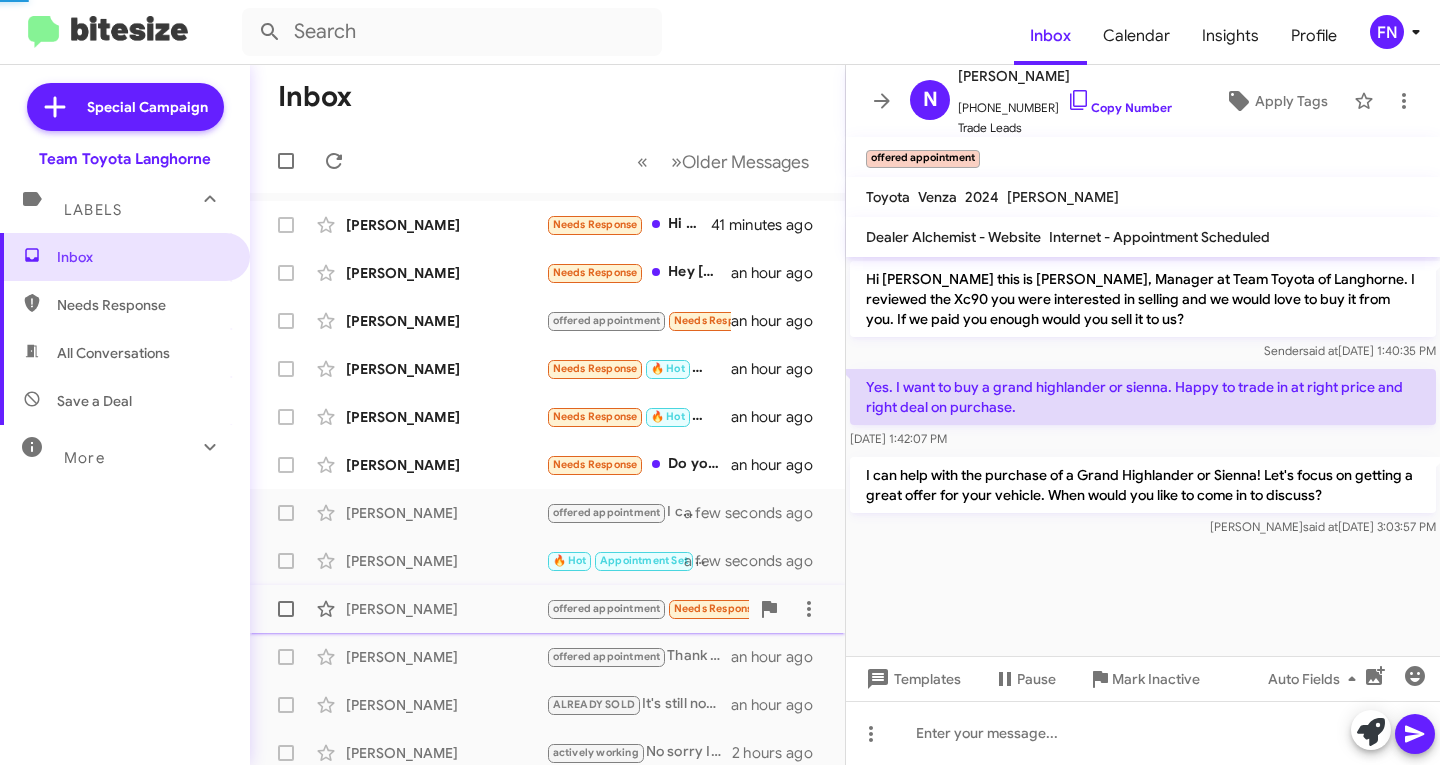 scroll, scrollTop: 314, scrollLeft: 0, axis: vertical 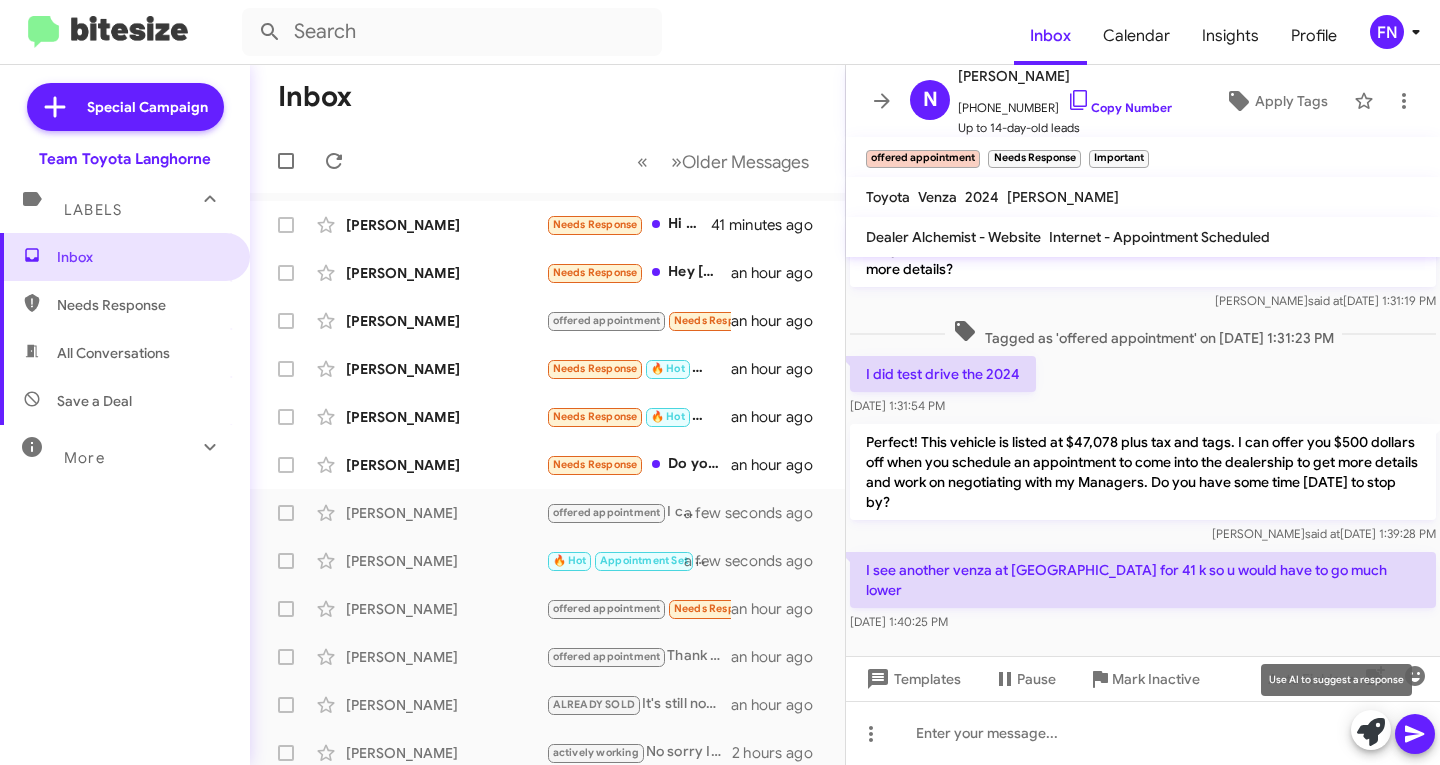 click 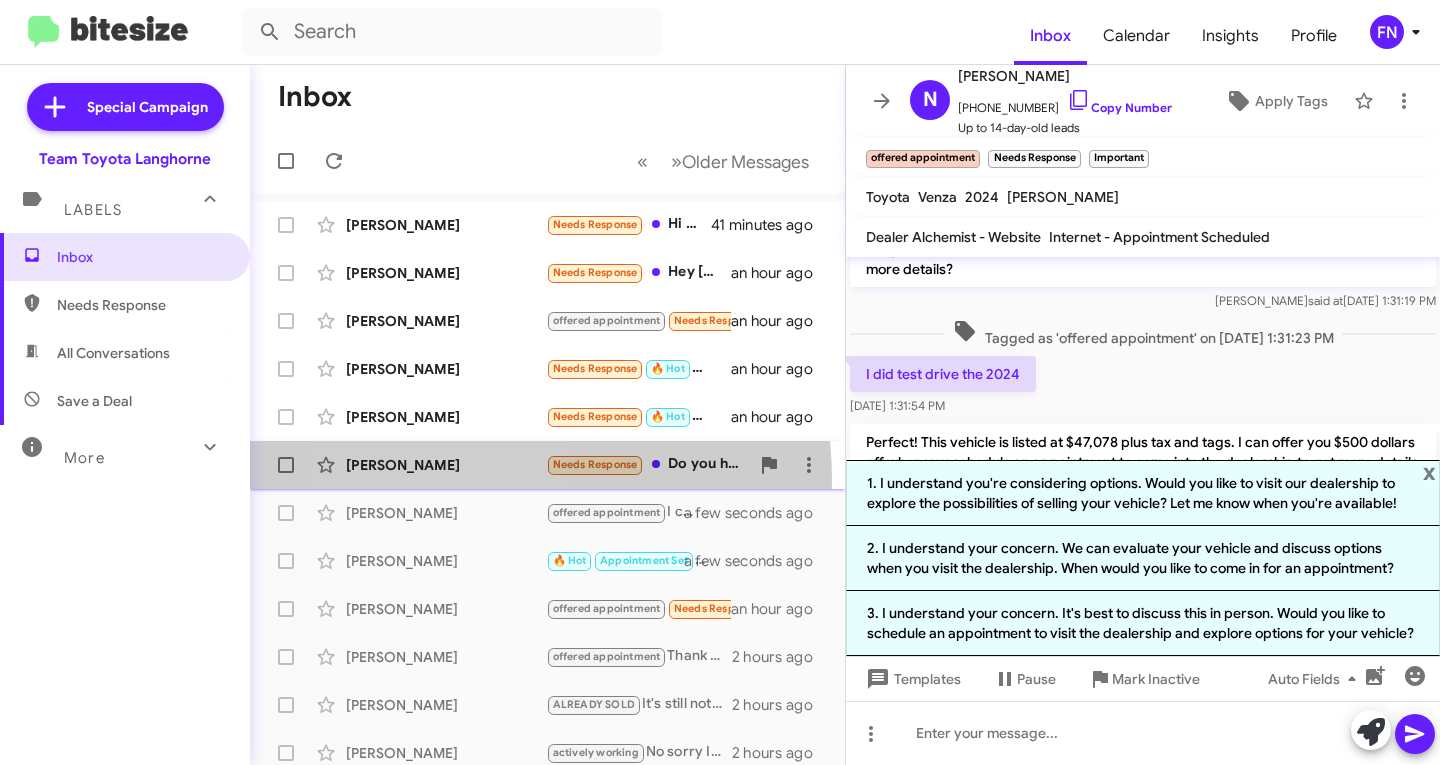 click on "[PERSON_NAME]  Needs Response   Do you have a 2025 Toyota sienna LE available?   an hour ago" 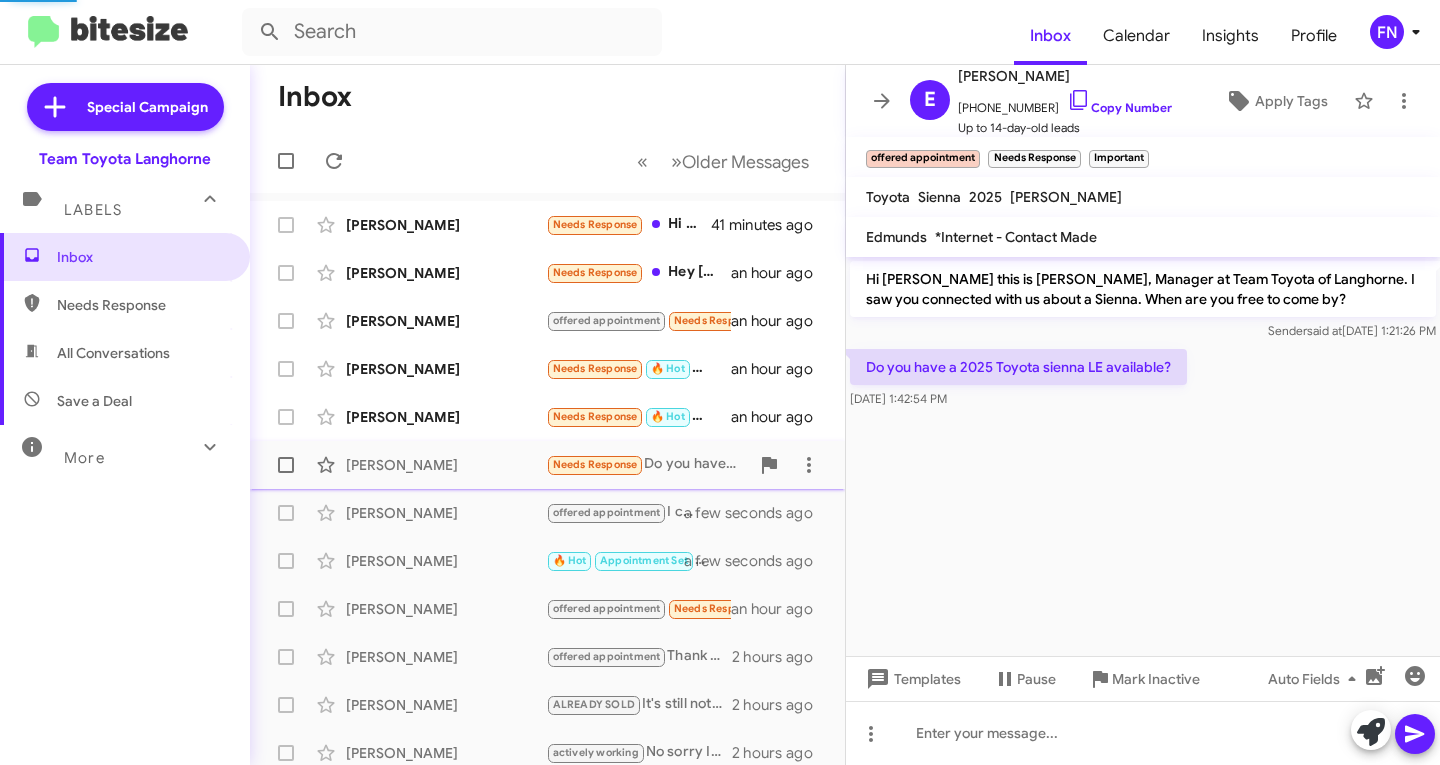scroll, scrollTop: 0, scrollLeft: 0, axis: both 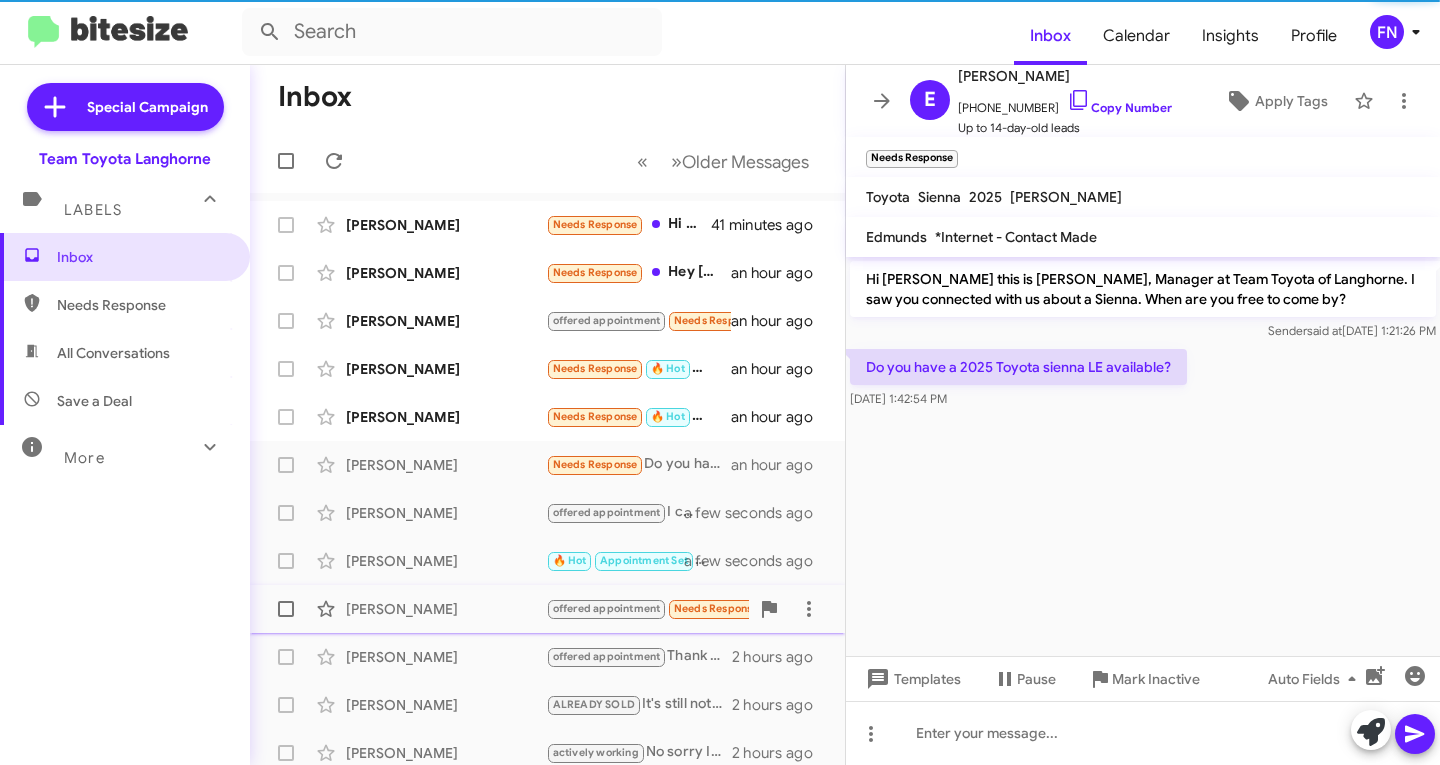 click on "[PERSON_NAME]  offered appointment   Needs Response   Important   I see another venza at [GEOGRAPHIC_DATA] for 41 k so u would have to go much lower   an hour ago" 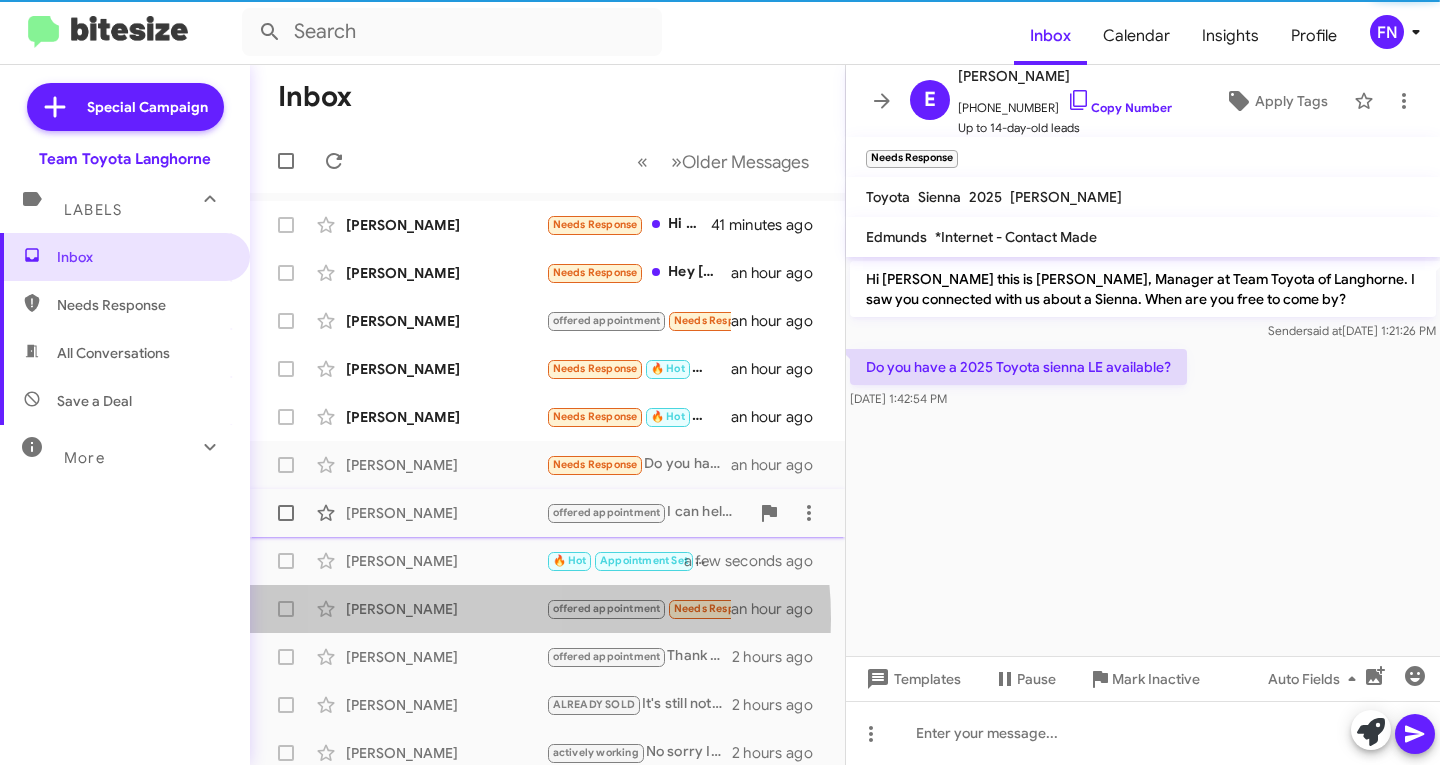 scroll, scrollTop: 314, scrollLeft: 0, axis: vertical 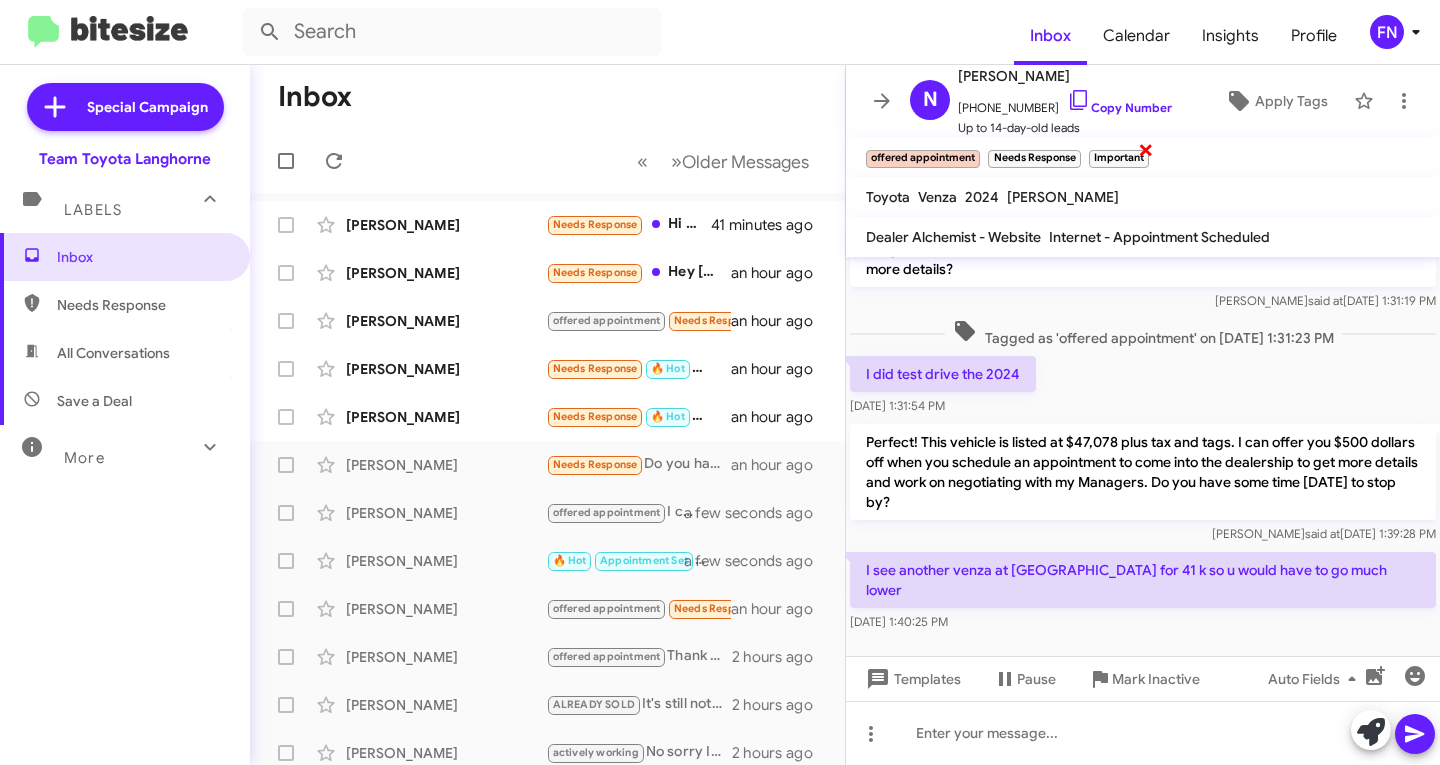 click on "×" 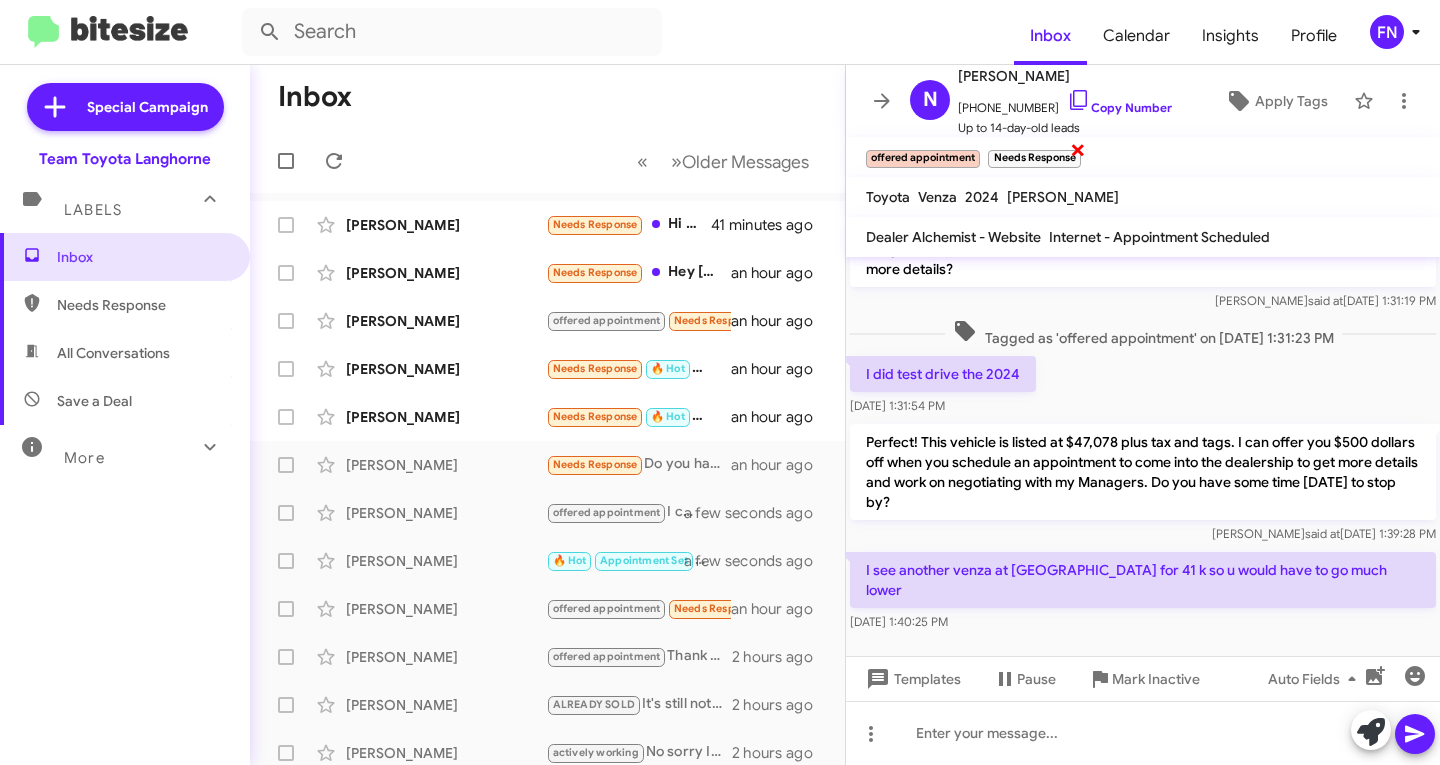 click on "×" 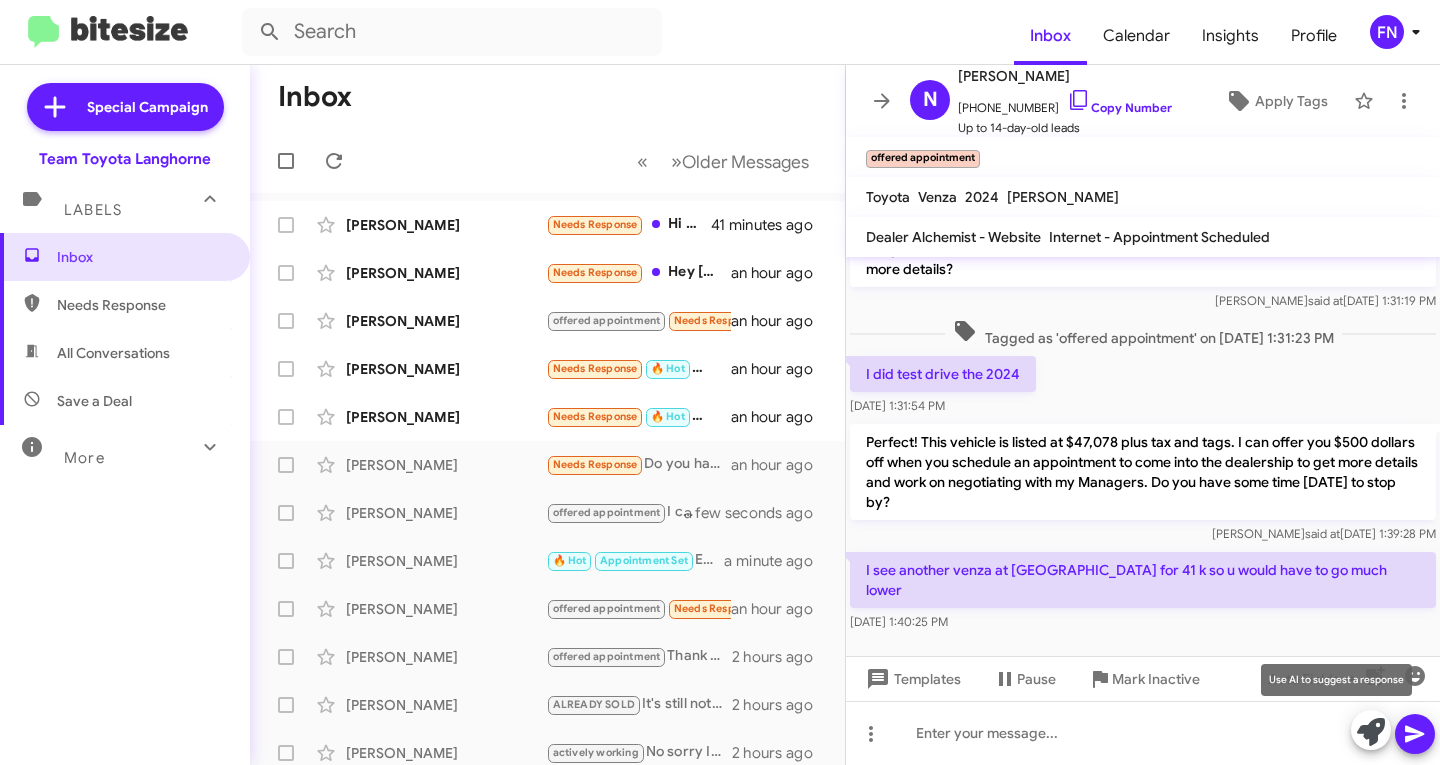 click 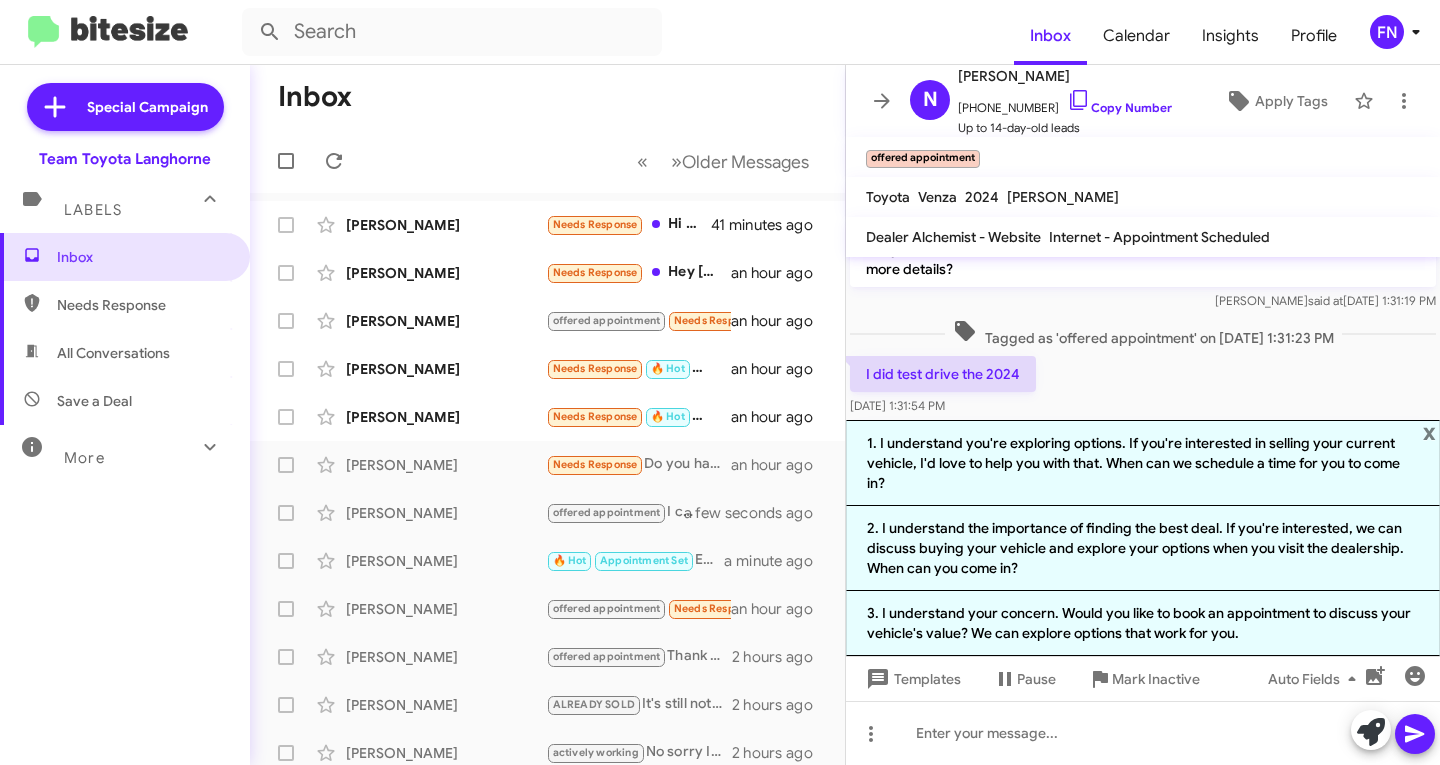 click on "2. I understand the importance of finding the best deal. If you're interested, we can discuss buying your vehicle and explore your options when you visit the dealership. When can you come in?" 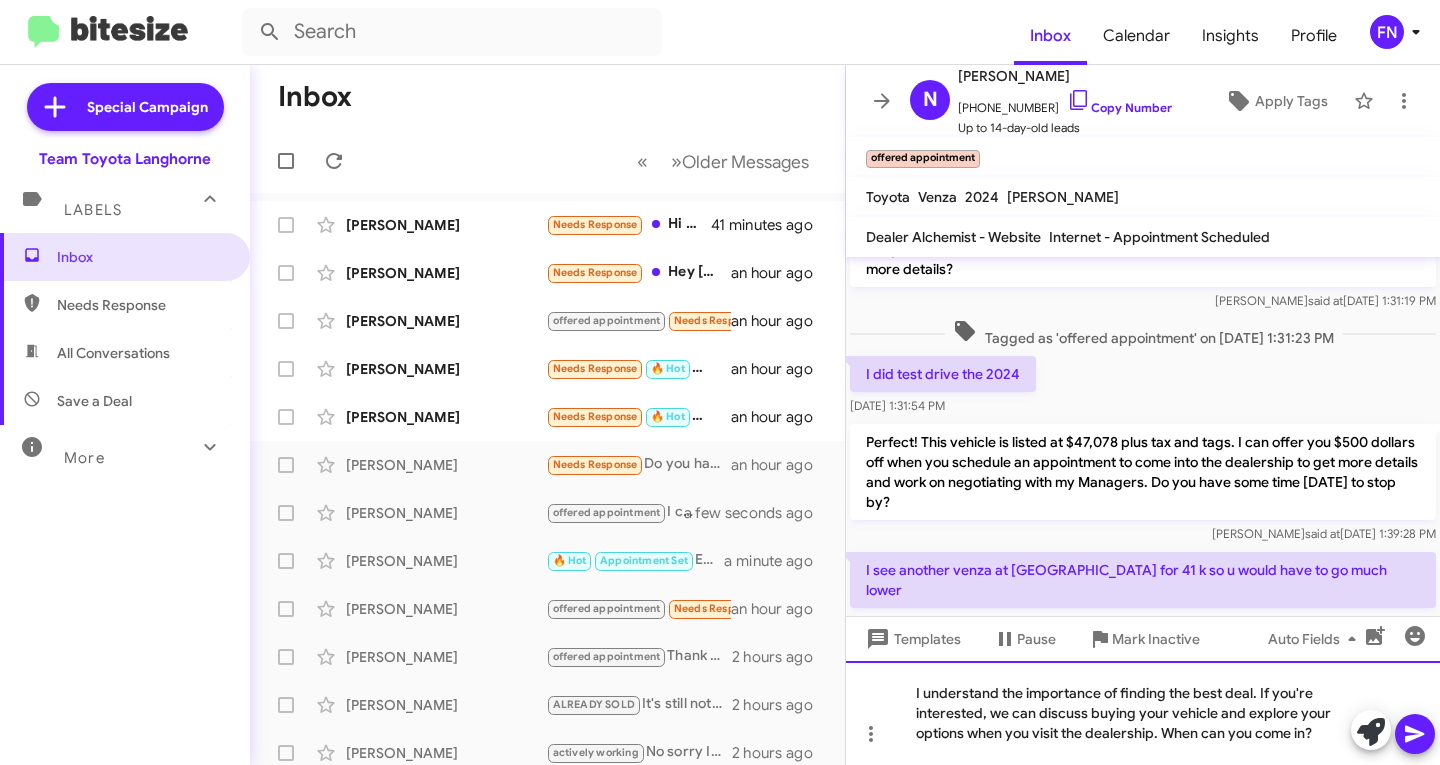 click on "I understand the importance of finding the best deal. If you're interested, we can discuss buying your vehicle and explore your options when you visit the dealership. When can you come in?" 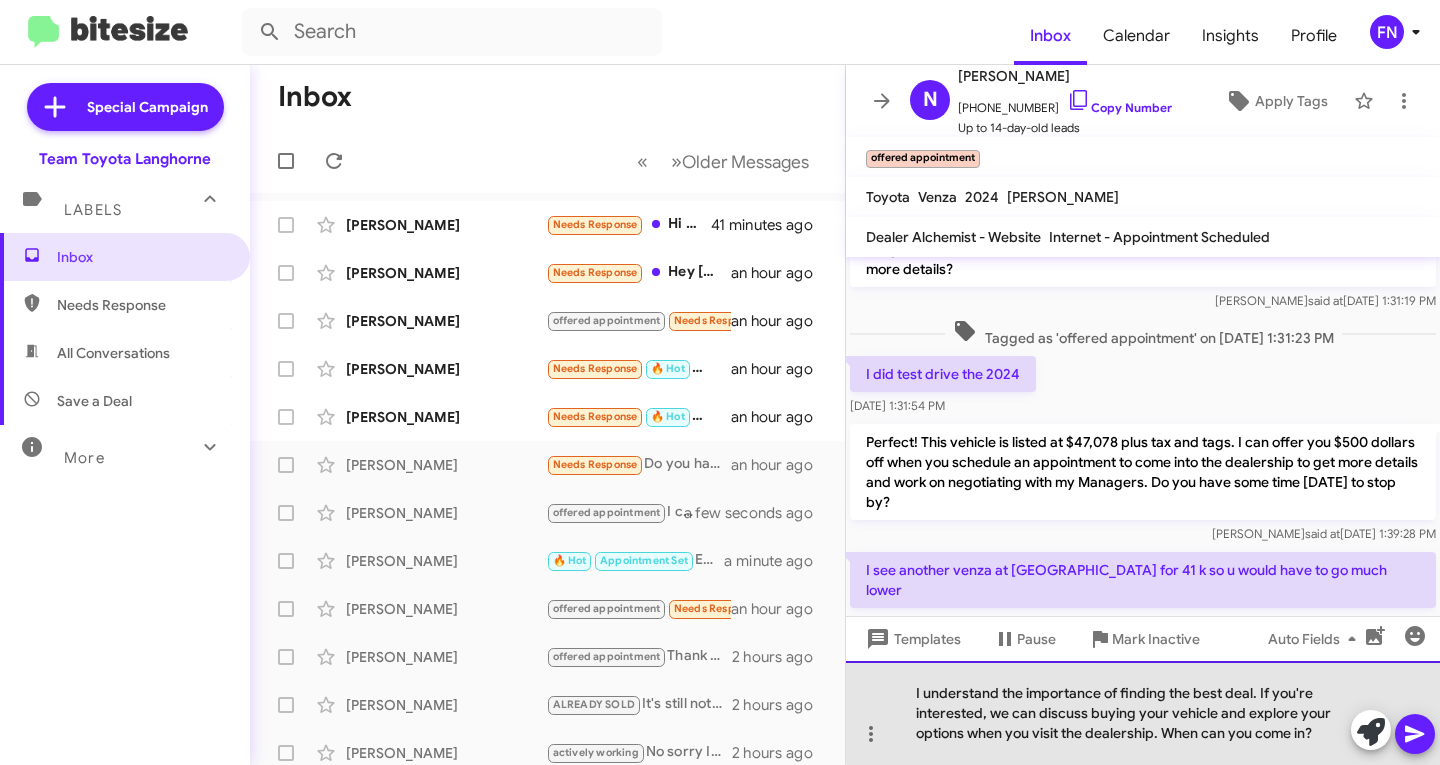 click on "I understand the importance of finding the best deal. If you're interested, we can discuss buying your vehicle and explore your options when you visit the dealership. When can you come in?" 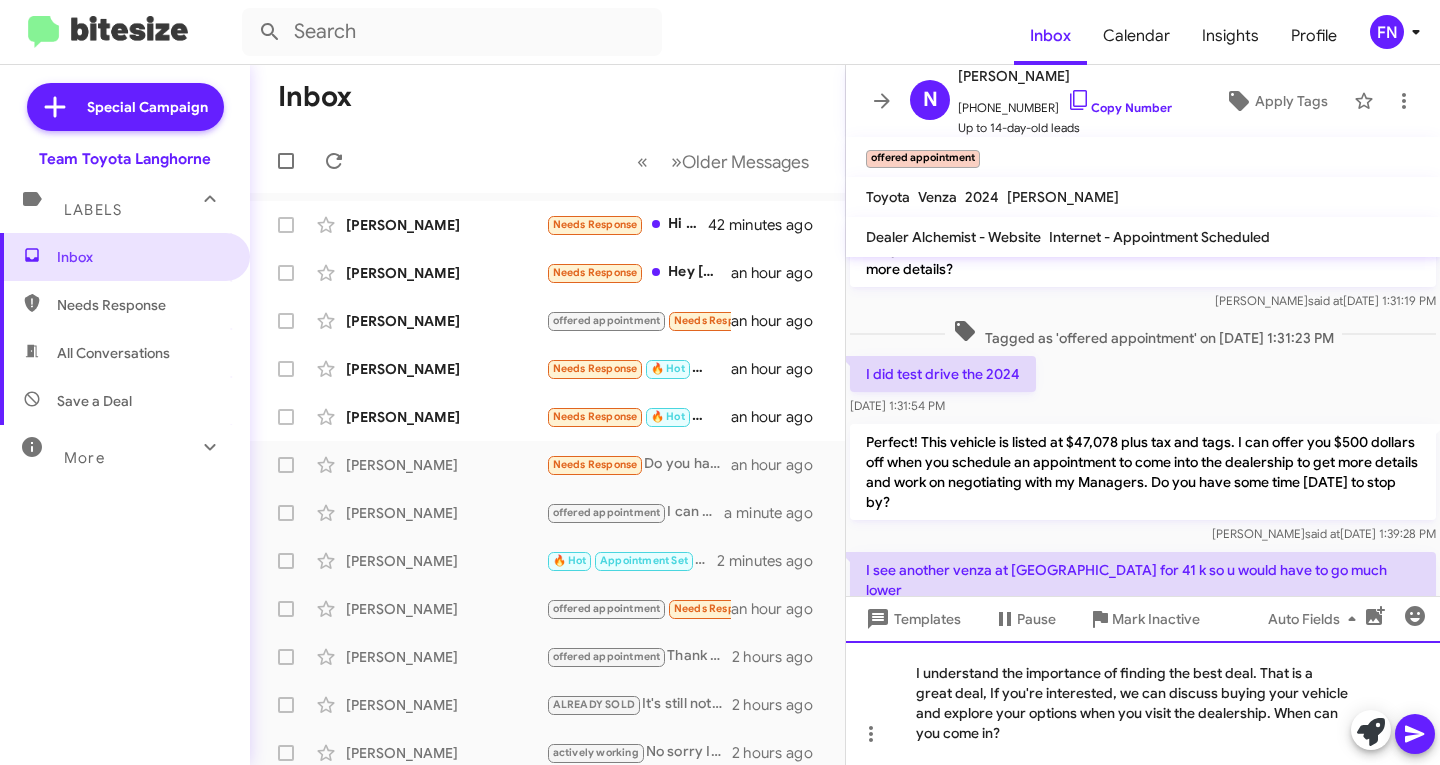 drag, startPoint x: 1039, startPoint y: 737, endPoint x: 995, endPoint y: 693, distance: 62.225395 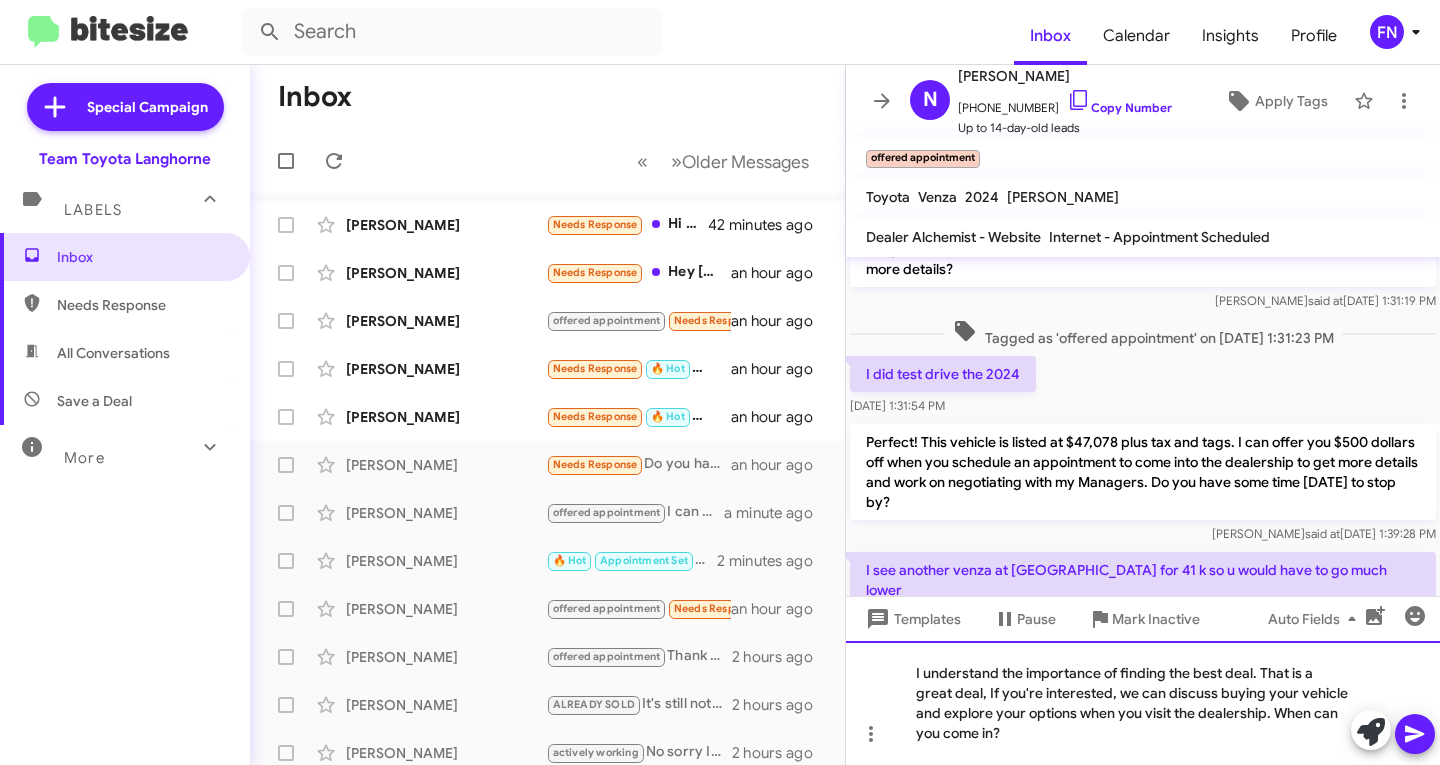 click on "I understand the importance of finding the best deal. That is a great deal, If you're interested, we can discuss buying your vehicle and explore your options when you visit the dealership. When can you come in?" 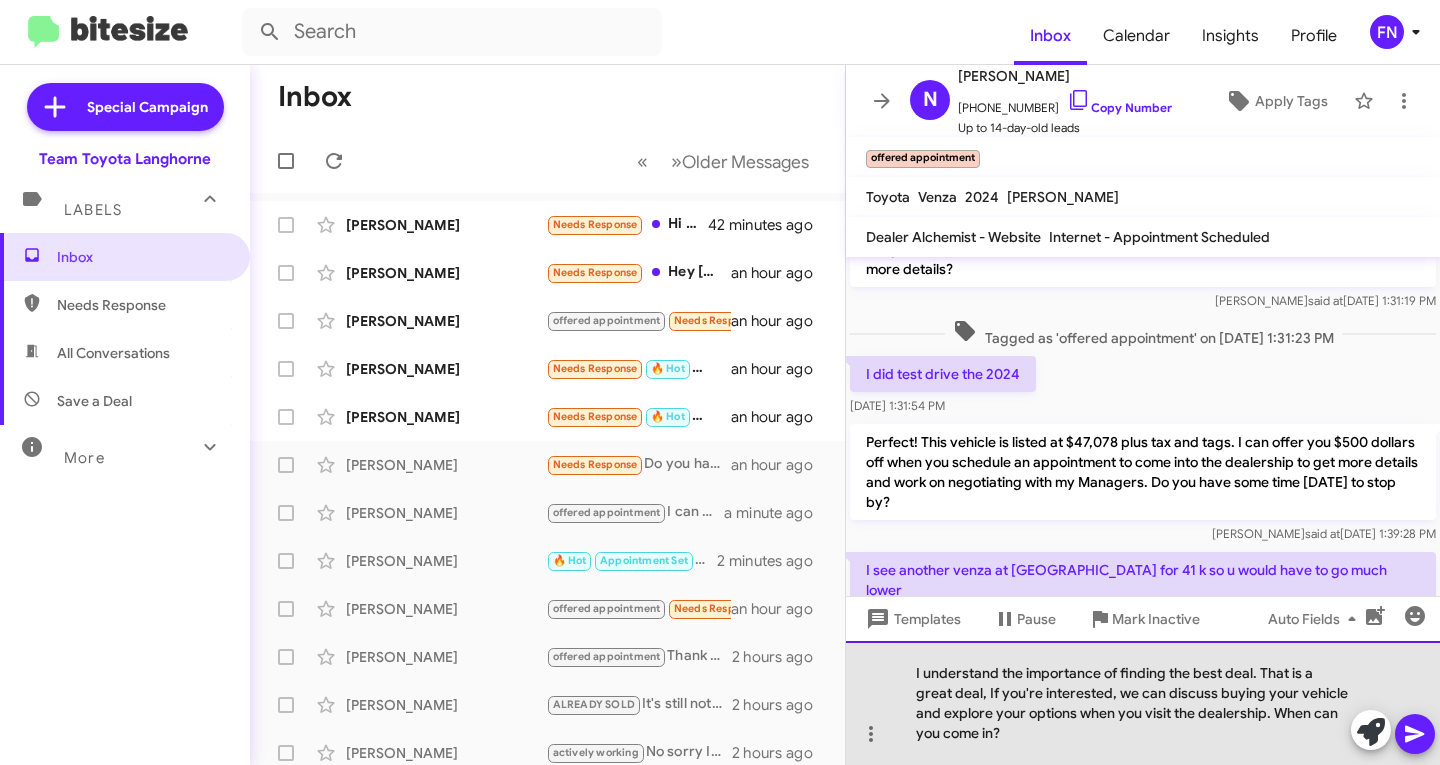 click on "I understand the importance of finding the best deal. That is a great deal, If you're interested, we can discuss buying your vehicle and explore your options when you visit the dealership. When can you come in?" 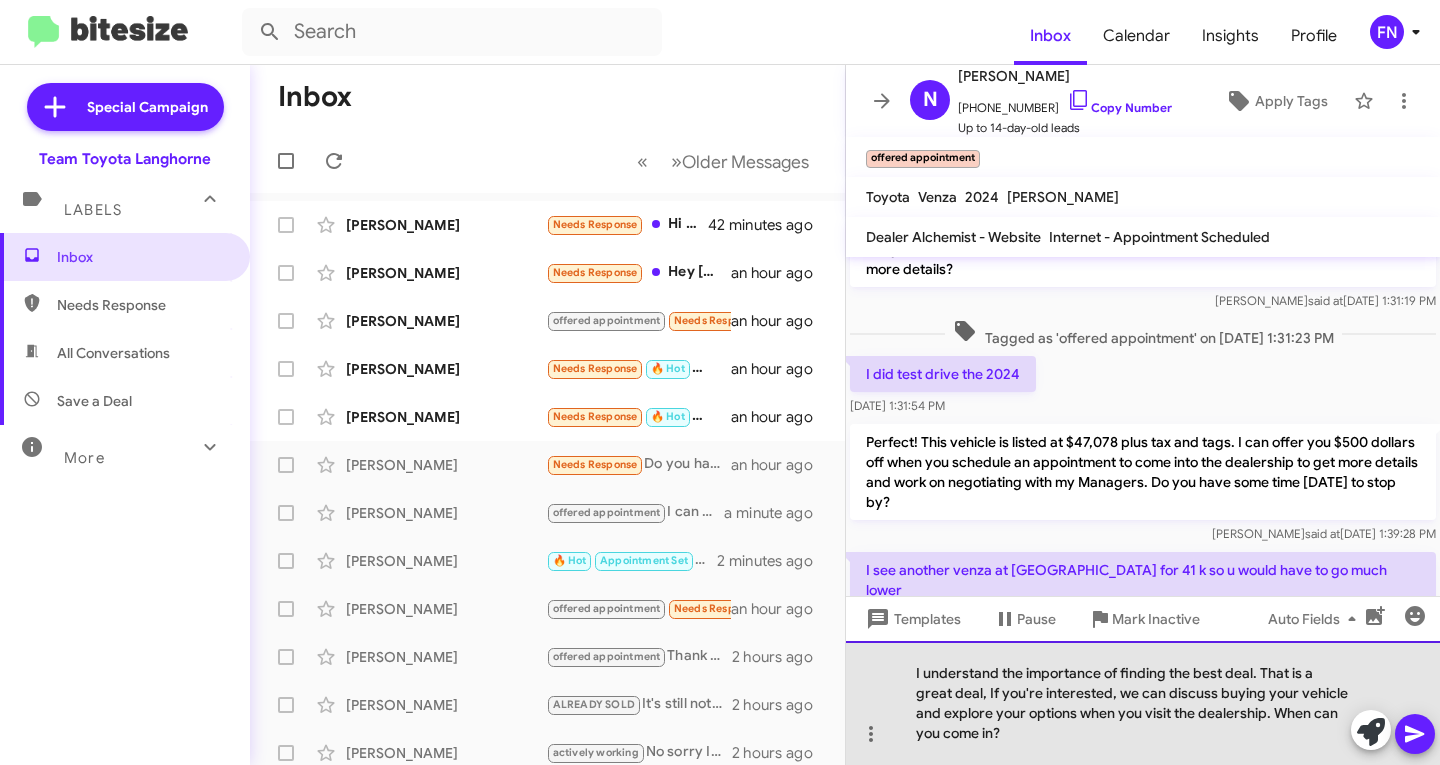 click on "I understand the importance of finding the best deal. That is a great deal, If you're interested, we can discuss buying your vehicle and explore your options when you visit the dealership. When can you come in?" 